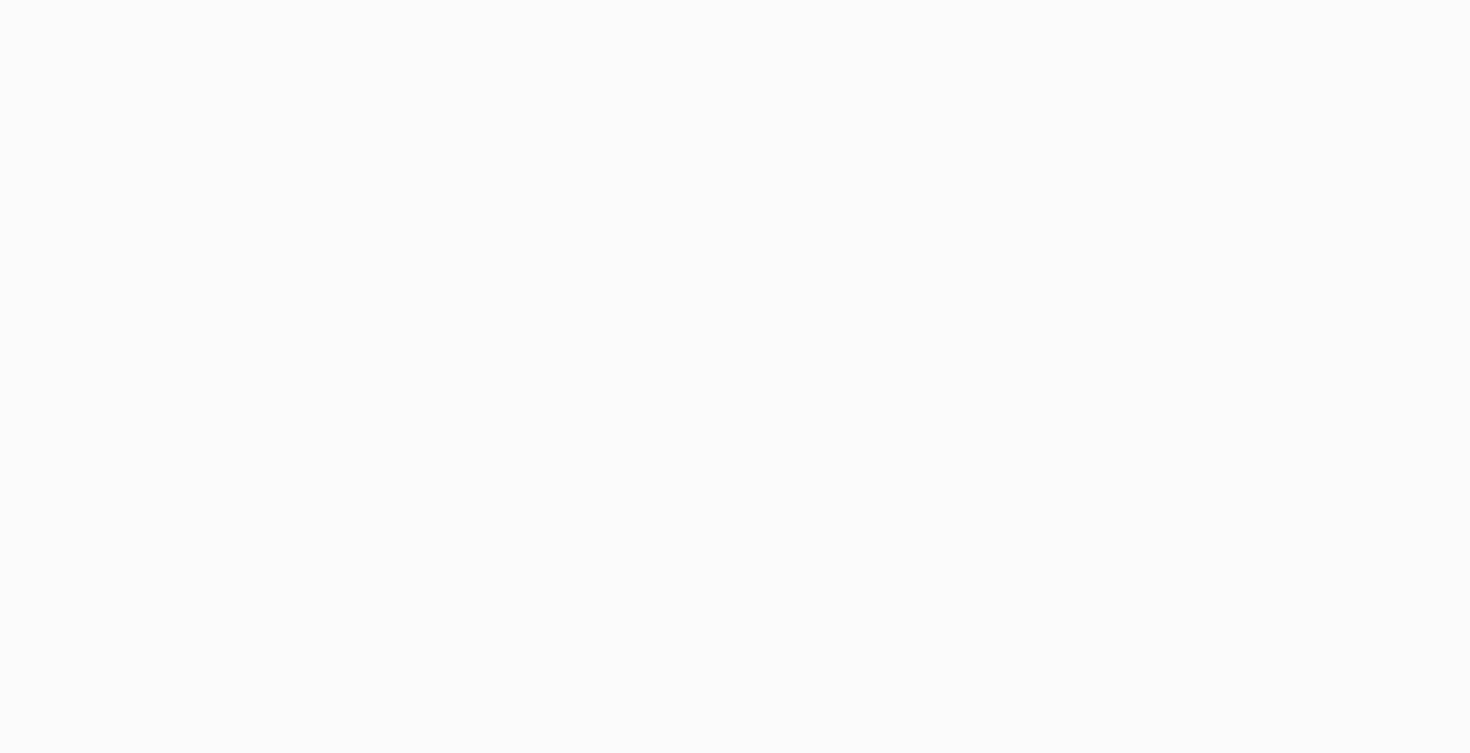 scroll, scrollTop: 0, scrollLeft: 0, axis: both 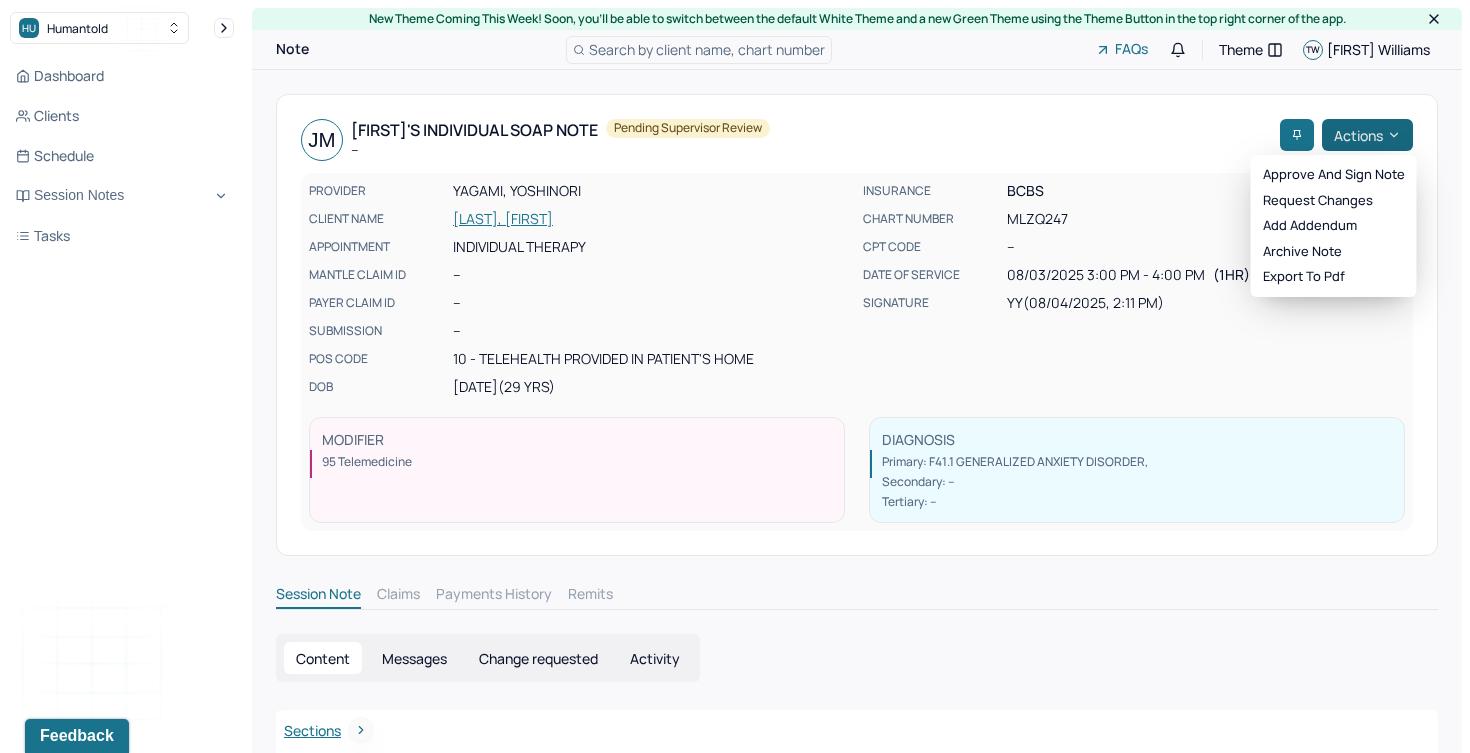 click on "Actions" at bounding box center (1367, 135) 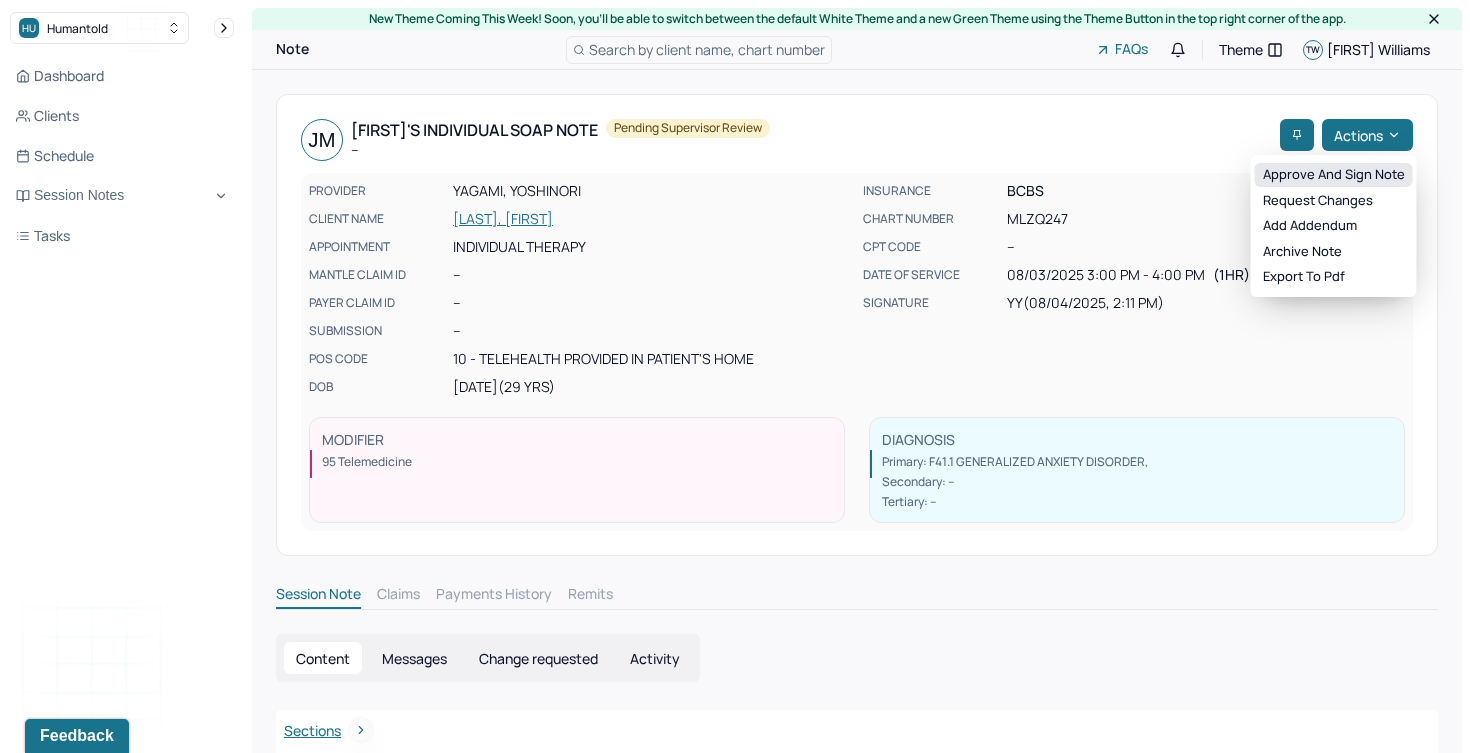 click on "Approve and sign note" at bounding box center [1334, 175] 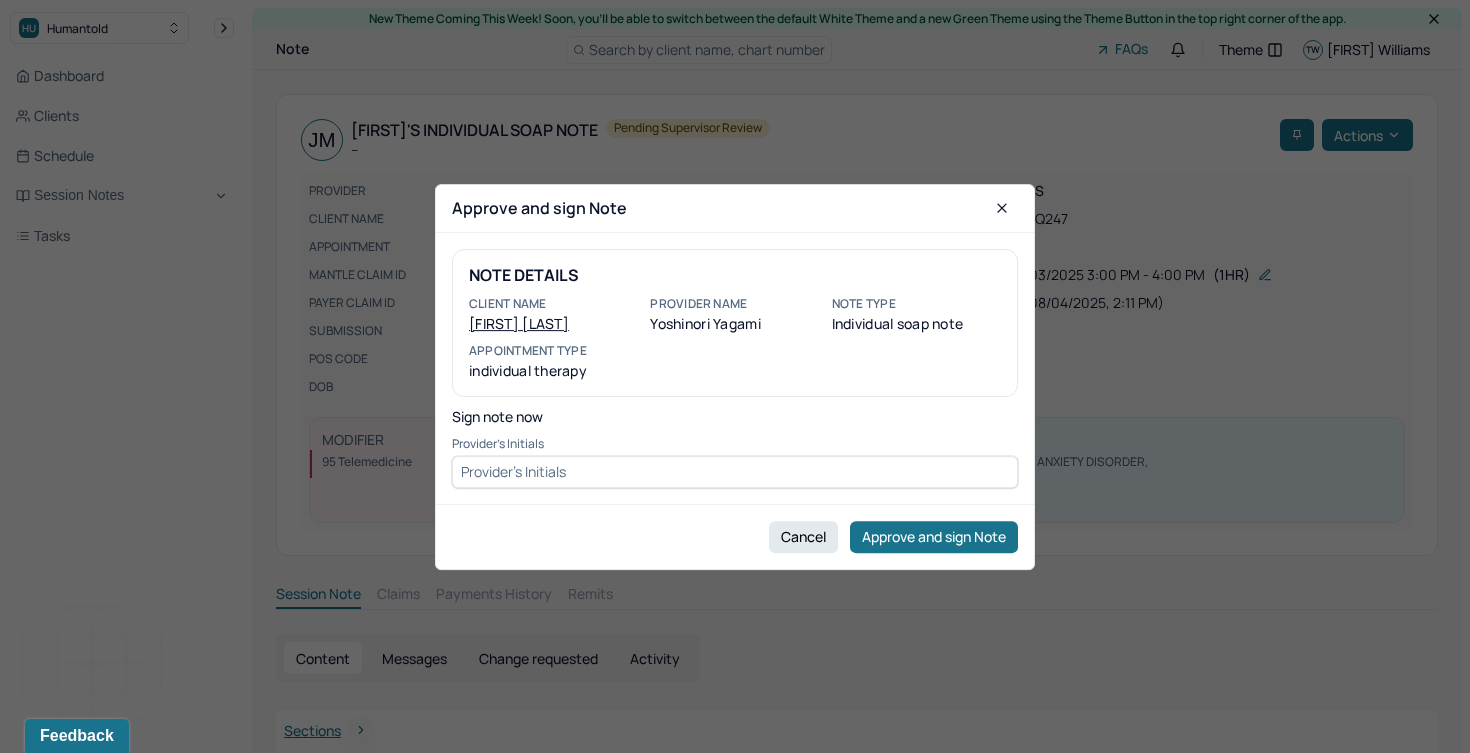 click at bounding box center [735, 471] 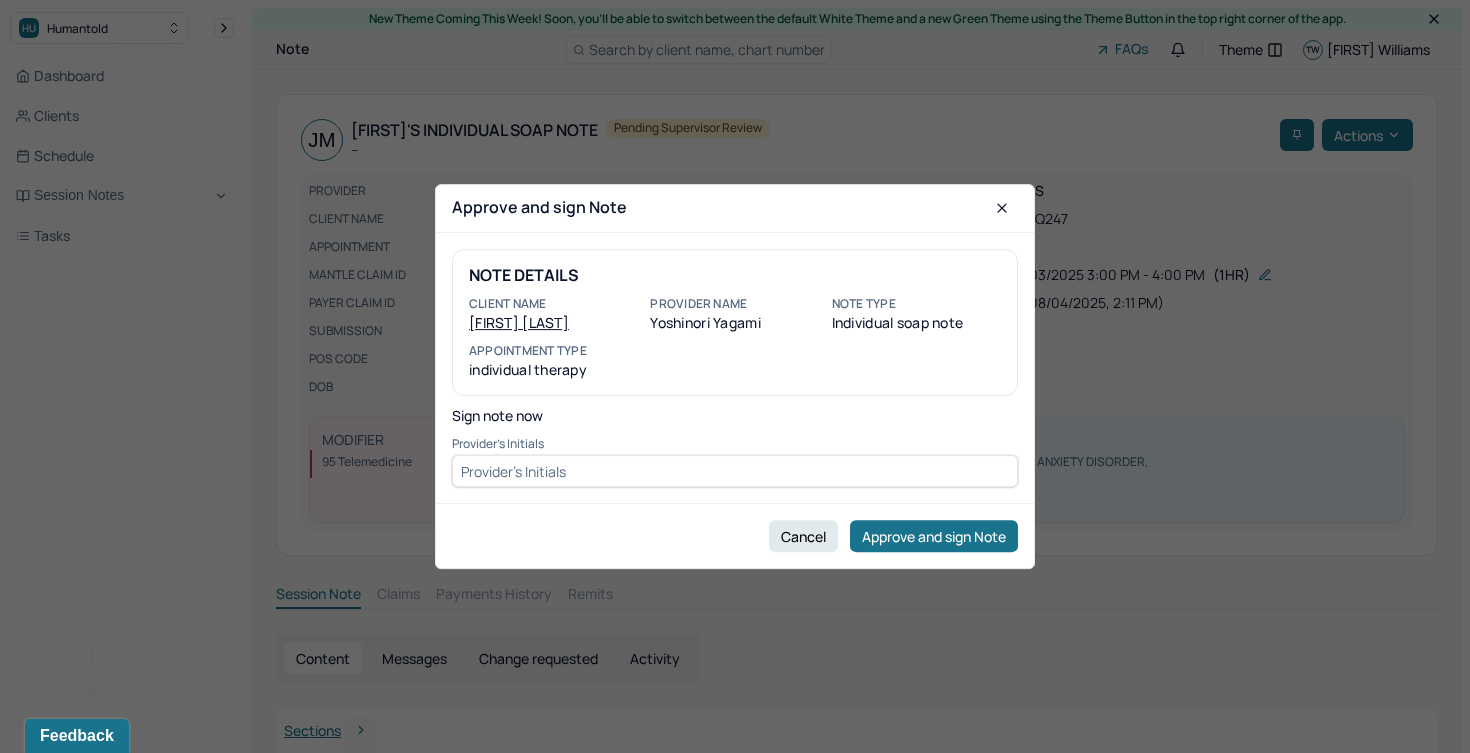 type on "Y" 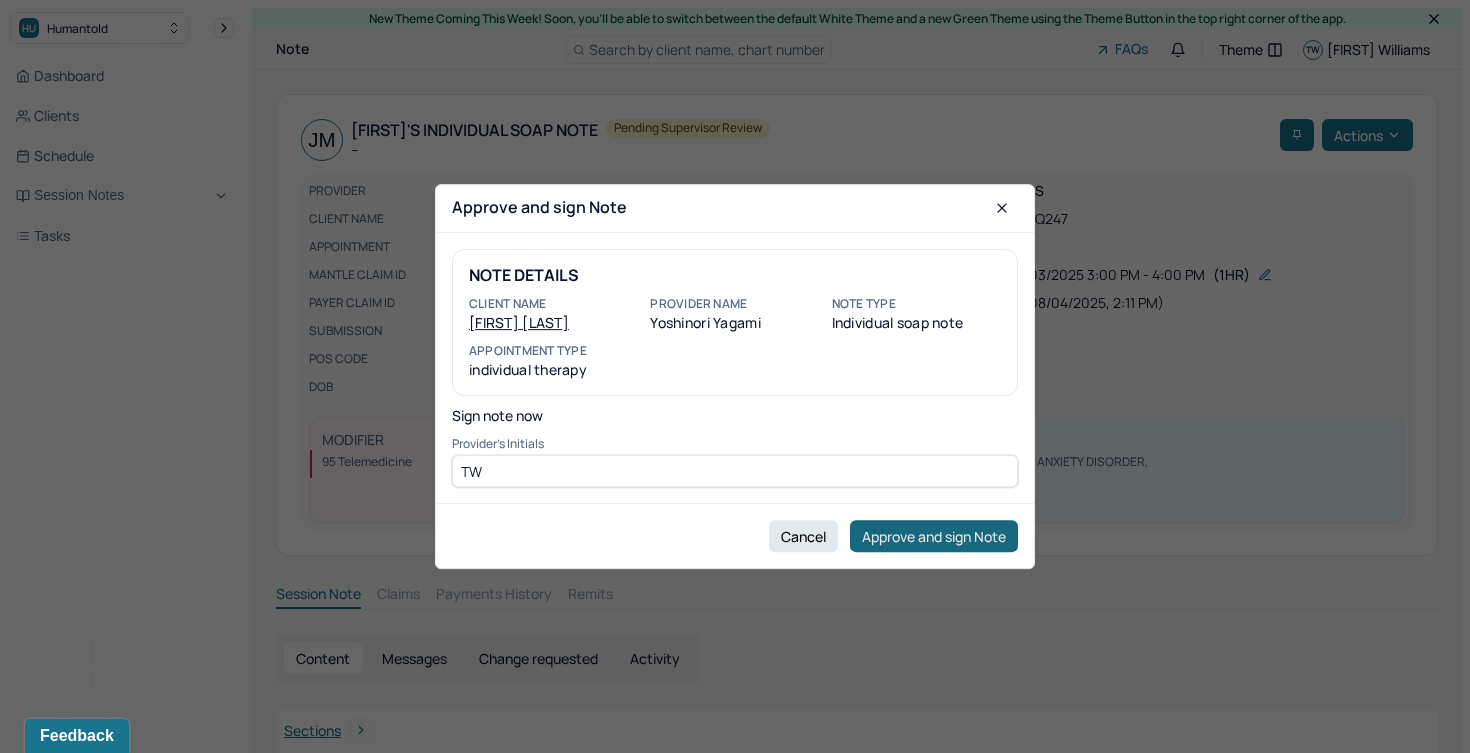 type on "TW" 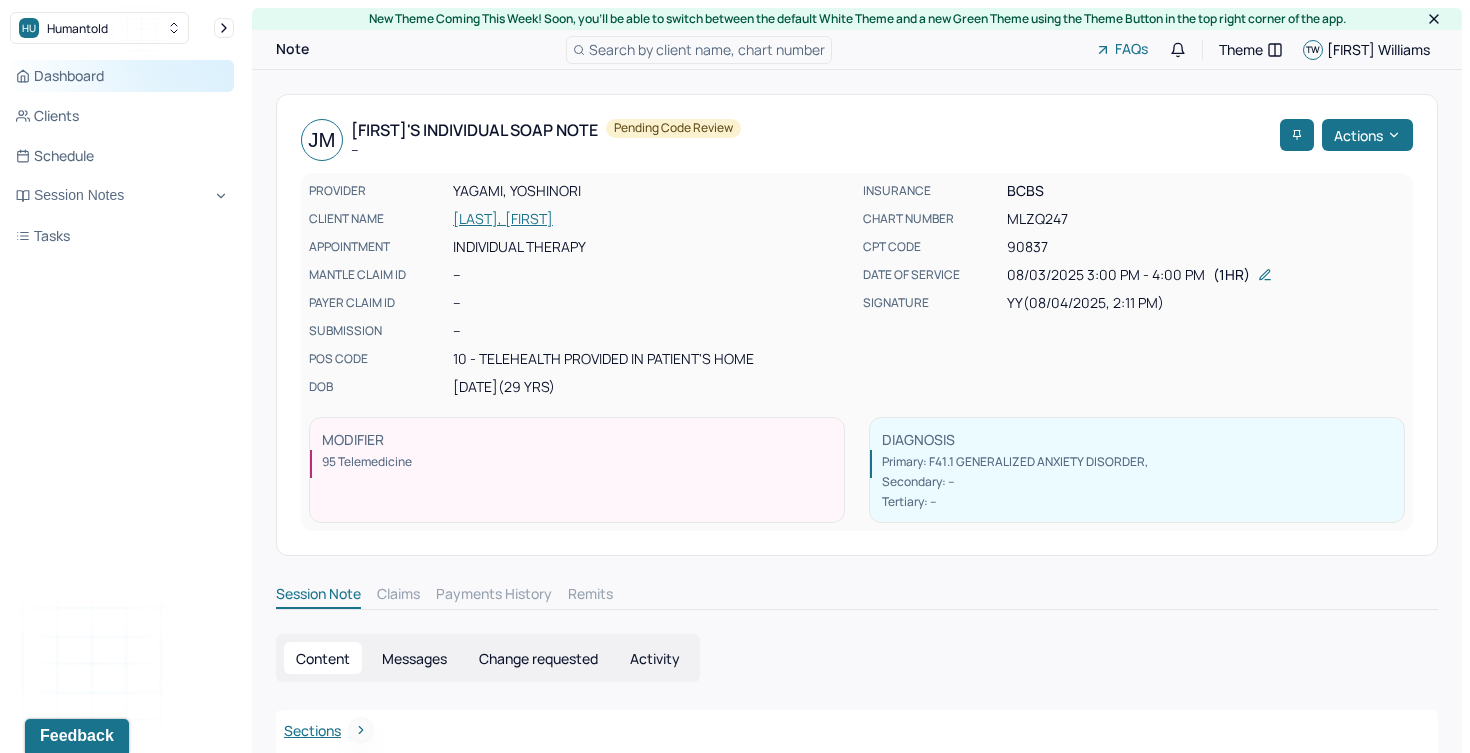 click on "Dashboard" at bounding box center [122, 76] 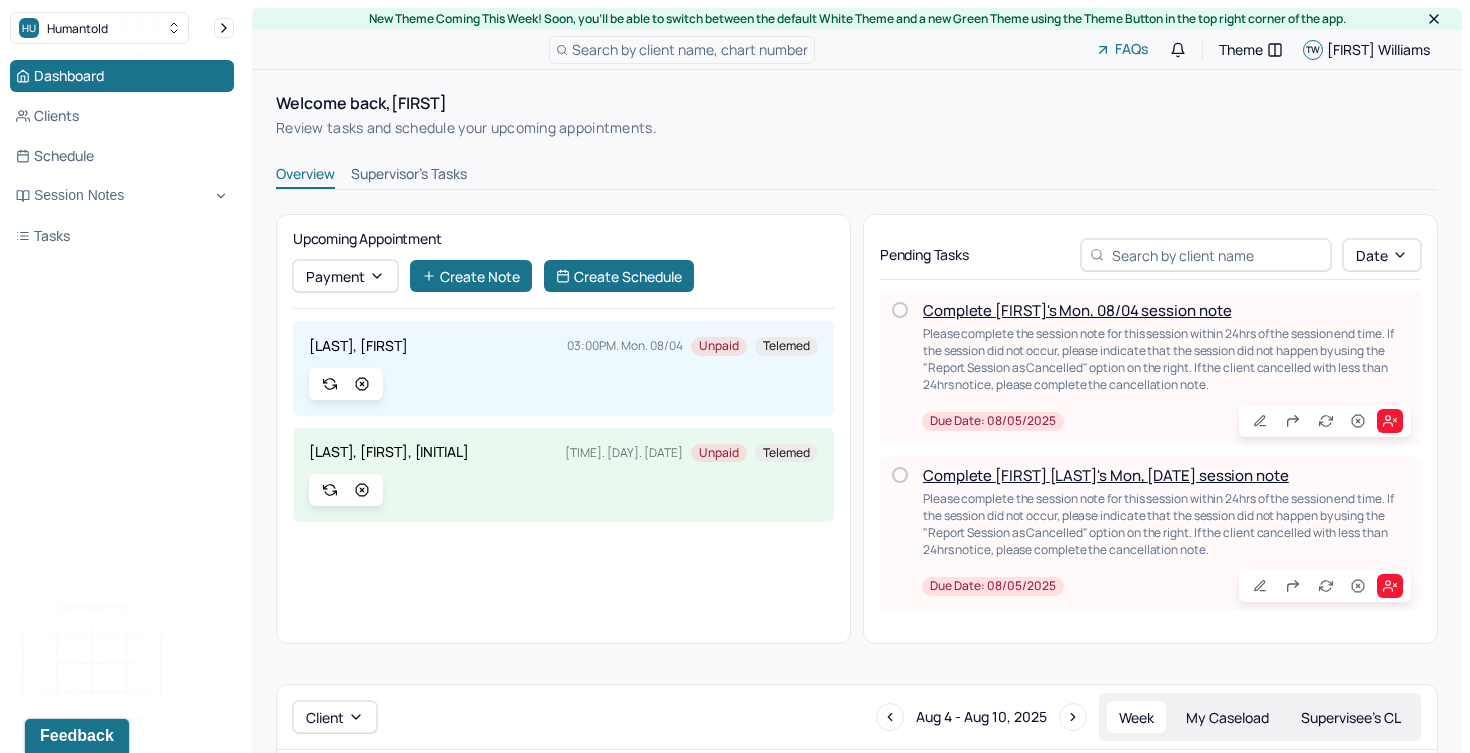 click on "Complete [FIRST]'s Mon, 08/04 session note" at bounding box center (1077, 310) 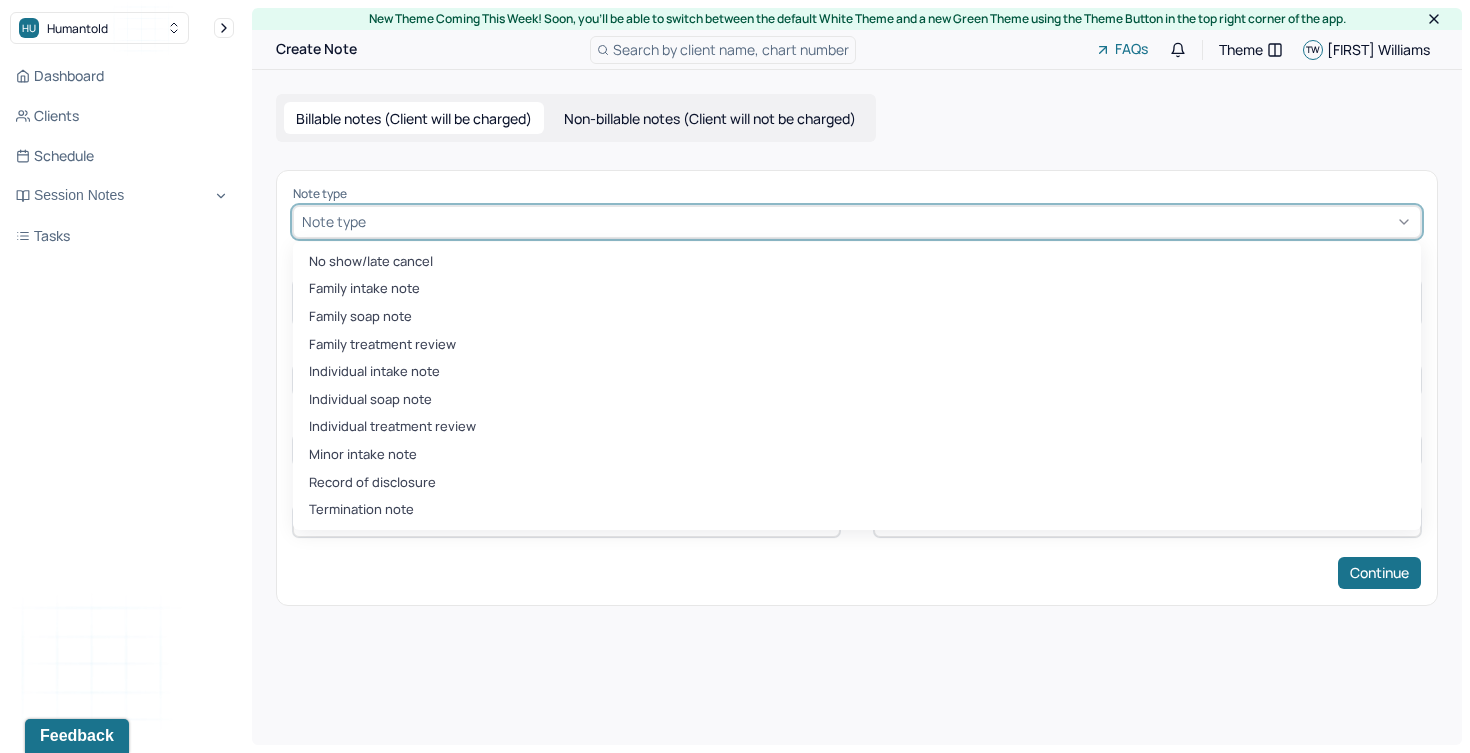 click at bounding box center [891, 221] 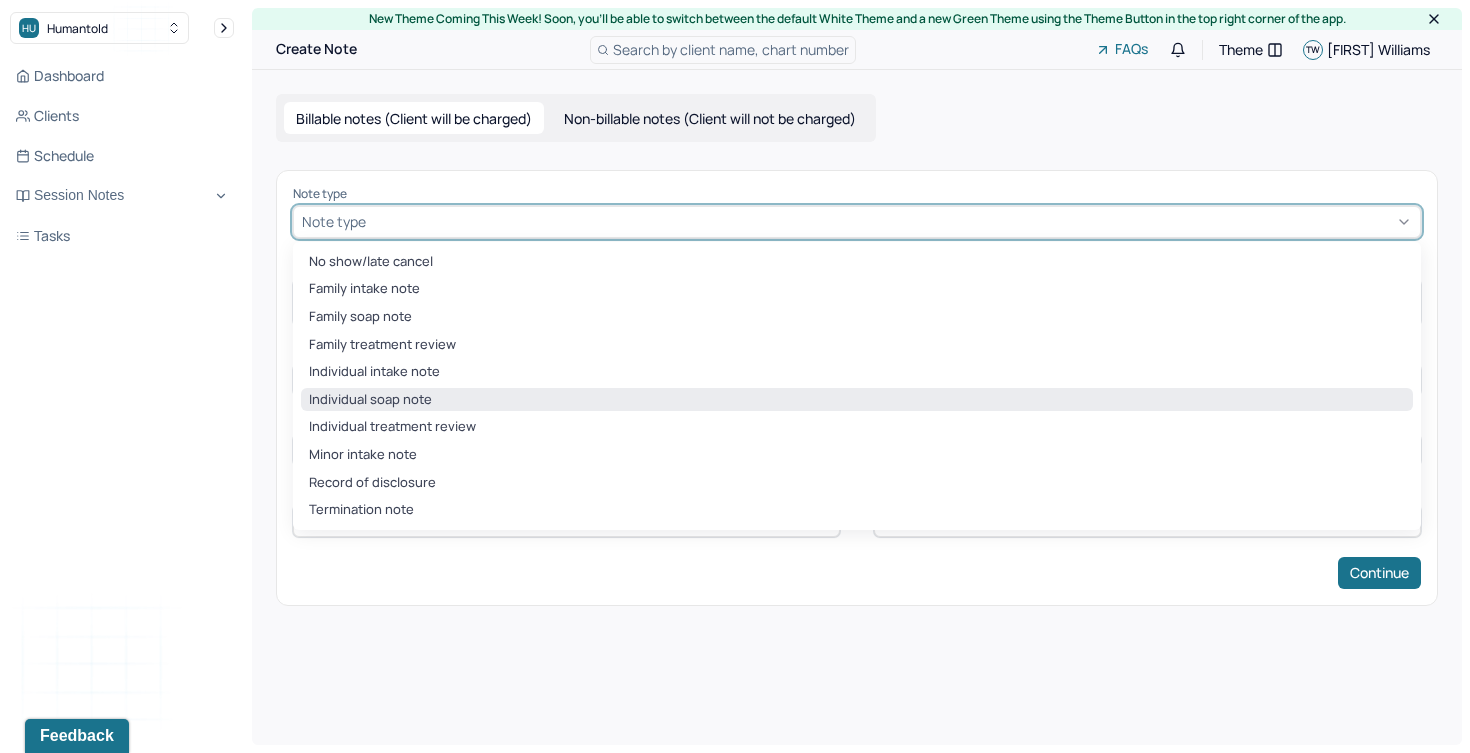 click on "Individual soap note" at bounding box center [857, 400] 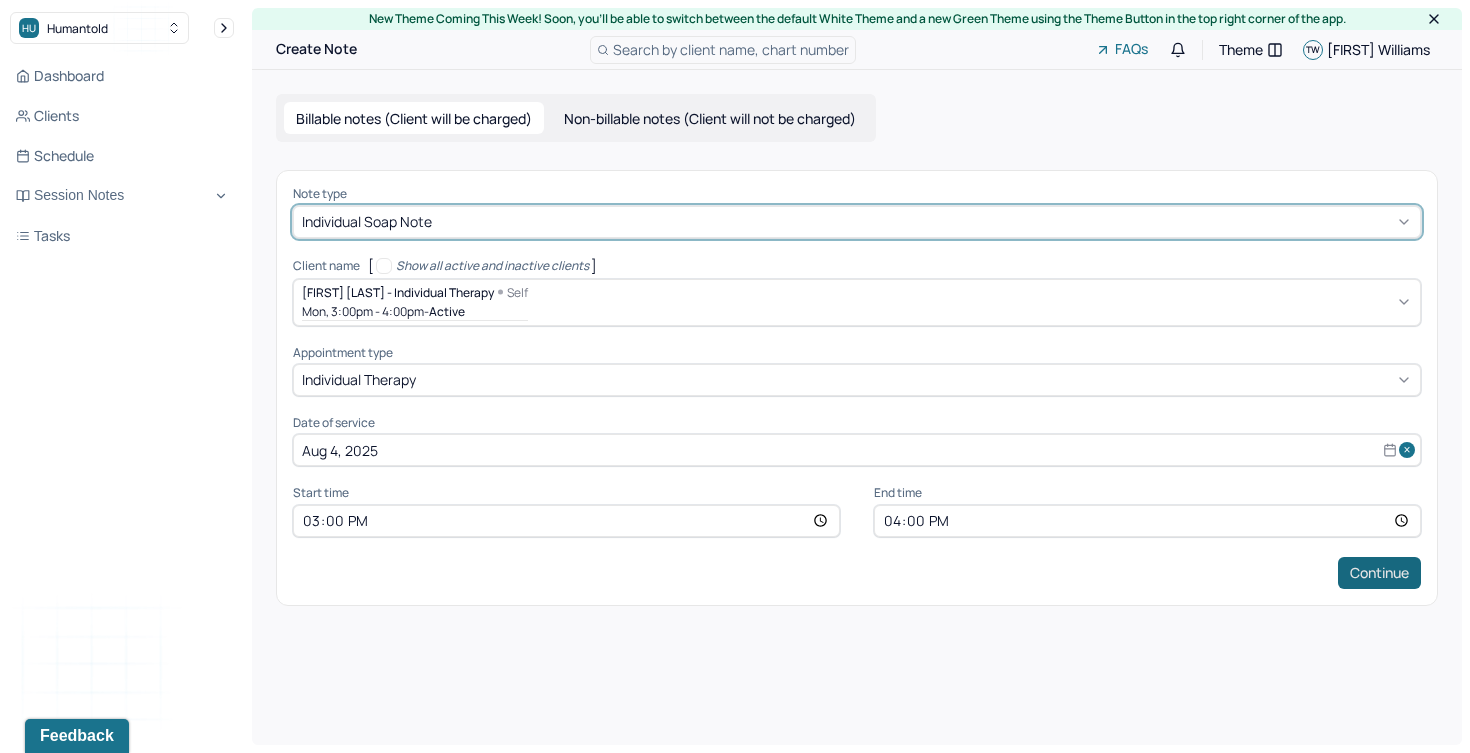 click on "Continue" at bounding box center [1379, 573] 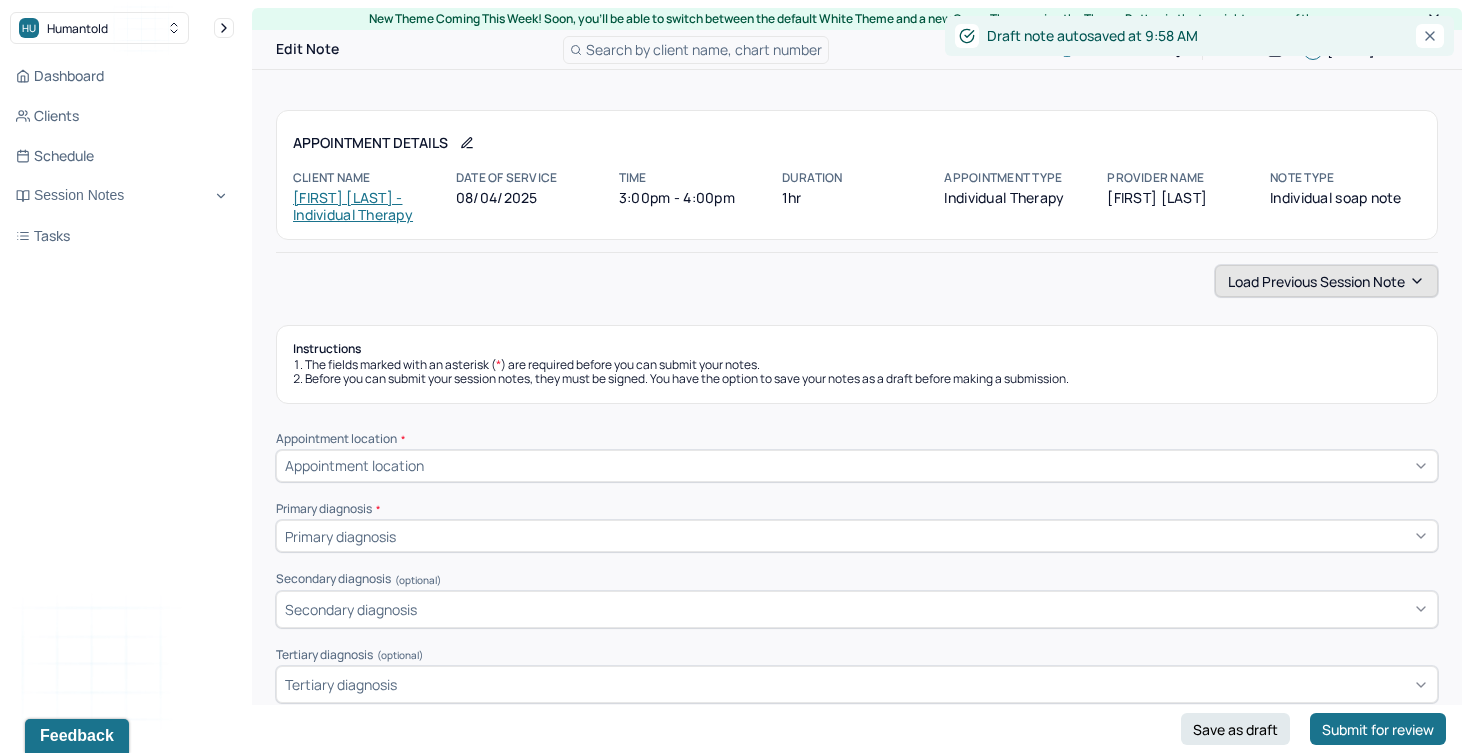 click on "Load previous session note" at bounding box center [1326, 281] 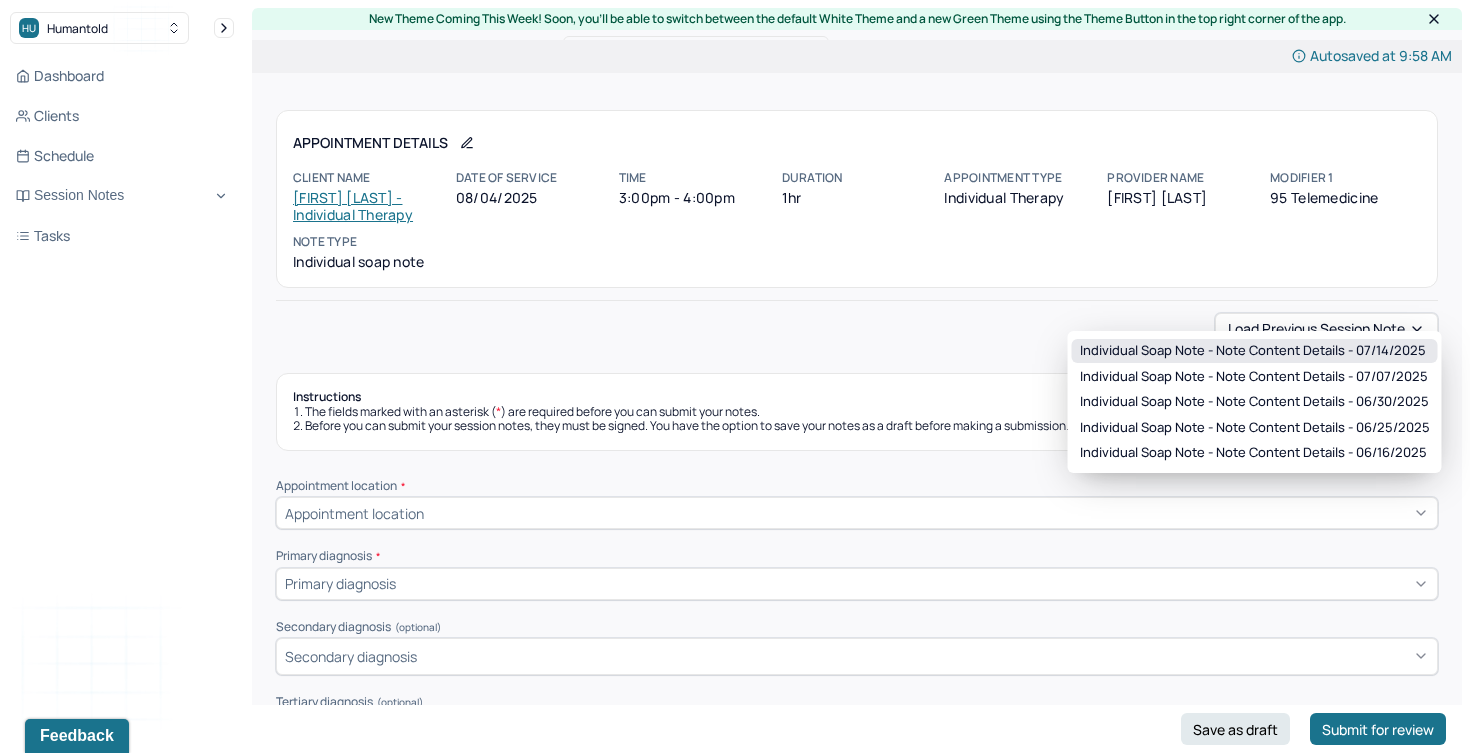 click on "Individual soap note   - Note content Details -   [DATE]" at bounding box center [1253, 351] 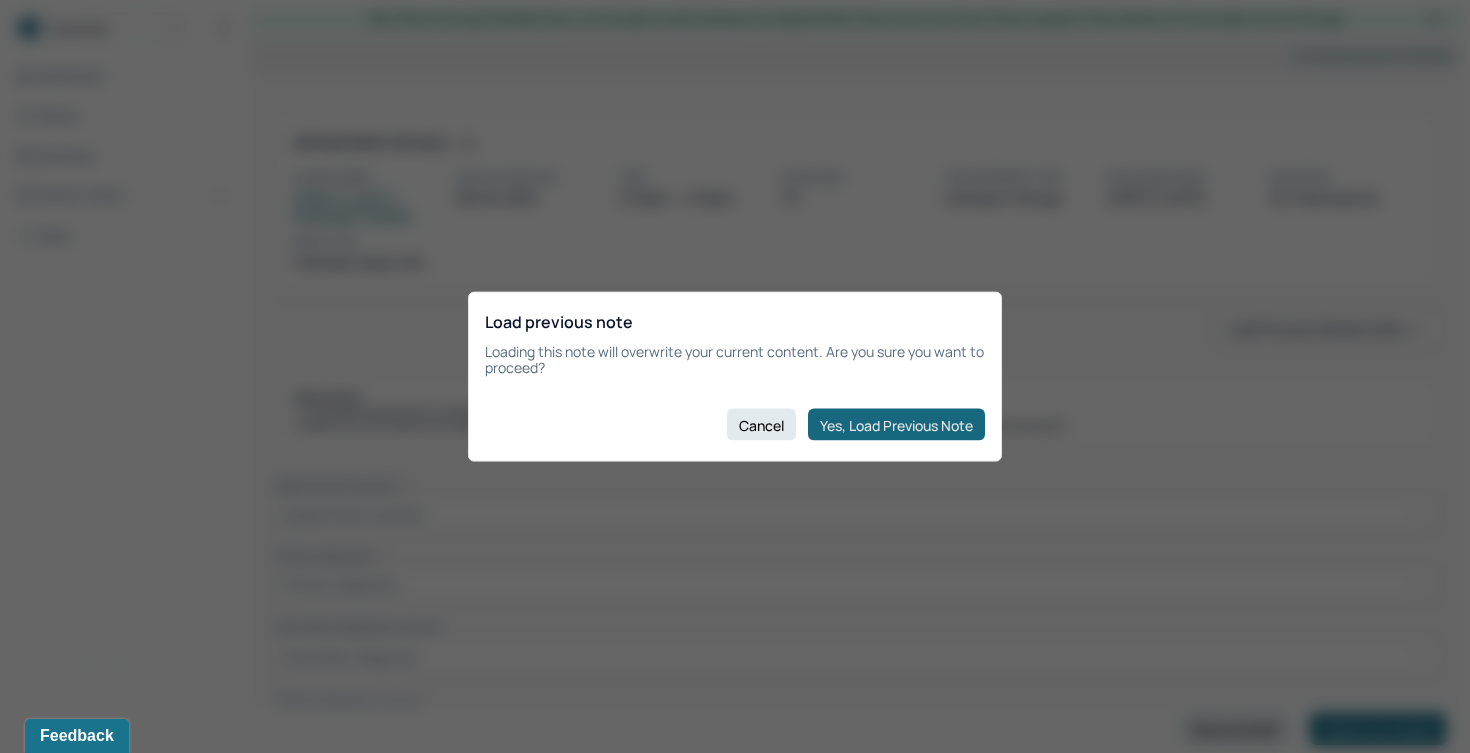 click on "Yes, Load Previous Note" at bounding box center [896, 425] 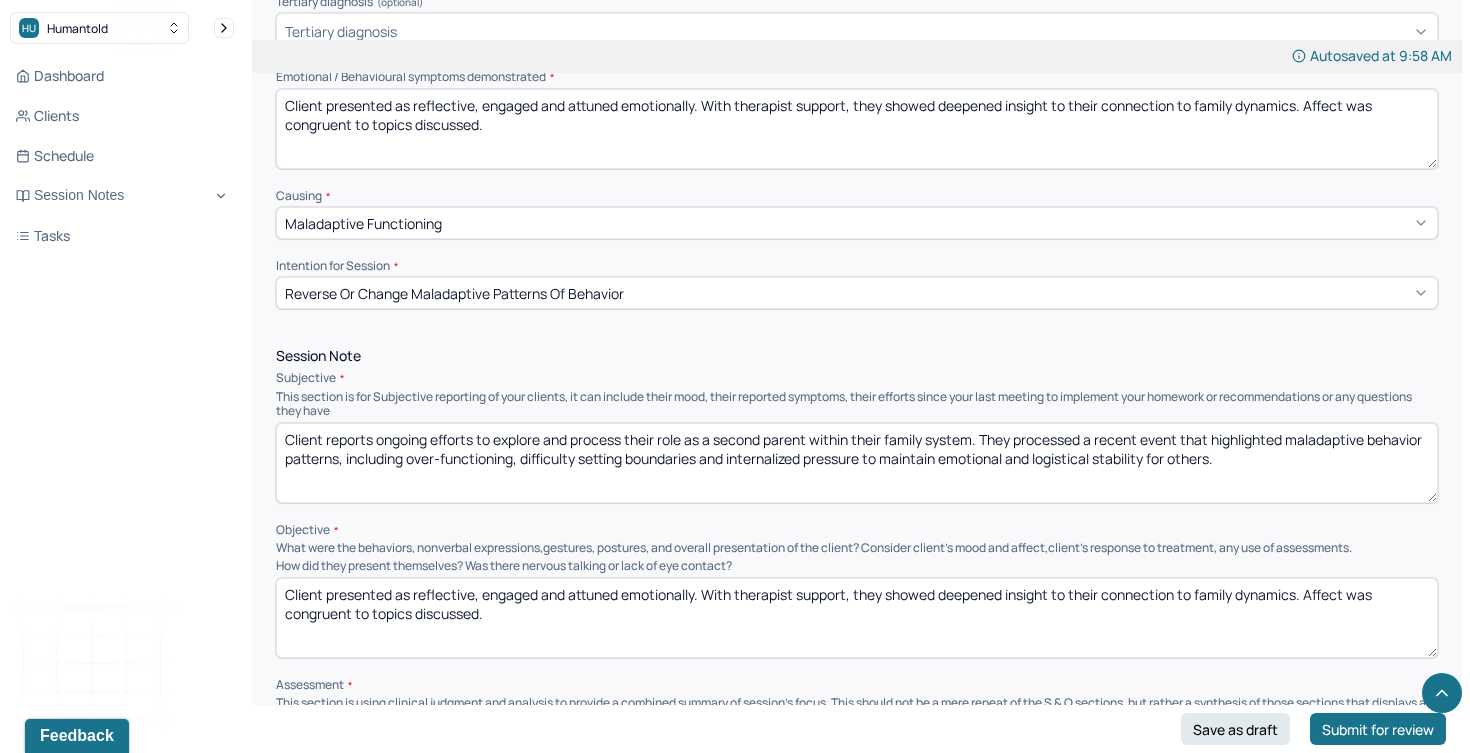 scroll, scrollTop: 924, scrollLeft: 0, axis: vertical 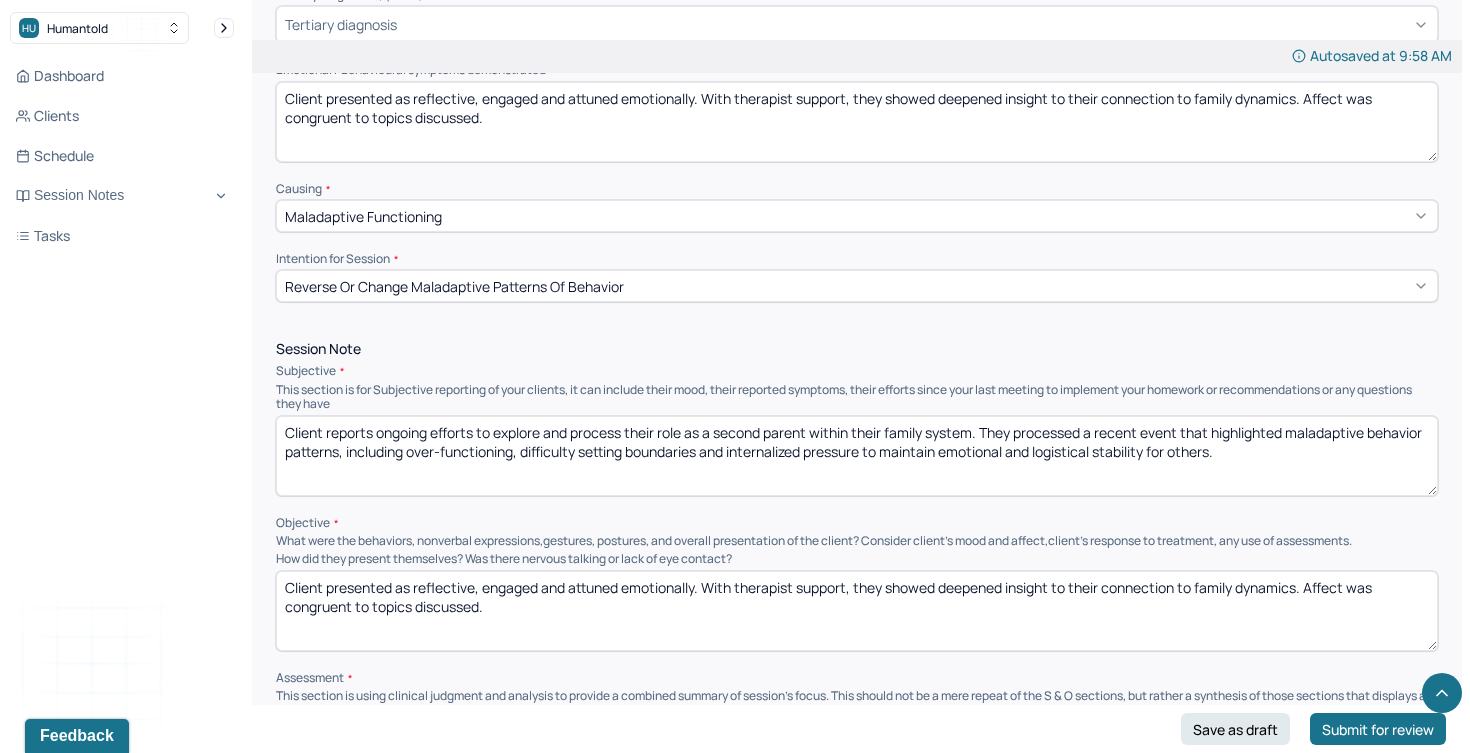 drag, startPoint x: 1232, startPoint y: 446, endPoint x: 533, endPoint y: 300, distance: 714.0847 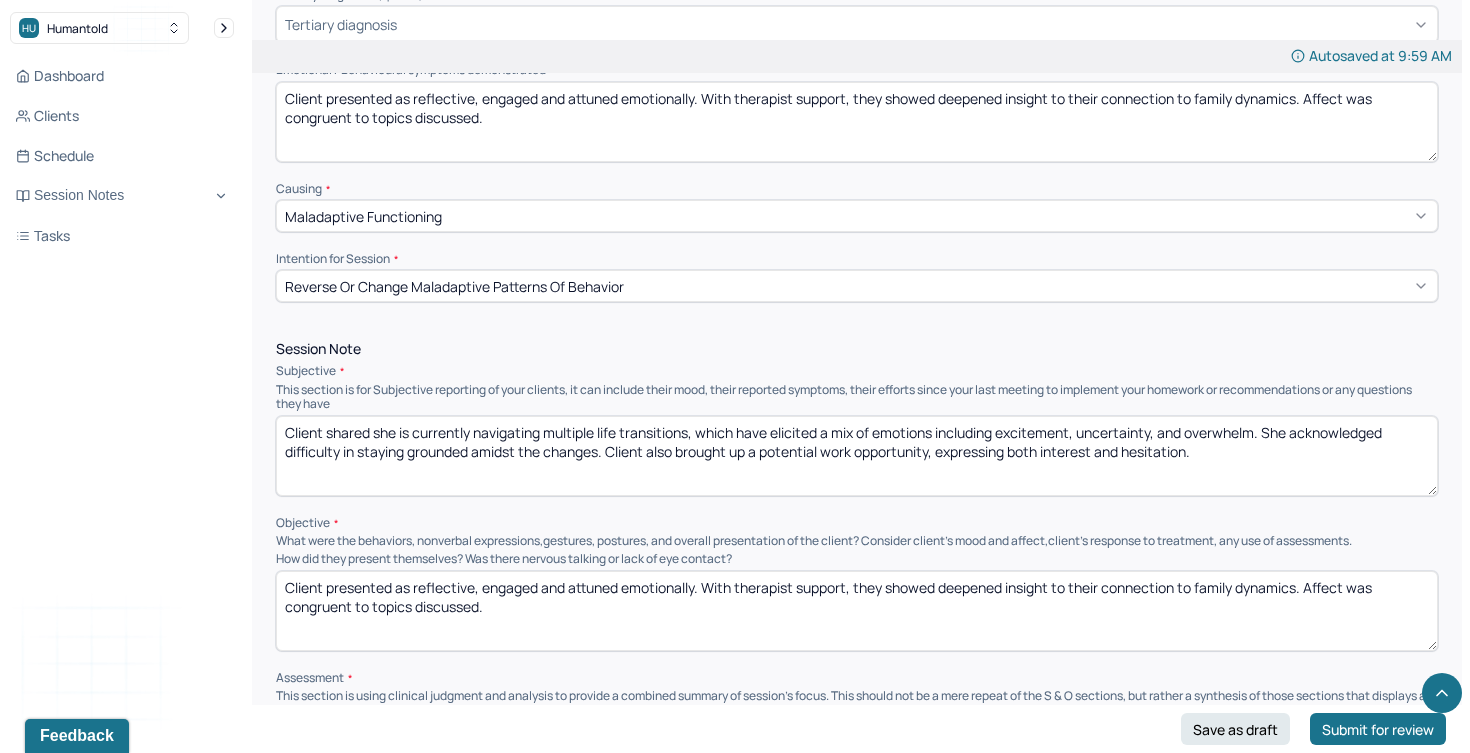 type on "Client shared she is currently navigating multiple life transitions, which have elicited a mix of emotions including excitement, uncertainty, and overwhelm. She acknowledged difficulty in staying grounded amidst the changes. Client also brought up a potential work opportunity, expressing both interest and hesitation." 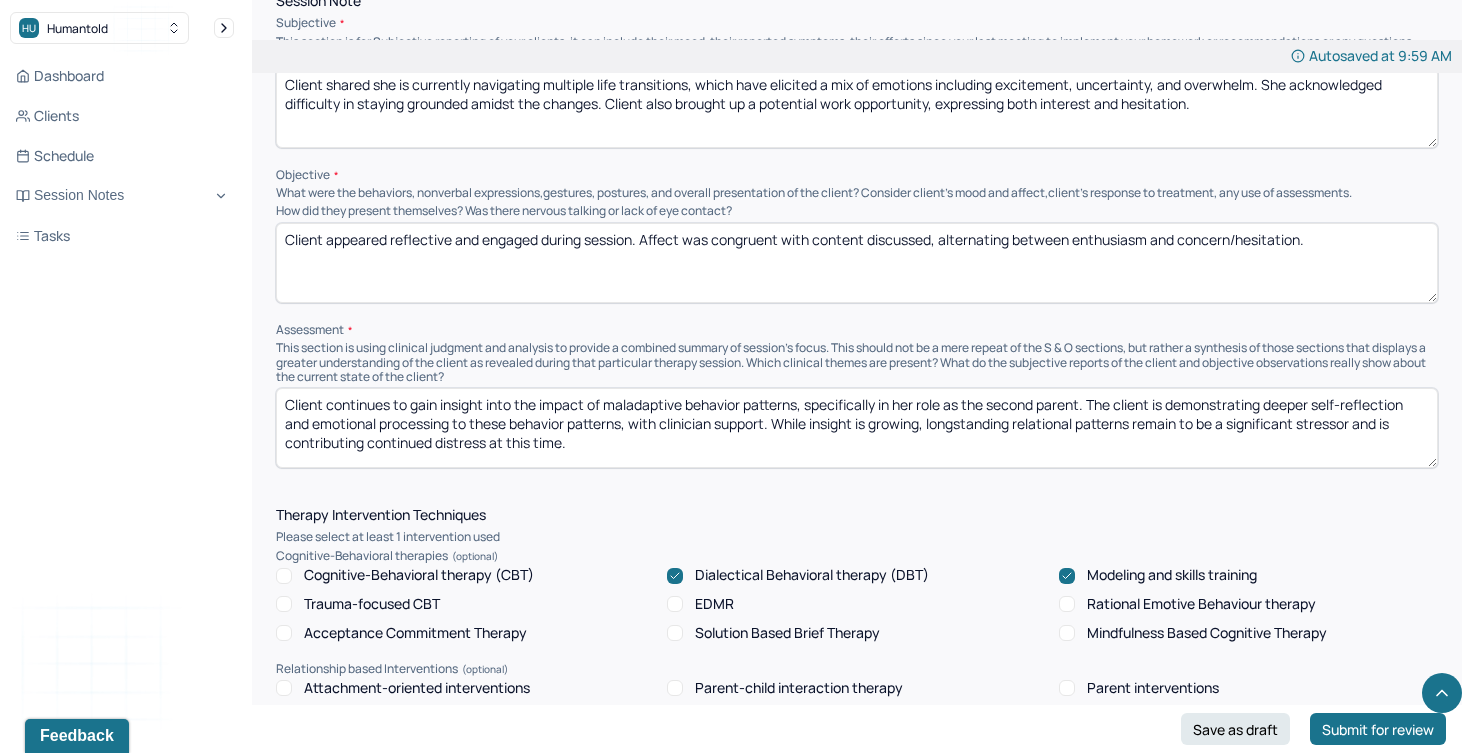 scroll, scrollTop: 1276, scrollLeft: 0, axis: vertical 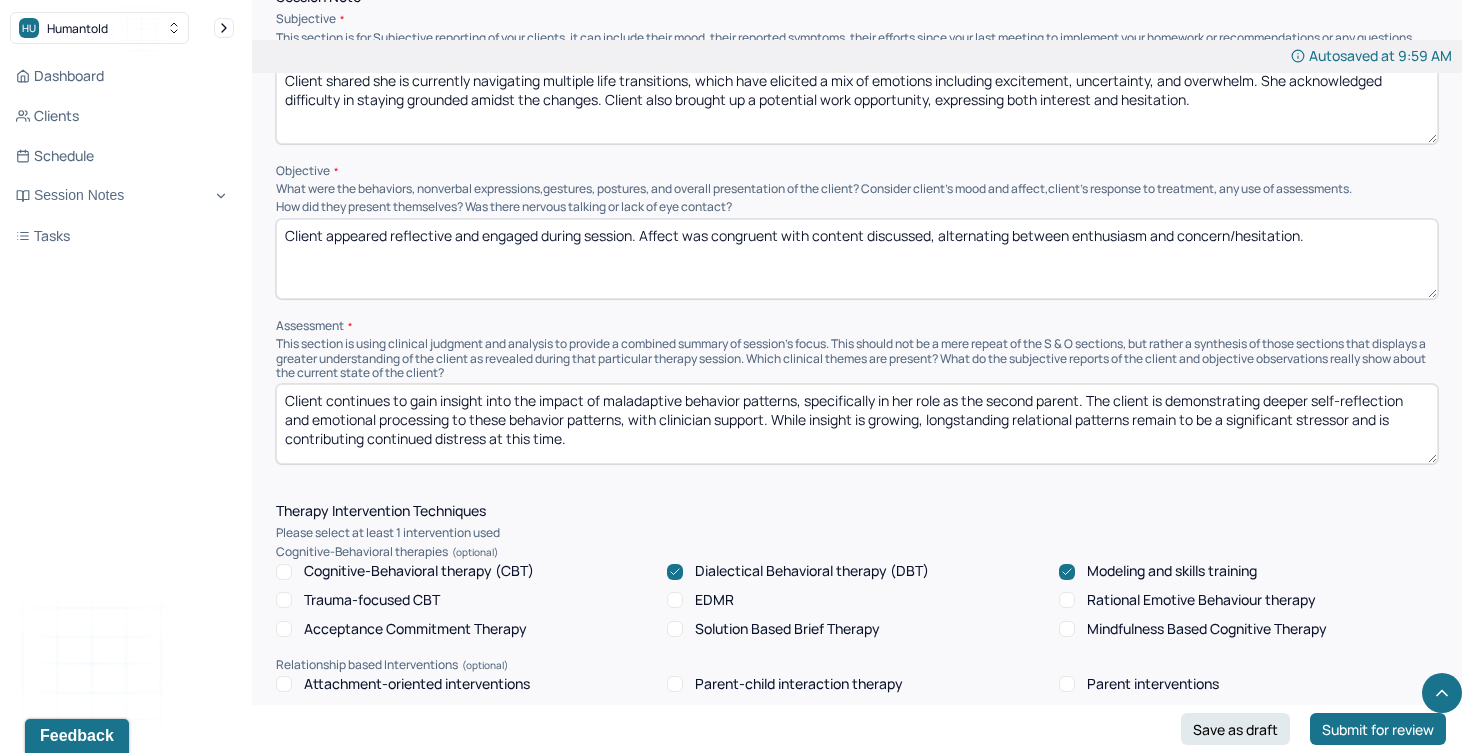 type on "Client appeared reflective and engaged during session. Affect was congruent with content discussed, alternating between enthusiasm and concern/hesitation." 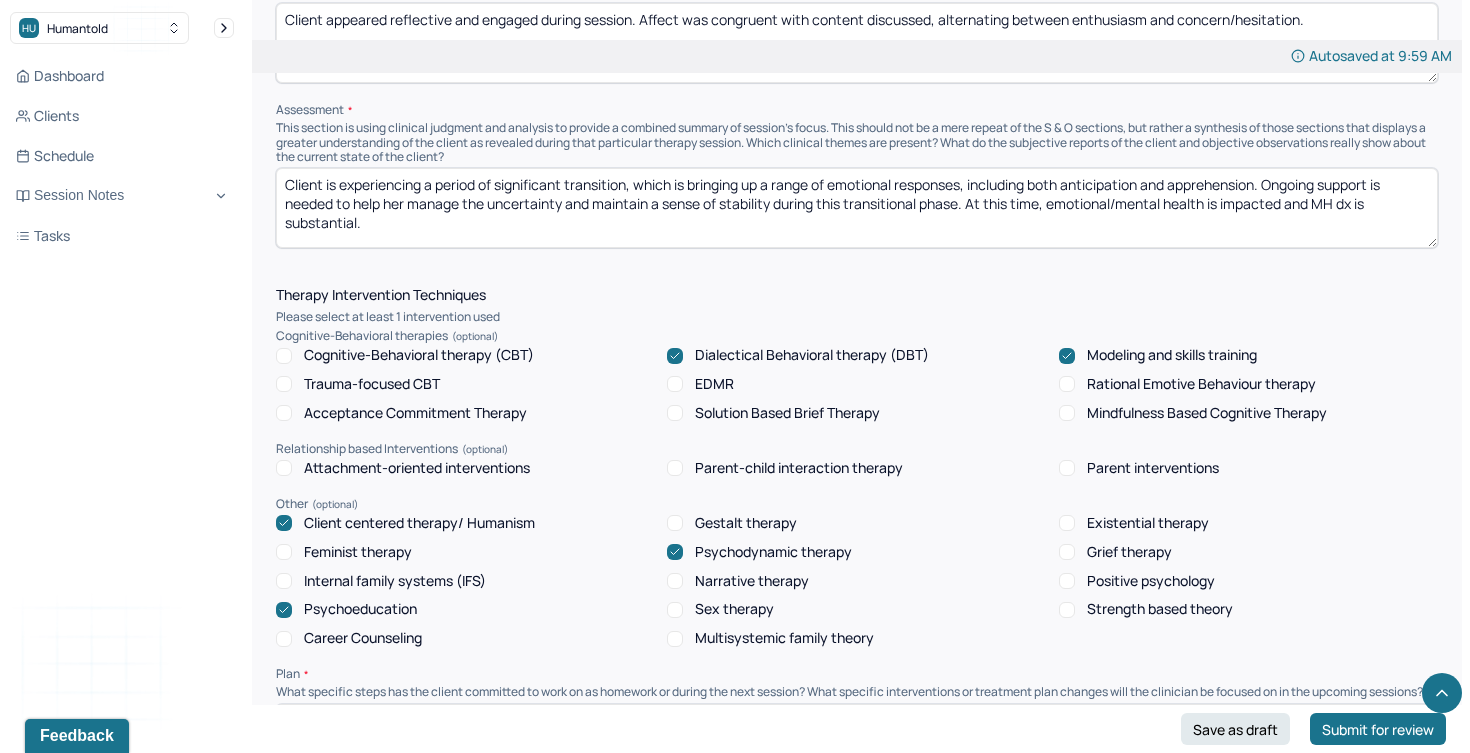 scroll, scrollTop: 1493, scrollLeft: 0, axis: vertical 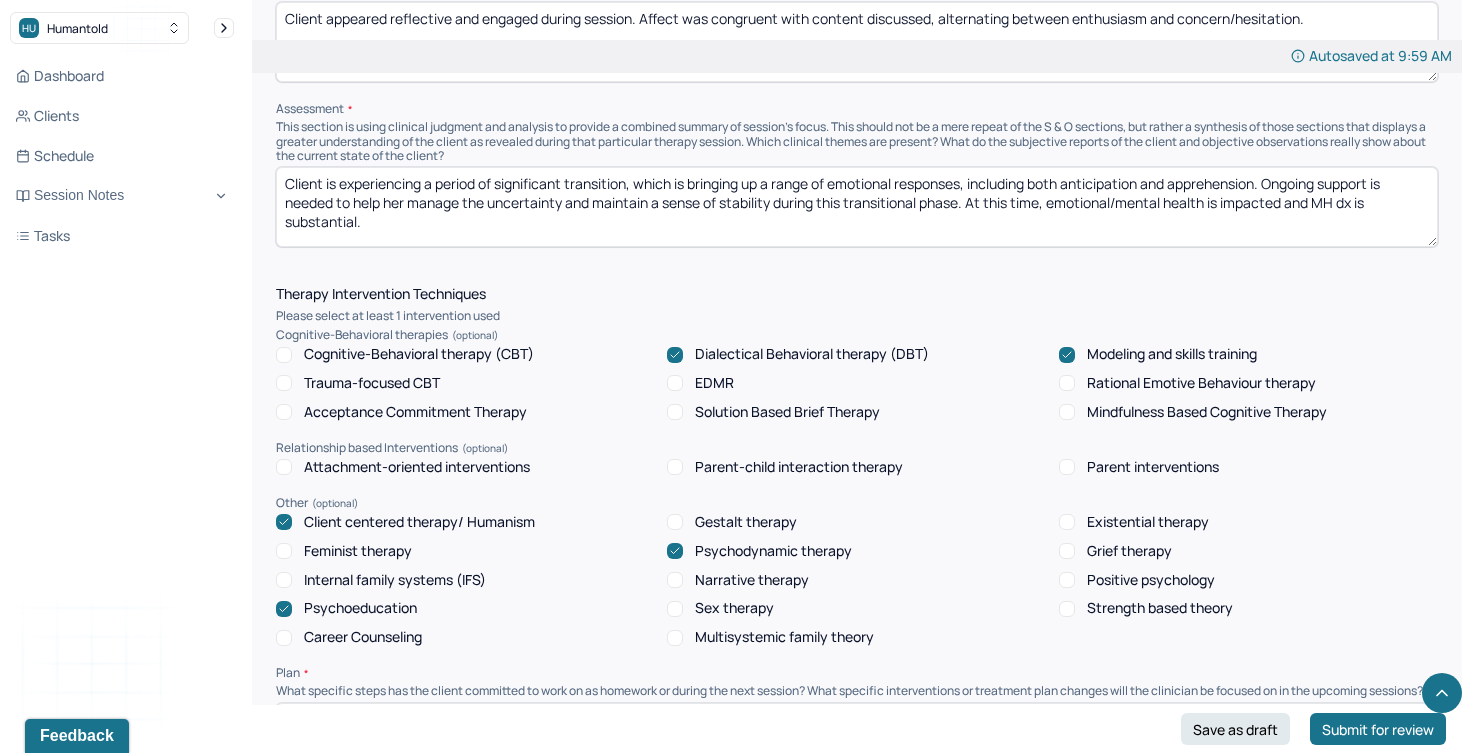 type on "Client is experiencing a period of significant transition, which is bringing up a range of emotional responses, including both anticipation and apprehension. Ongoing support is needed to help her manage the uncertainty and maintain a sense of stability during this transitional phase. At this time, emotional/mental health is impacted and MH dx is substantial." 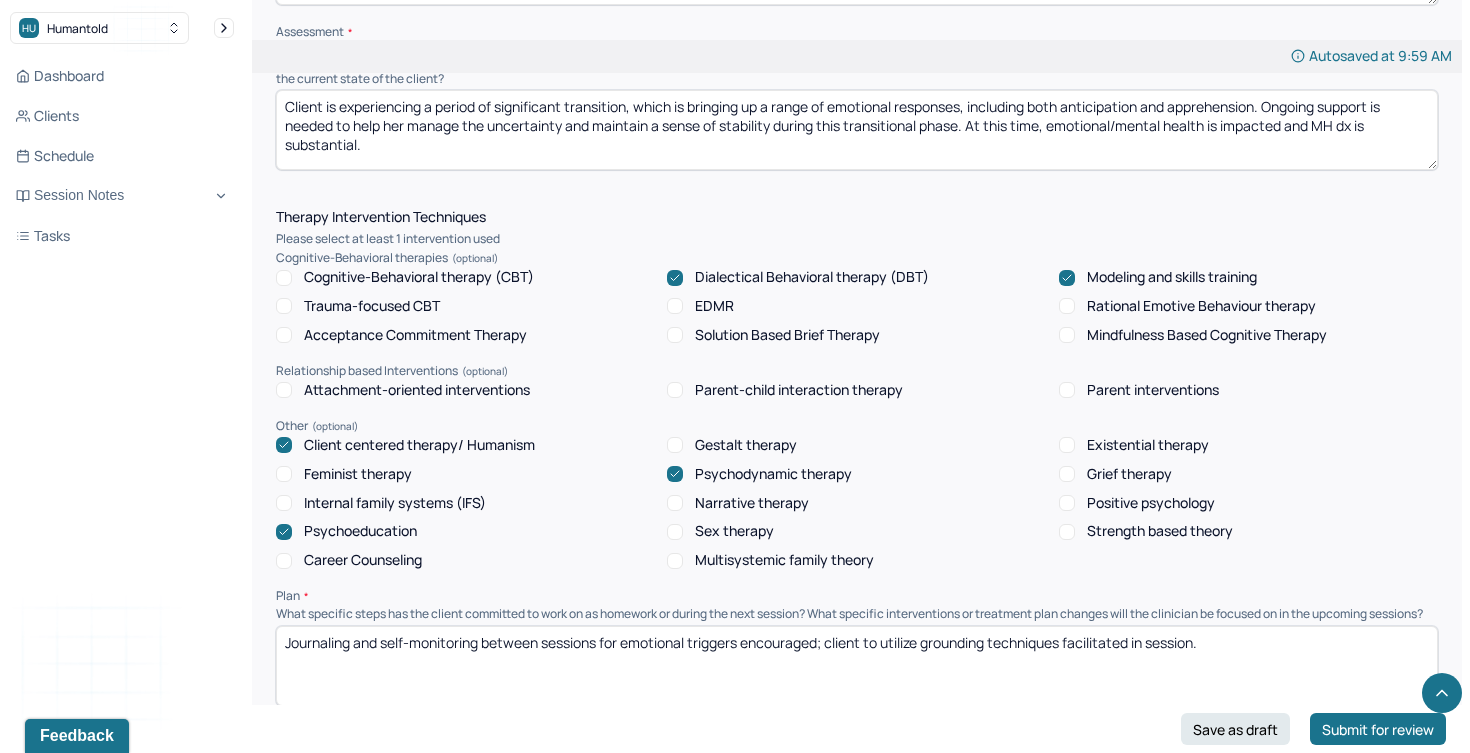 scroll, scrollTop: 1572, scrollLeft: 0, axis: vertical 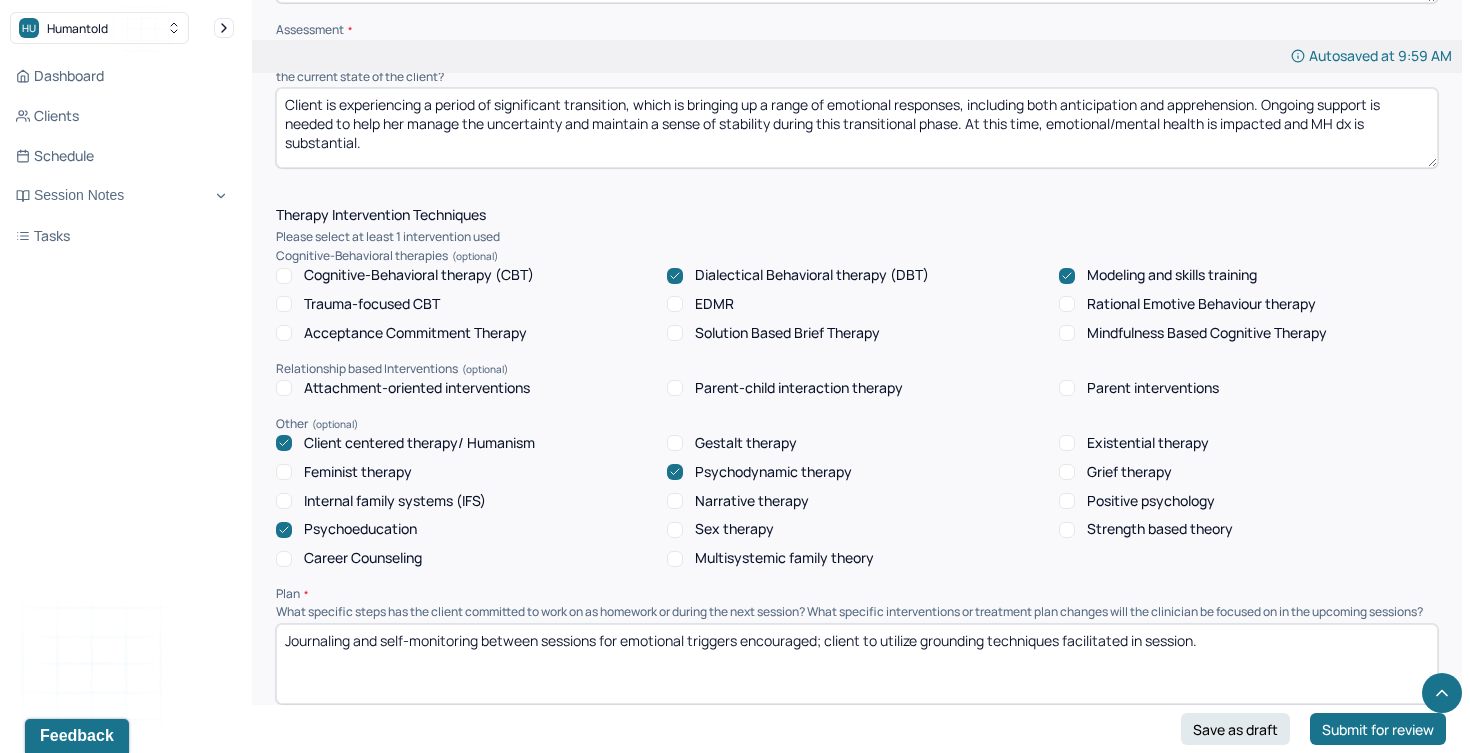 click 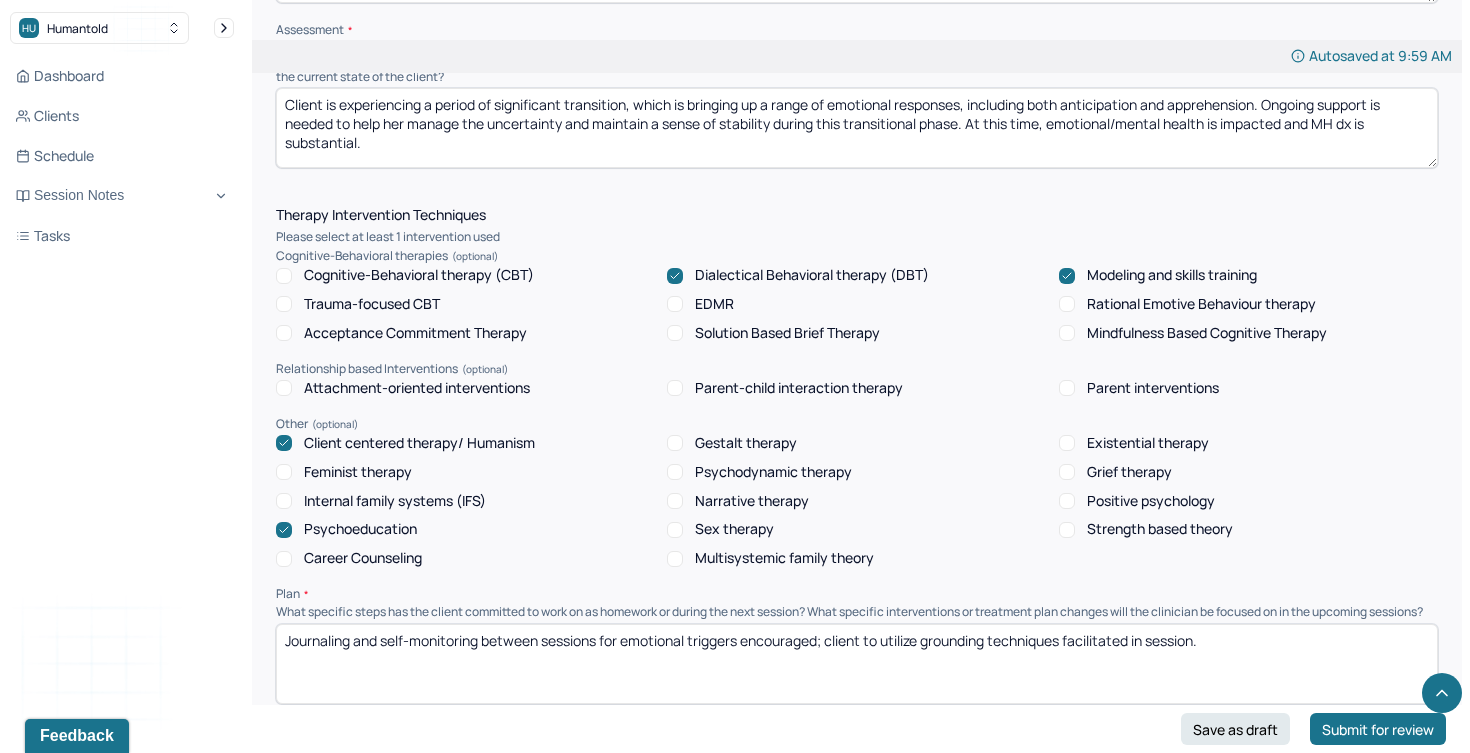 click on "Psychoeducation" at bounding box center [360, 529] 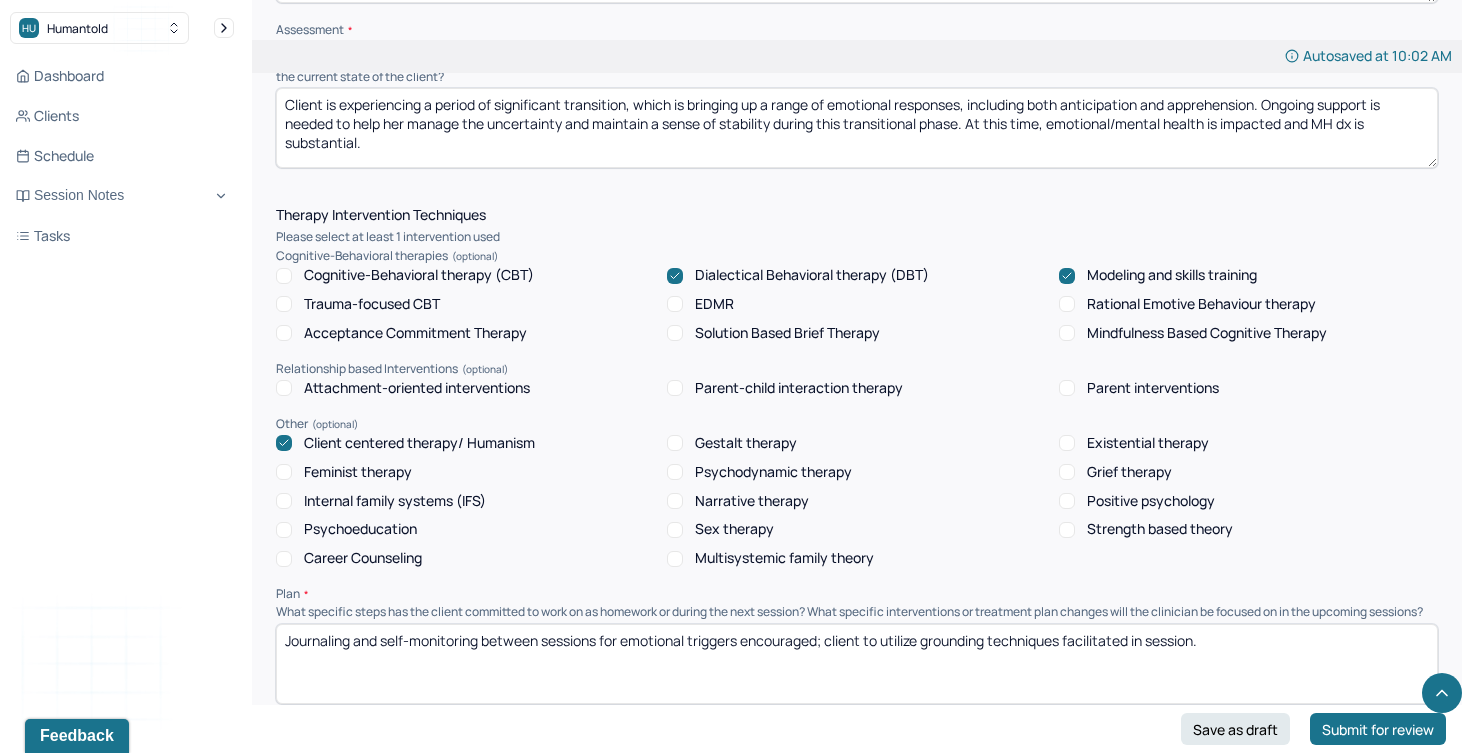 click on "Dialectical Behavioral therapy (DBT)" at bounding box center (812, 275) 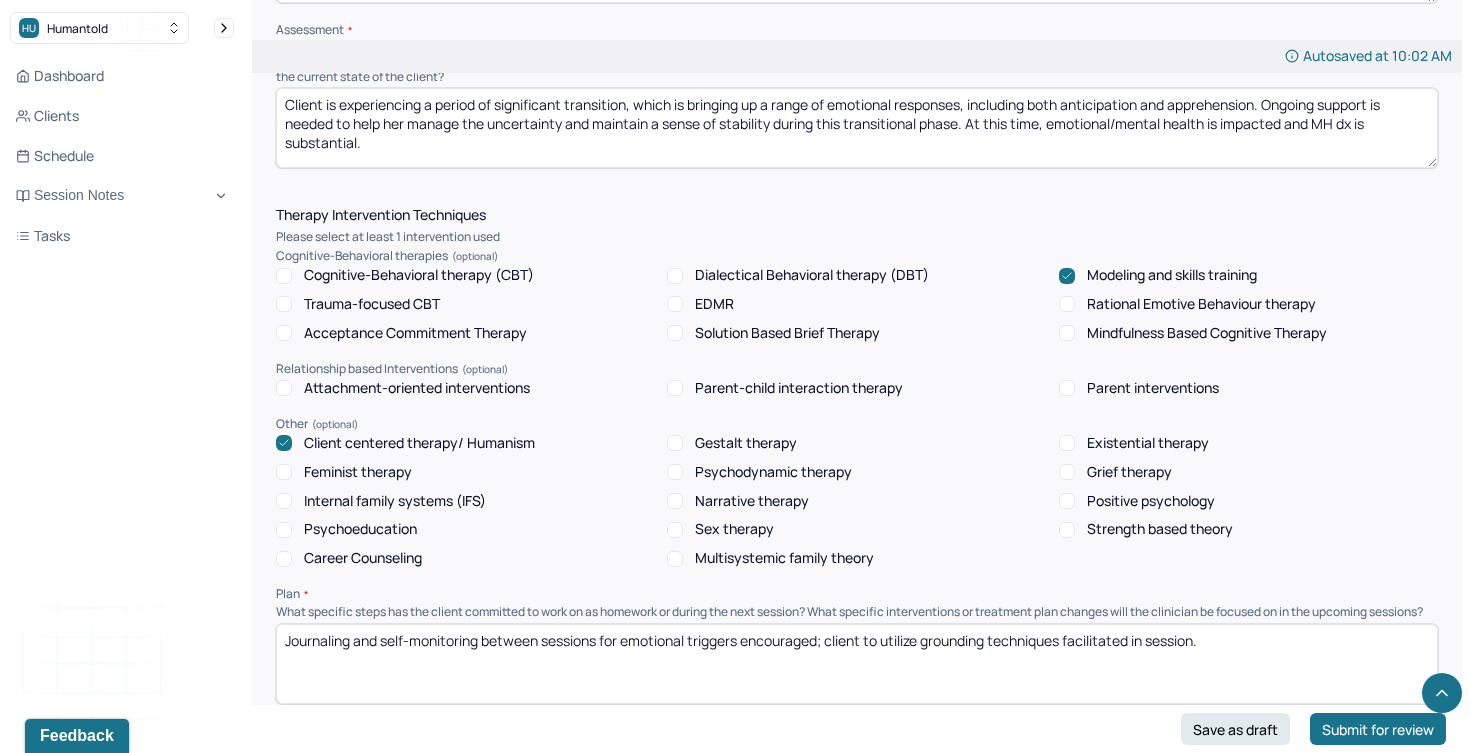 click on "Modeling and skills training" at bounding box center [1158, 275] 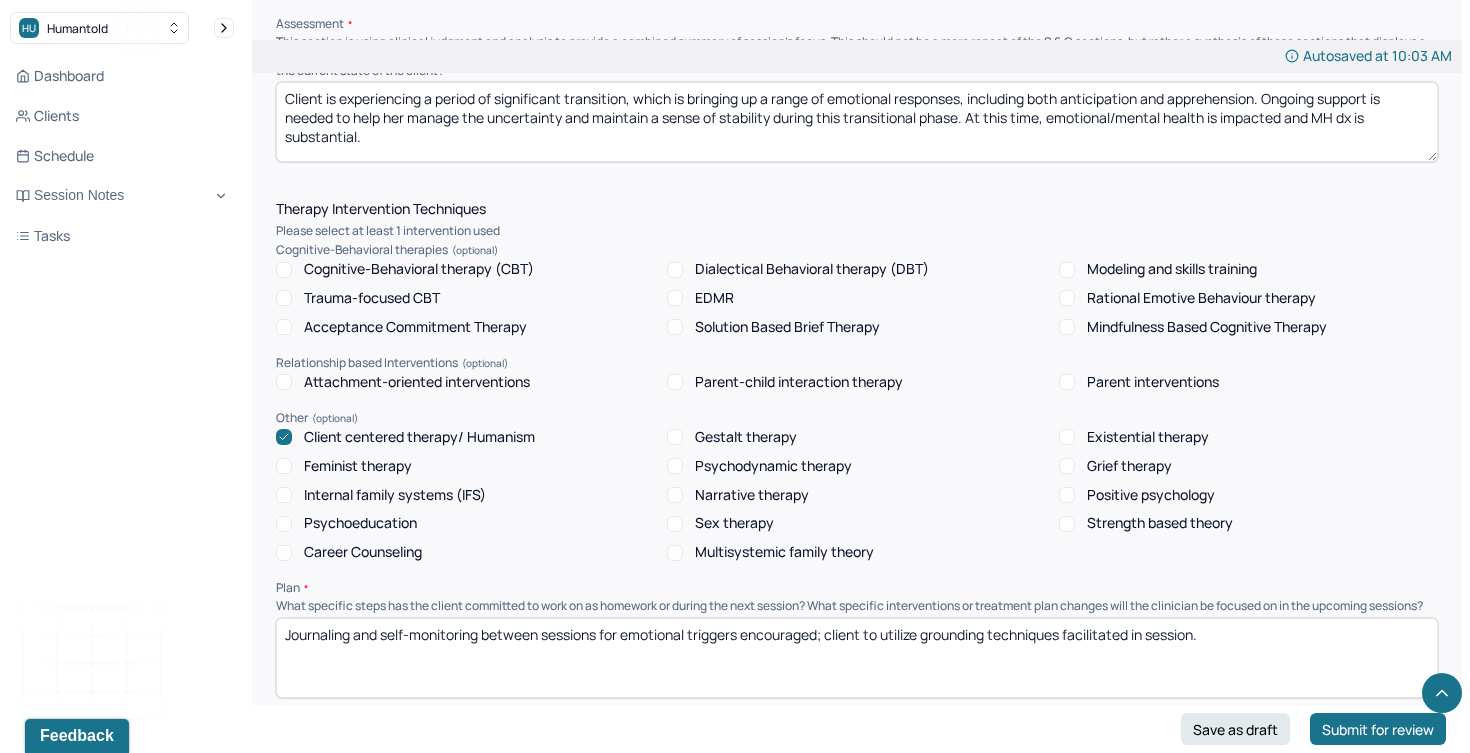scroll, scrollTop: 1580, scrollLeft: 0, axis: vertical 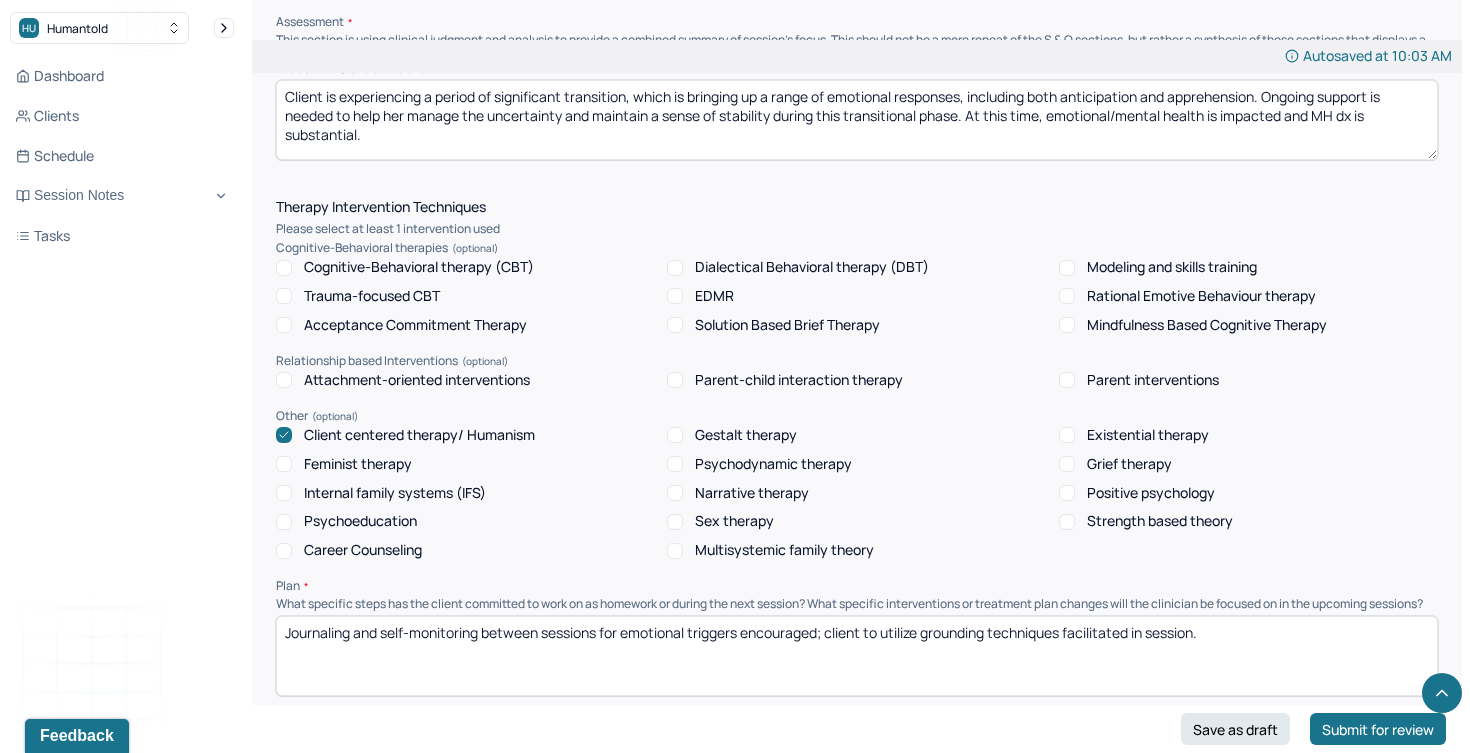 click on "Dialectical Behavioral therapy (DBT)" at bounding box center [812, 267] 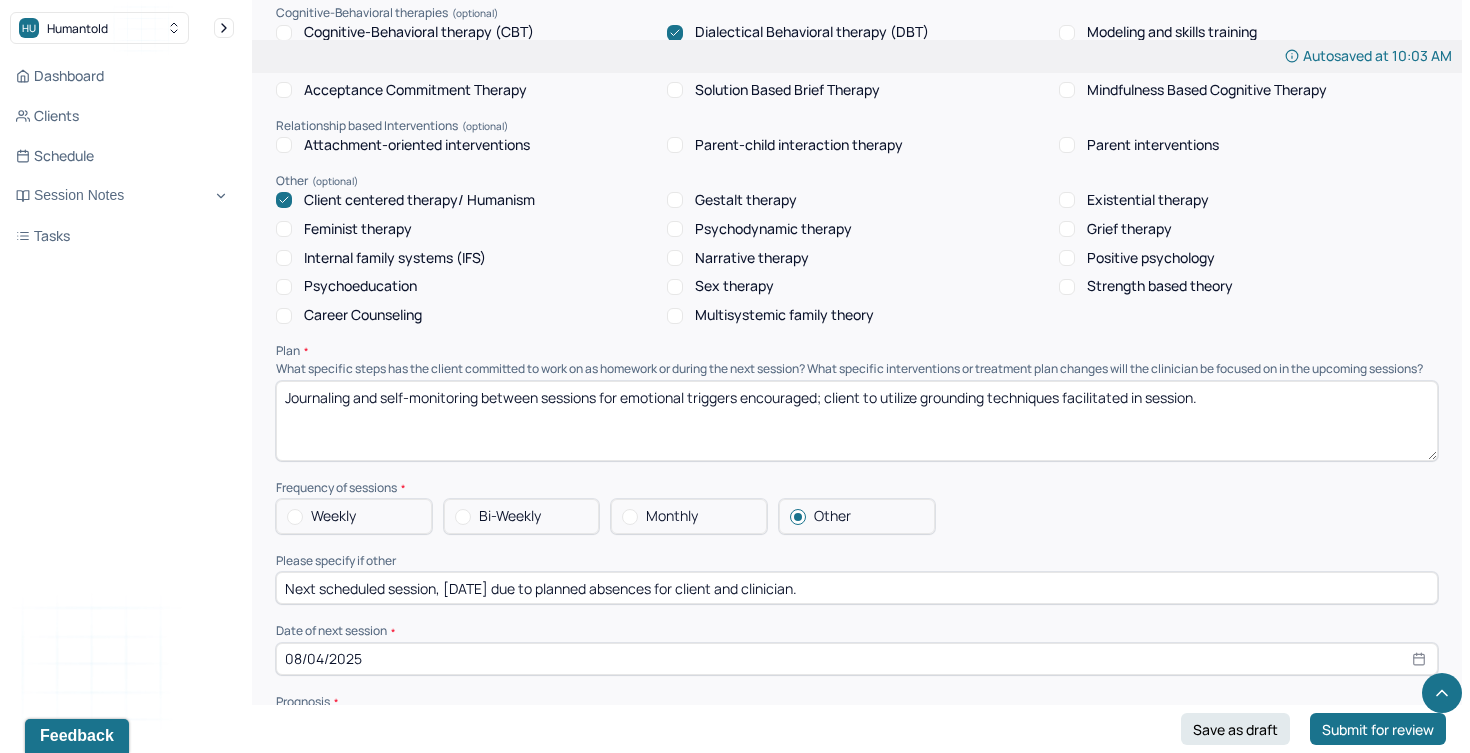 scroll, scrollTop: 1818, scrollLeft: 0, axis: vertical 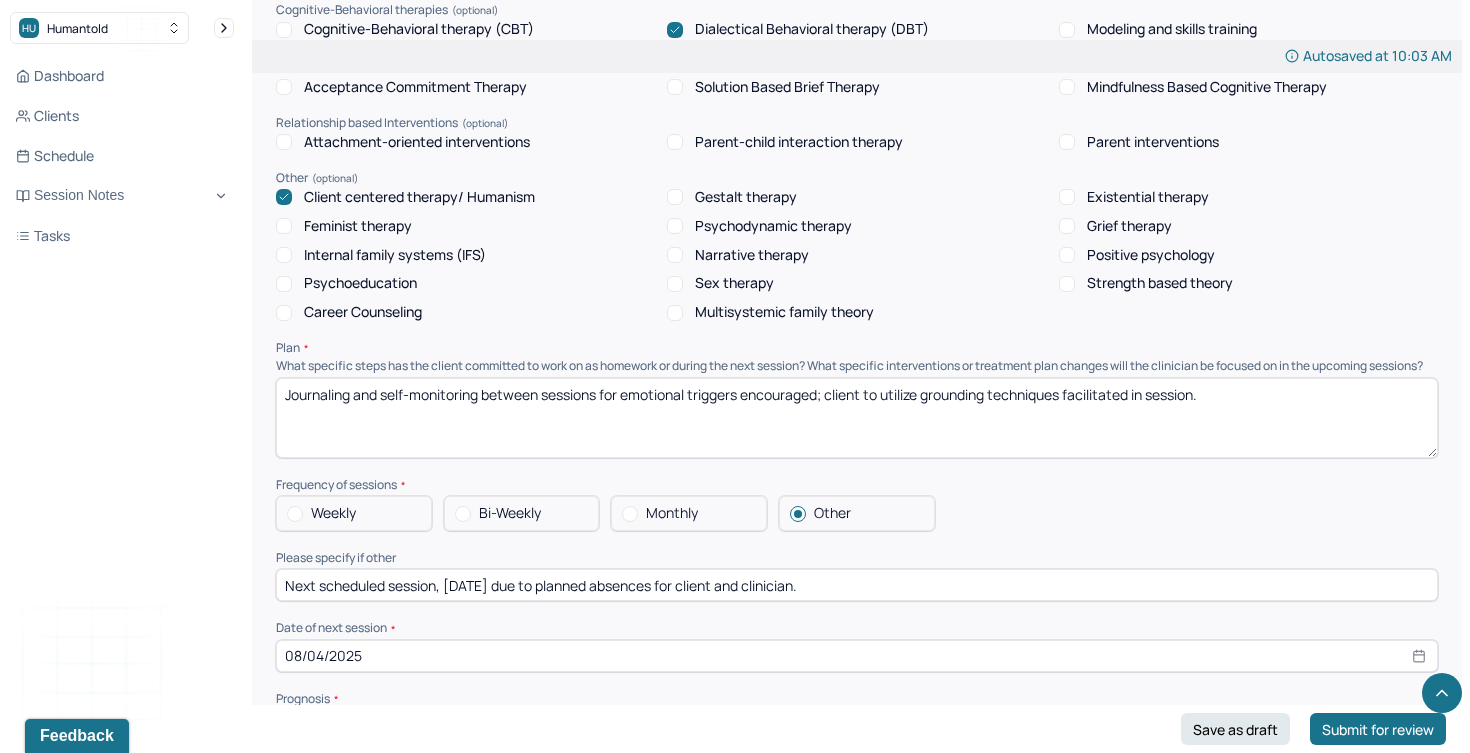 click on "Weekly" at bounding box center [354, 513] 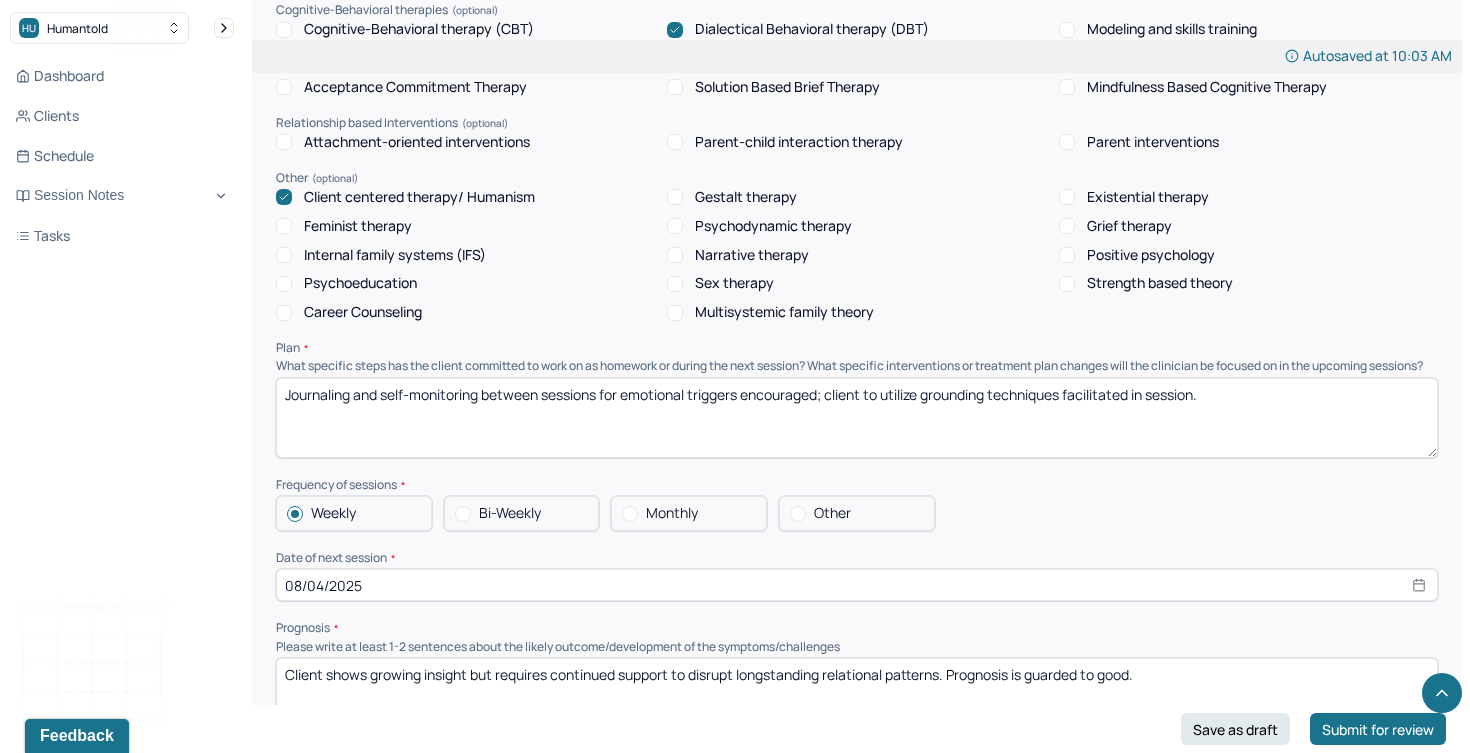 select on "7" 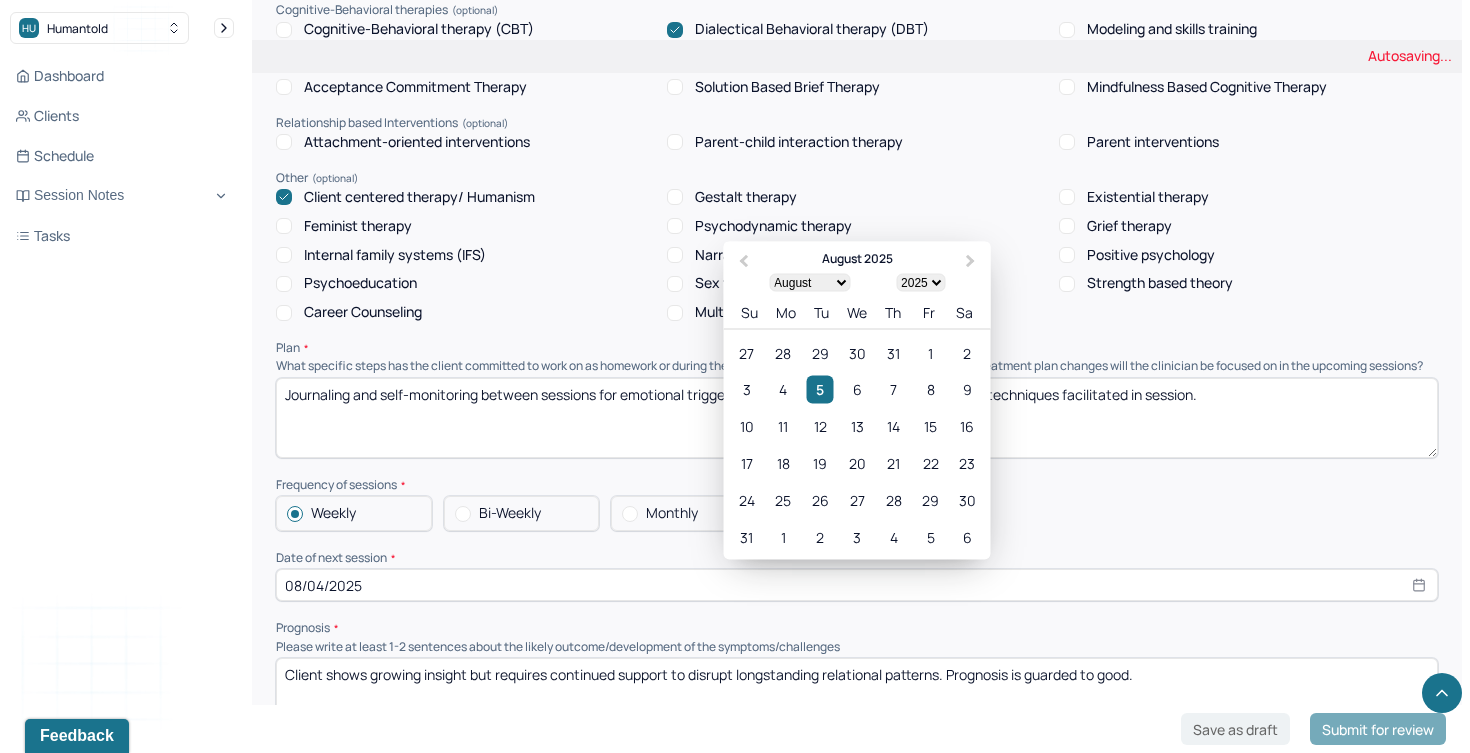 click on "08/04/2025" at bounding box center [857, 585] 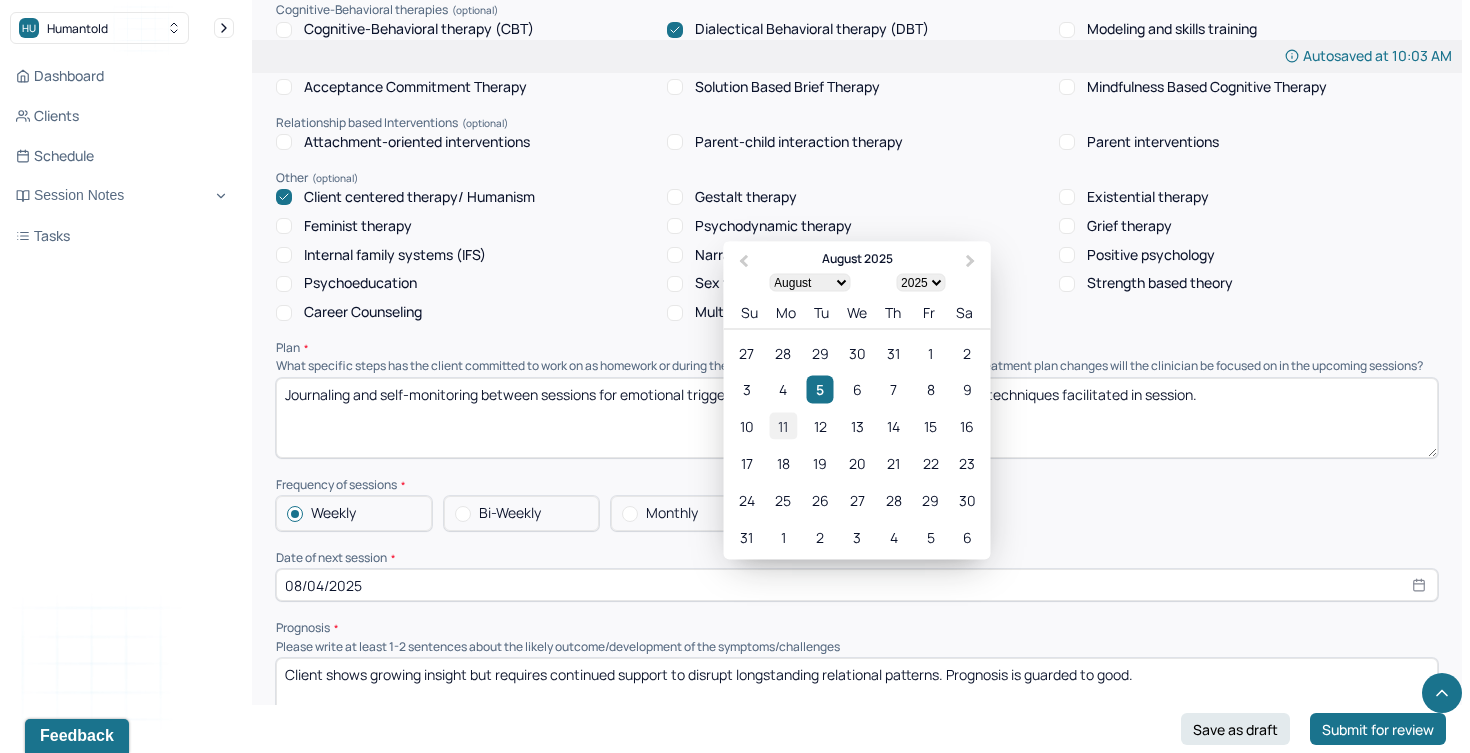 click on "11" at bounding box center [783, 426] 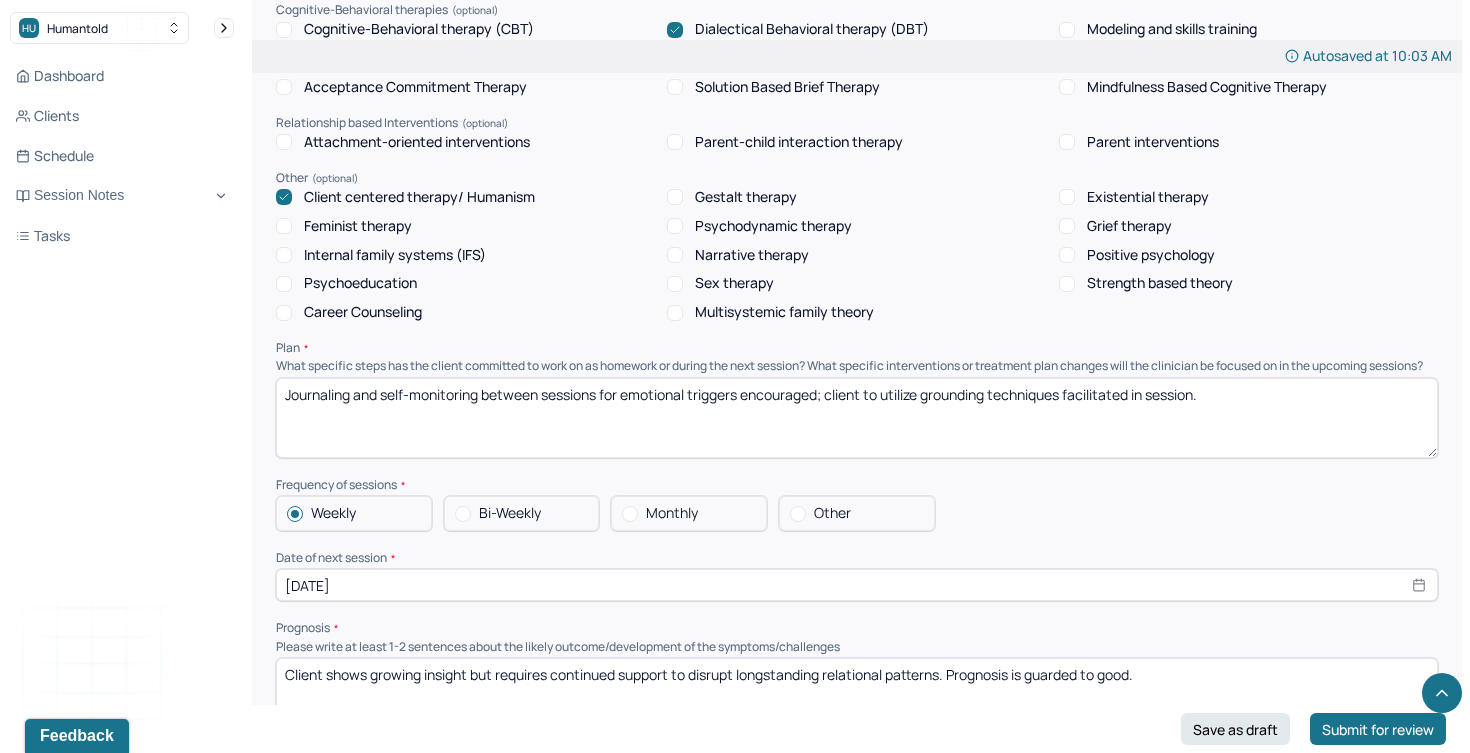 select on "7" 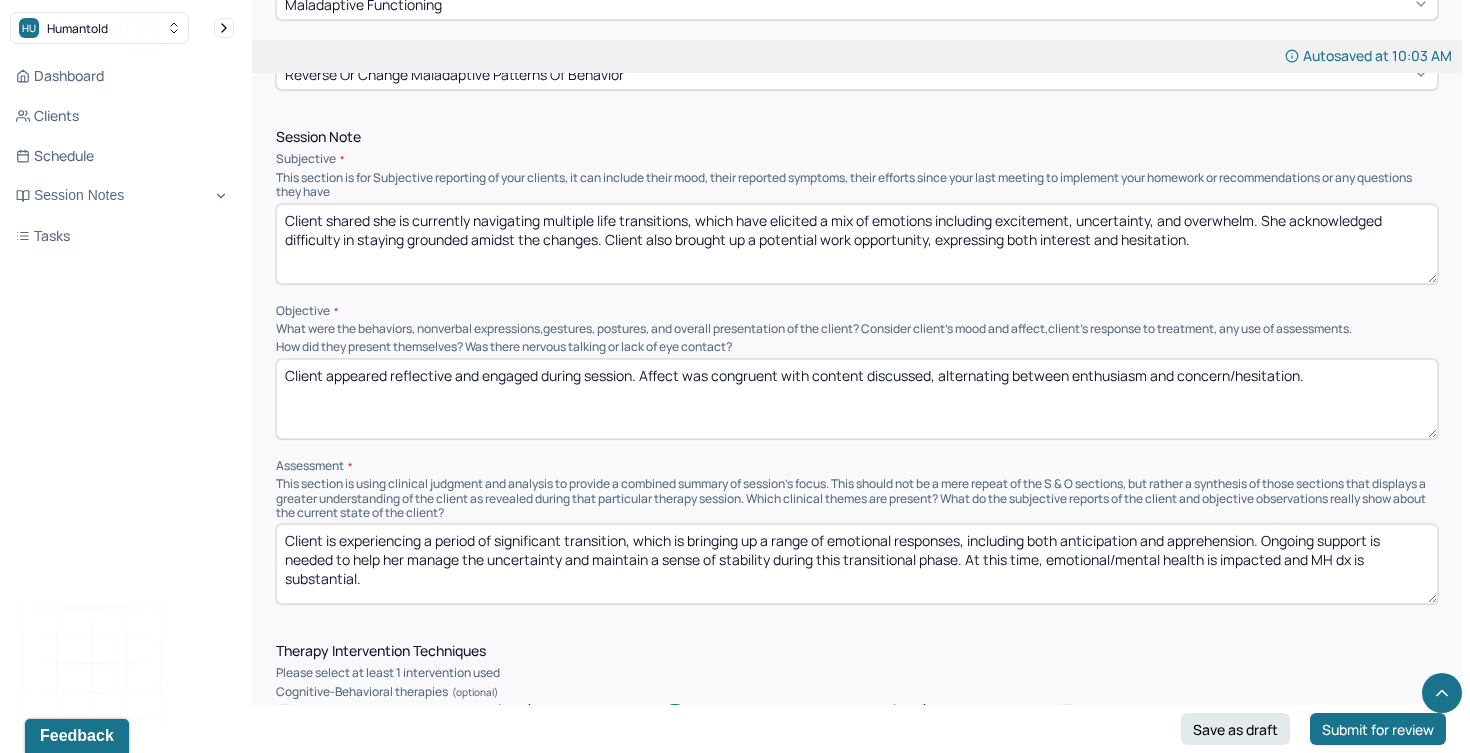 scroll, scrollTop: 1133, scrollLeft: 0, axis: vertical 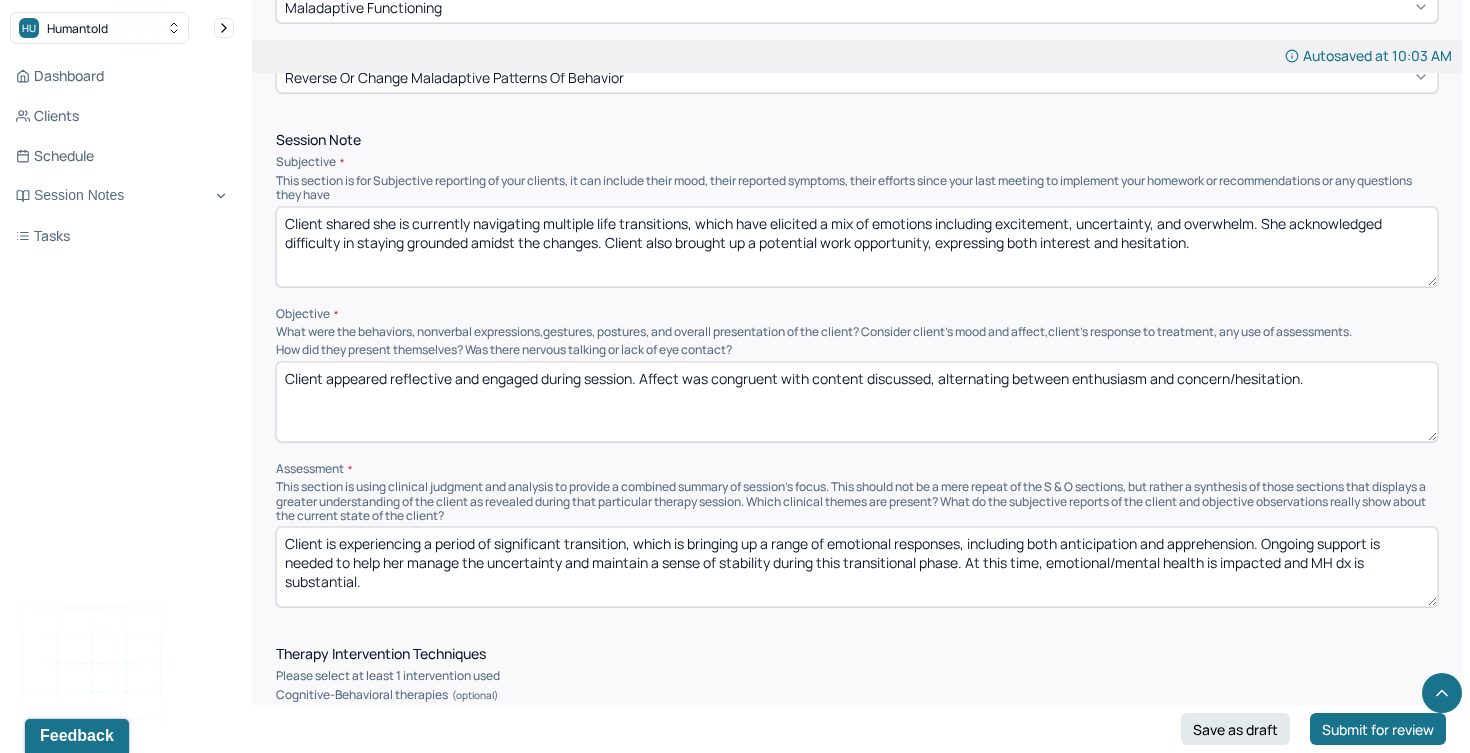 drag, startPoint x: 1224, startPoint y: 218, endPoint x: 414, endPoint y: 135, distance: 814.2414 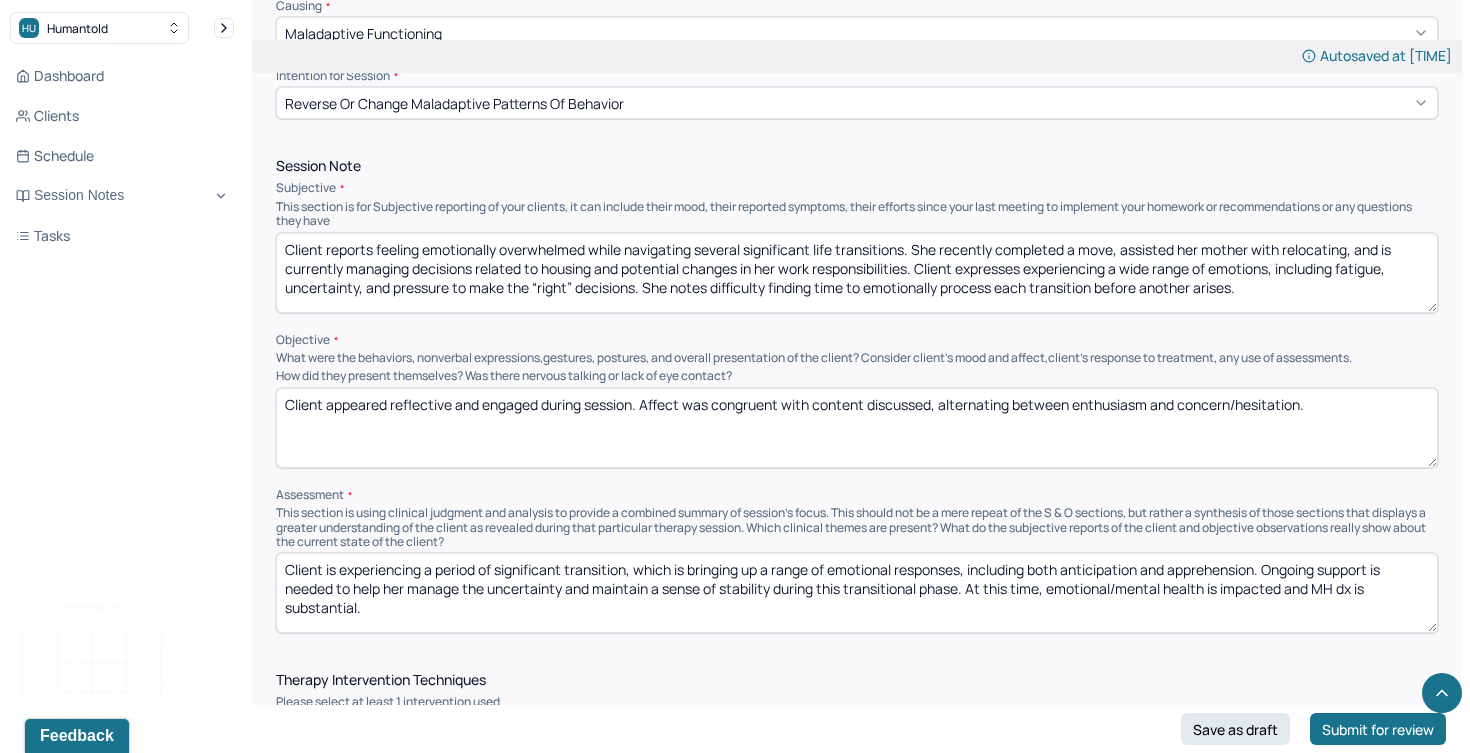 scroll, scrollTop: 1189, scrollLeft: 0, axis: vertical 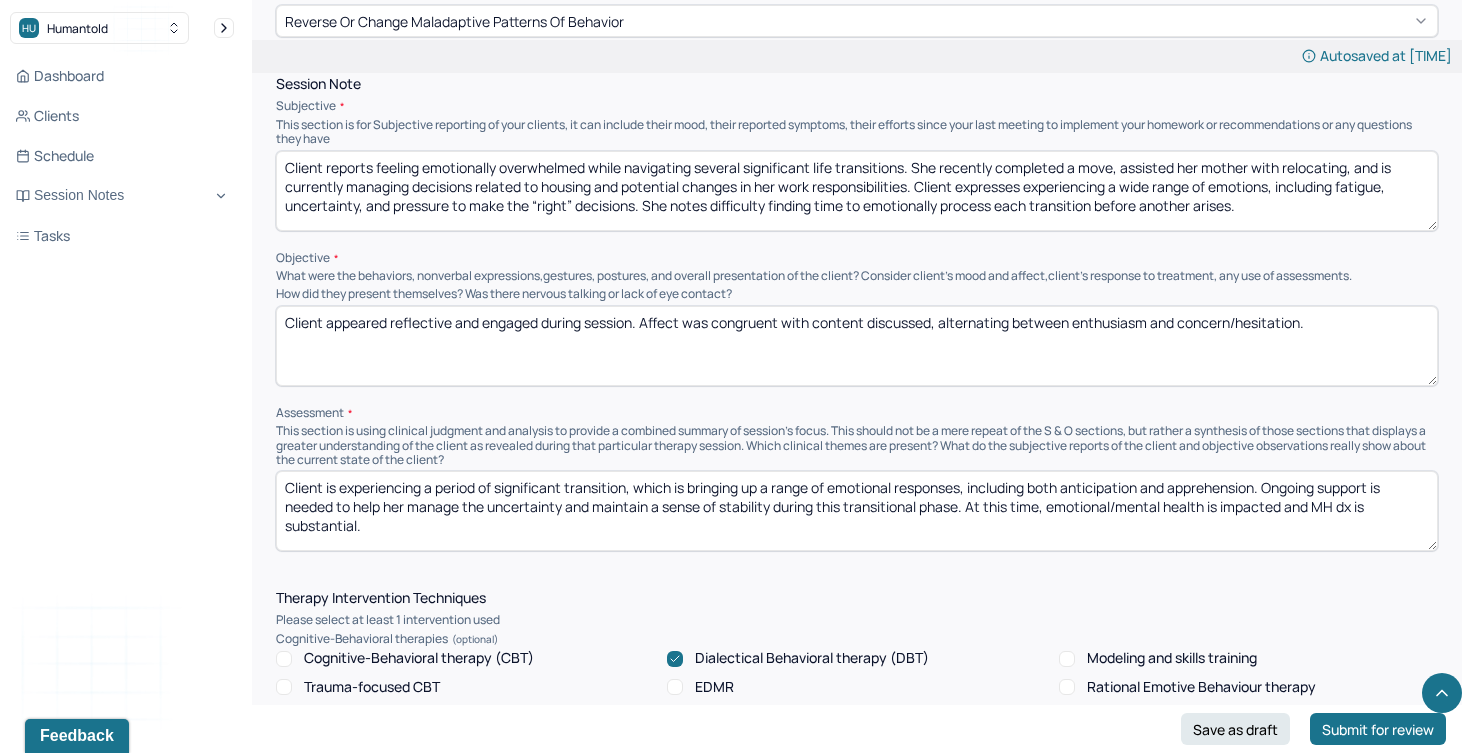 type on "Client reports feeling emotionally overwhelmed while navigating several significant life transitions. She recently completed a move, assisted her mother with relocating, and is currently managing decisions related to housing and potential changes in her work responsibilities. Client expresses experiencing a wide range of emotions, including fatigue, uncertainty, and pressure to make the “right” decisions. She notes difficulty finding time to emotionally process each transition before another arises." 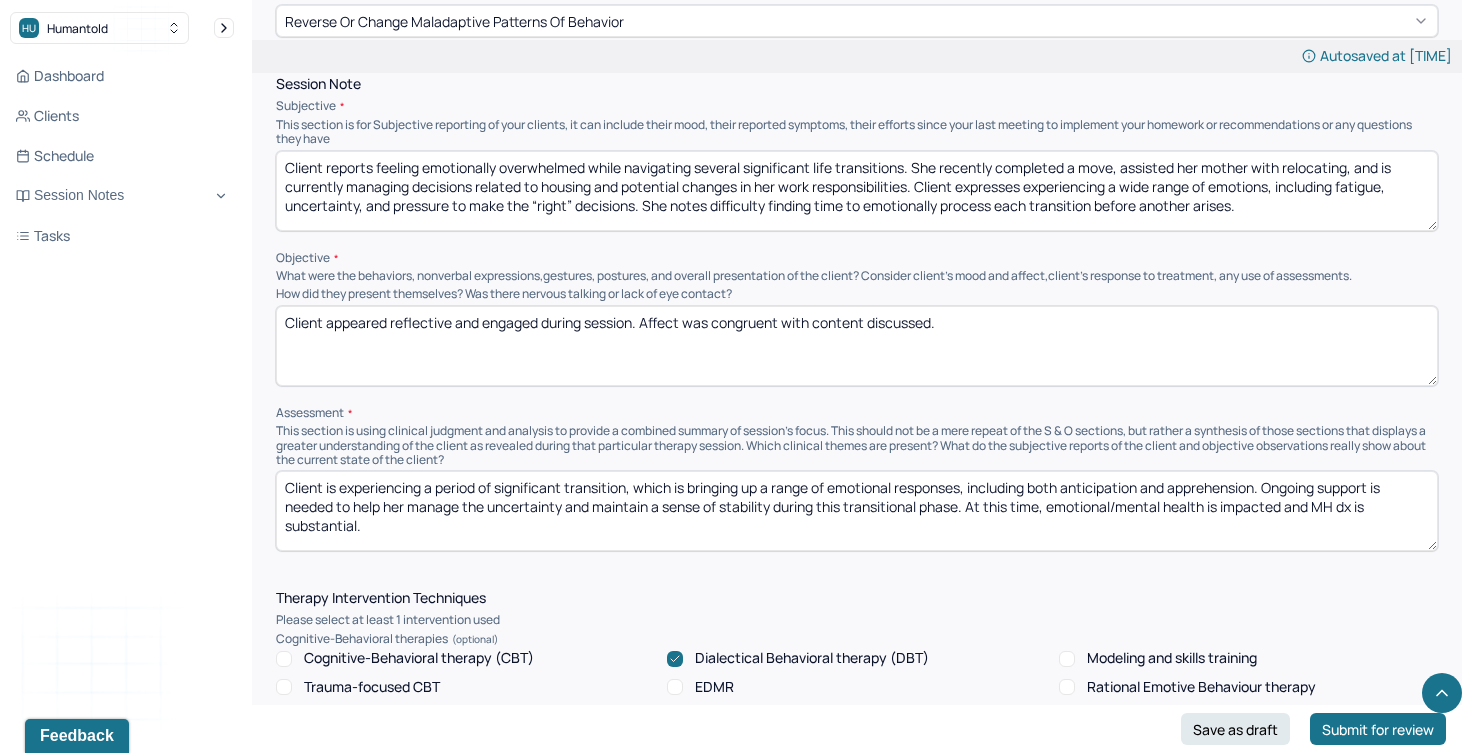 scroll, scrollTop: 1255, scrollLeft: 0, axis: vertical 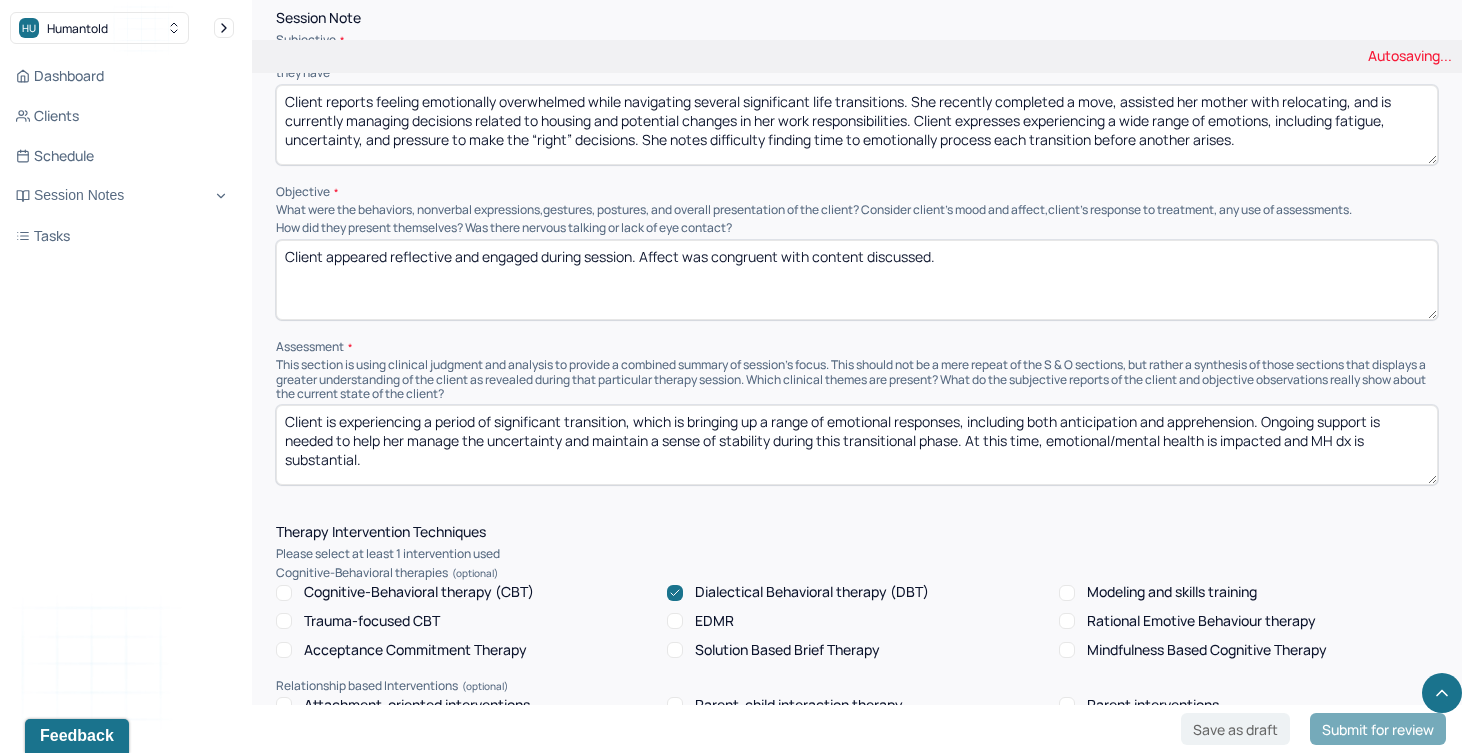 type on "Client appeared reflective and engaged during session. Affect was congruent with content discussed." 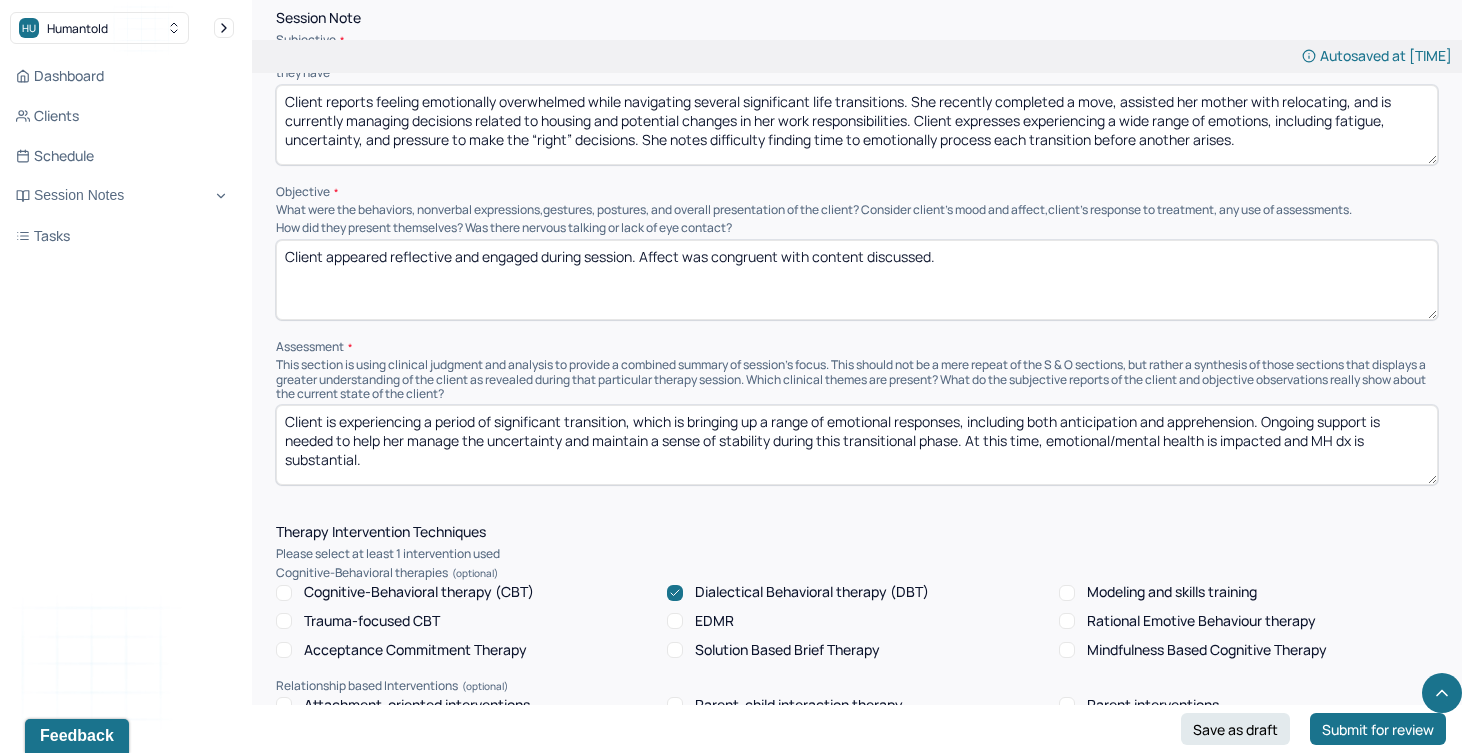 drag, startPoint x: 1269, startPoint y: 397, endPoint x: 972, endPoint y: 392, distance: 297.04208 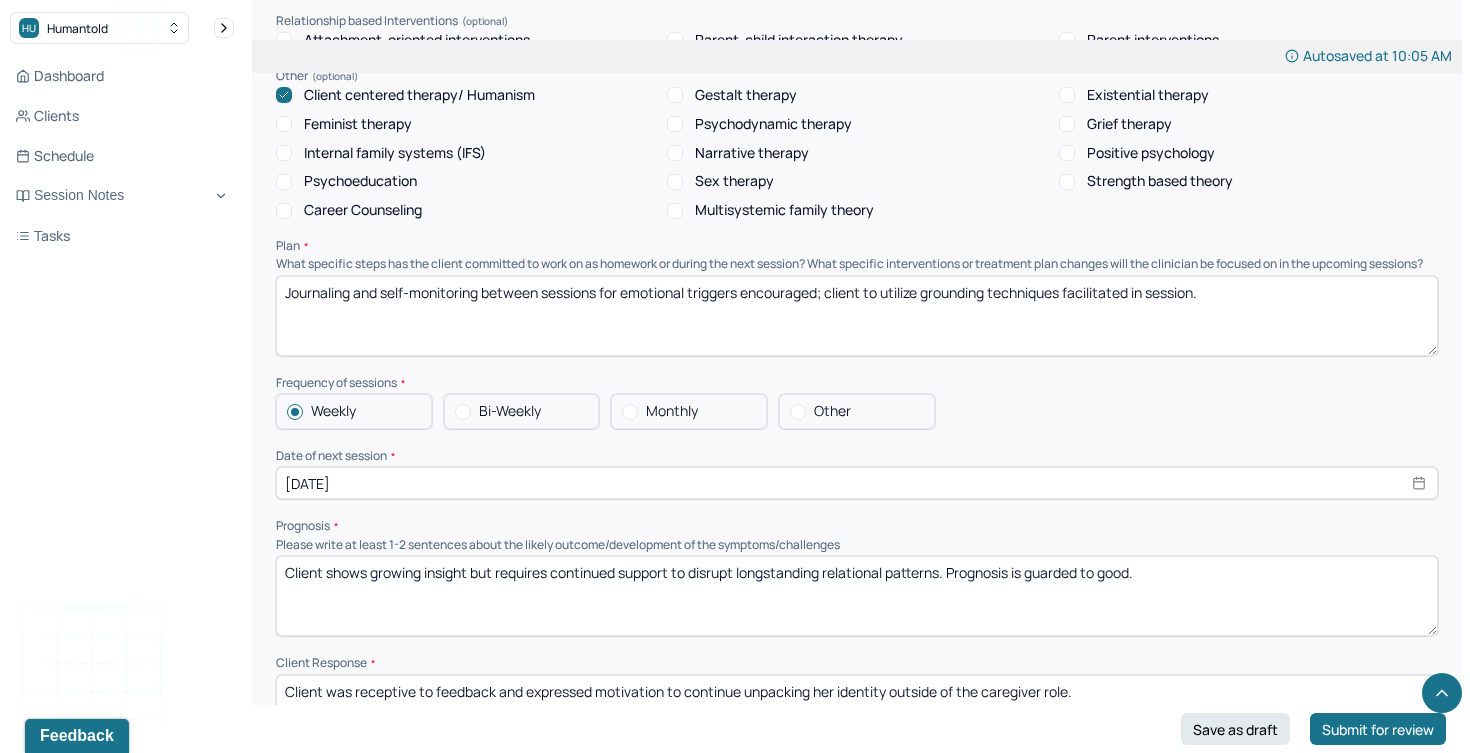 scroll, scrollTop: 1921, scrollLeft: 0, axis: vertical 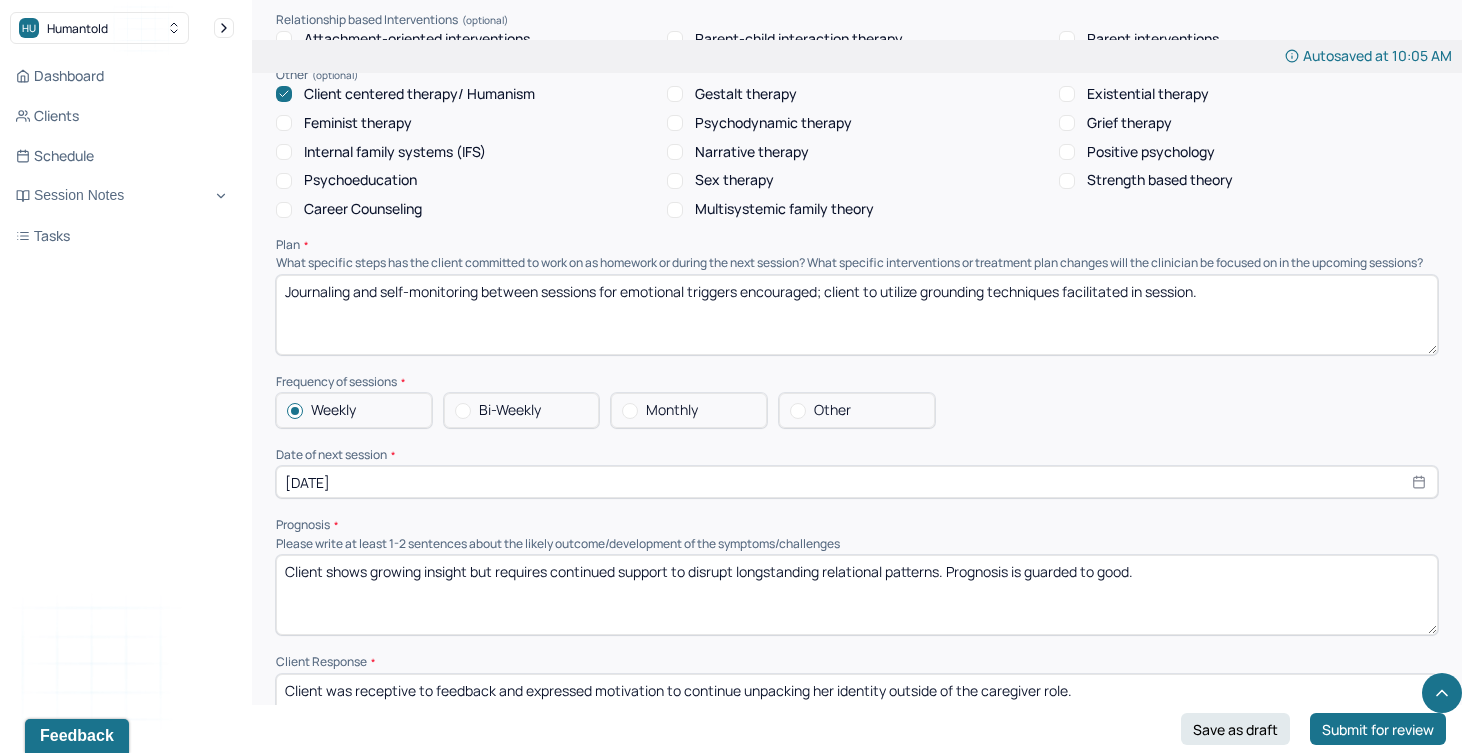 type on "Client is experiencing a period of significant transition, which is bringing up a range of emotional responses Ongoing support is needed to help her manage the uncertainty and maintain a sense of stability during this transitional phase. At this time, emotional/mental health is impacted and MH dx is substantial." 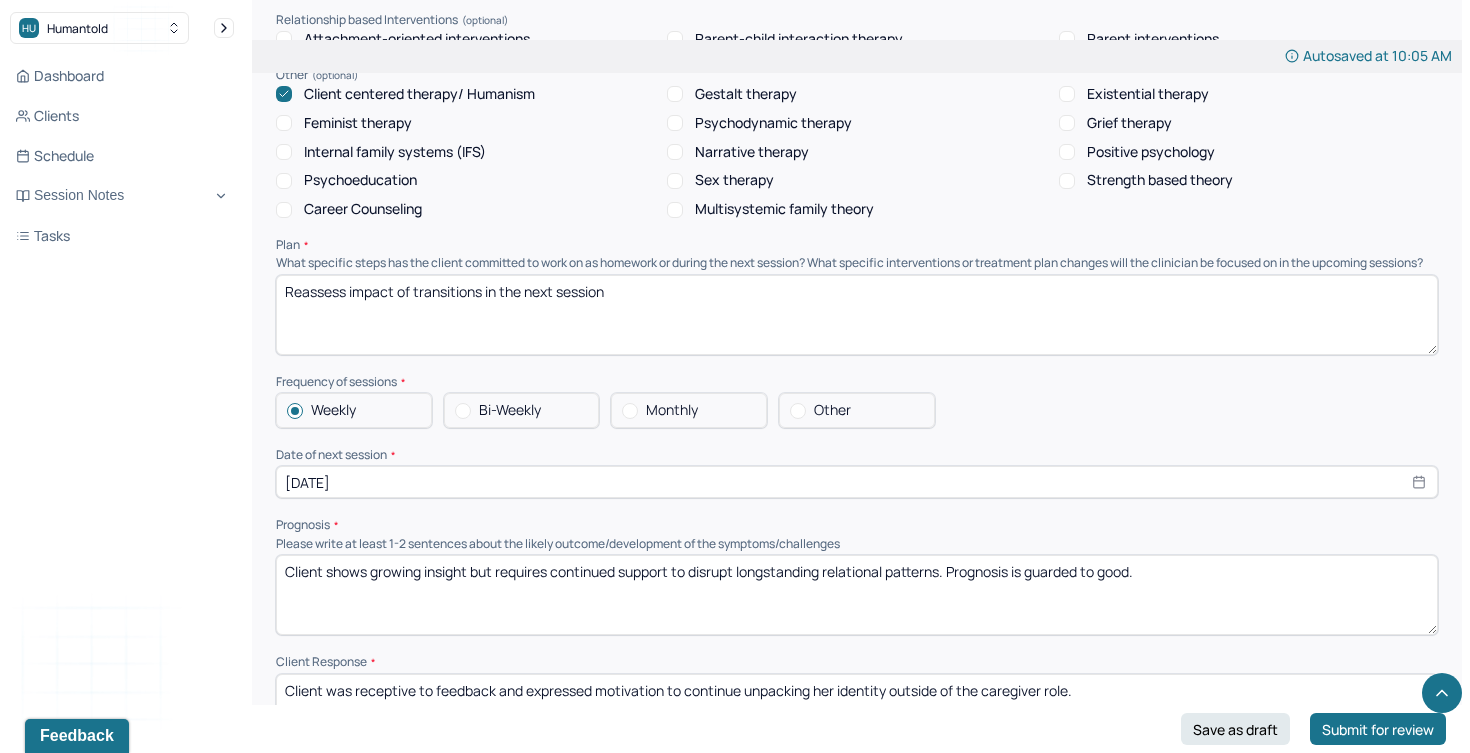 click on "Journaling and self-monitoring between sessions for emotional triggers encouraged; client to utilize grounding techniques facilitated in session." at bounding box center [857, 315] 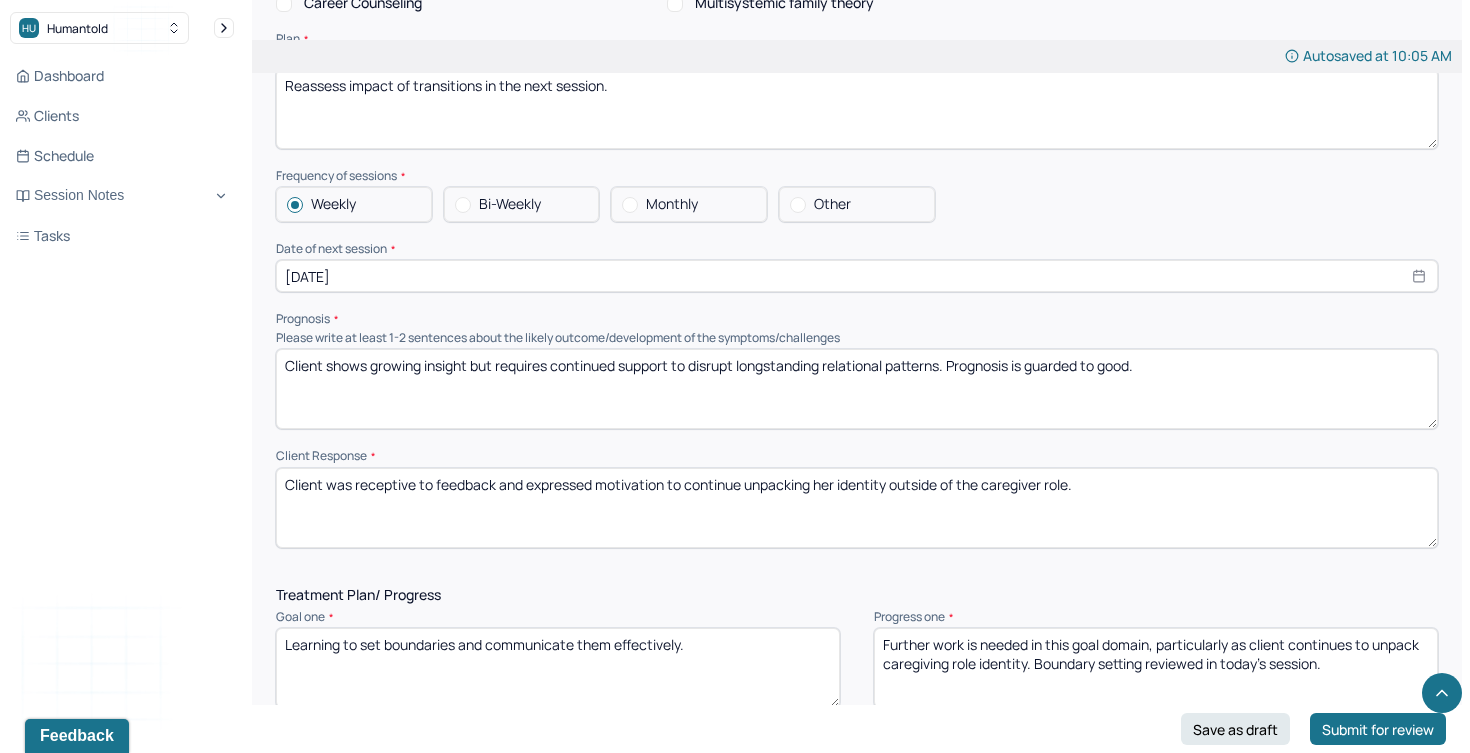 scroll, scrollTop: 2131, scrollLeft: 0, axis: vertical 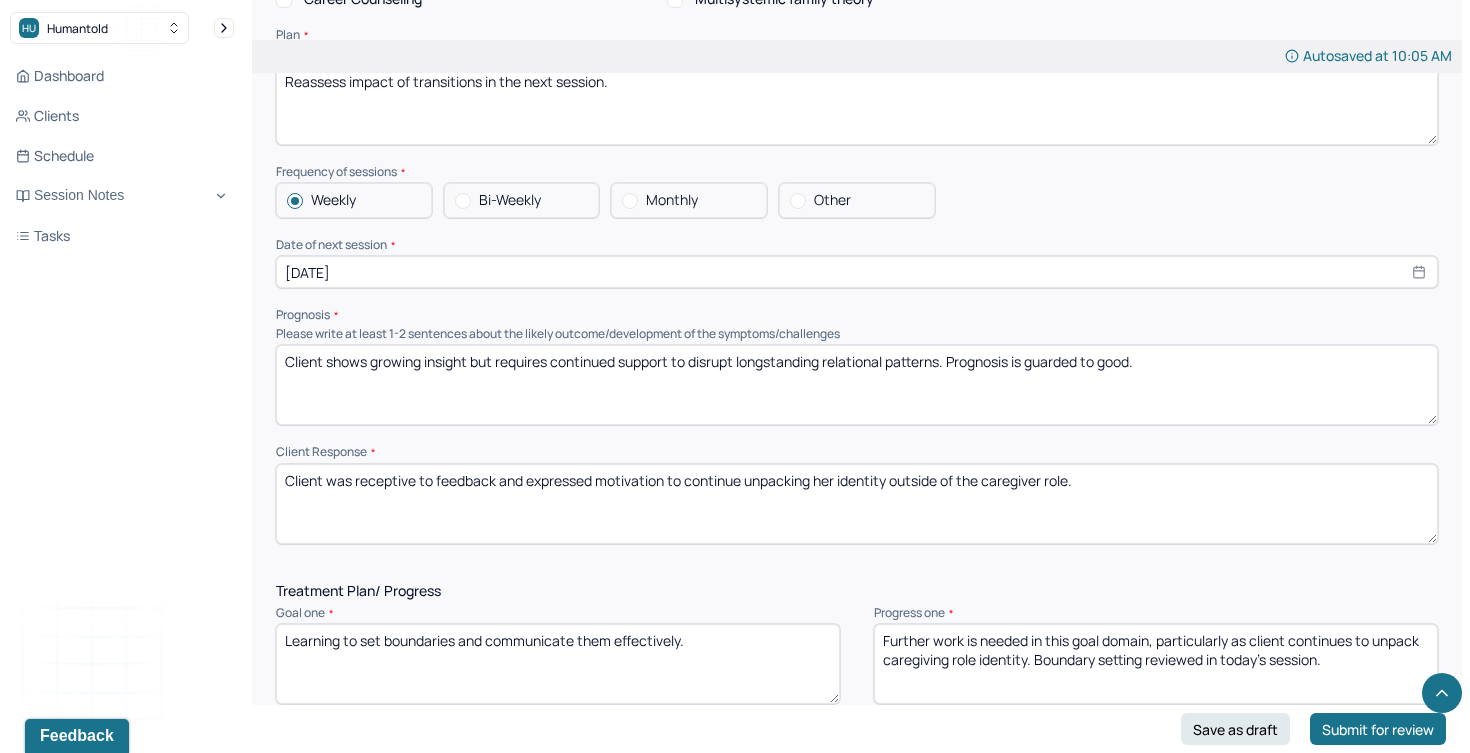 type on "Reassess impact of transitions in the next session." 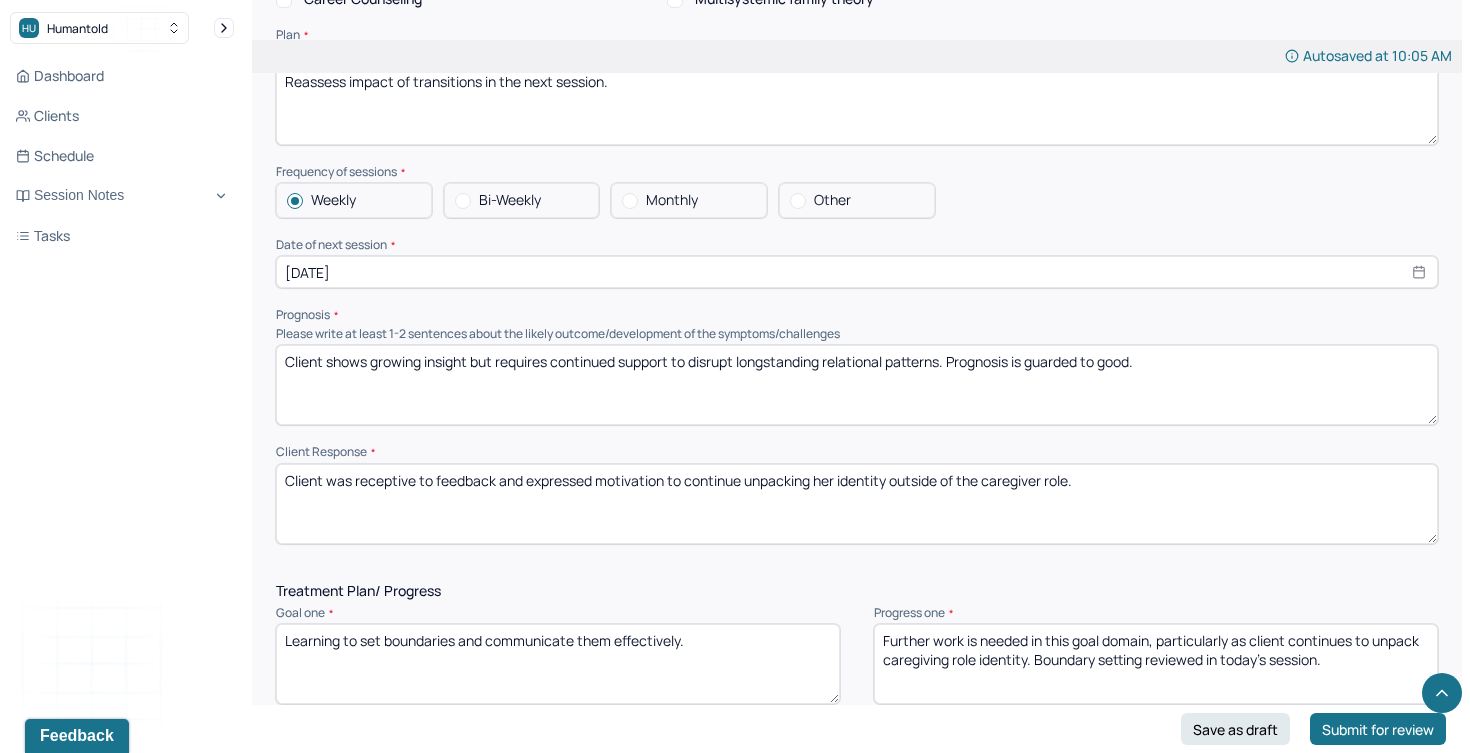 click on "Therapy Intervention Techniques Please select at least 1 intervention used Cognitive-Behavioral therapies Cognitive-Behavioral therapy (CBT) Dialectical Behavioral therapy (DBT) Modeling and skills training Trauma-focused CBT EDMR Rational Emotive Behaviour therapy Acceptance Commitment Therapy Solution Based Brief Therapy Mindfulness Based Cognitive Therapy Relationship based Interventions Attachment-oriented interventions Parent-child interaction therapy Parent interventions Other Client centered therapy/ Humanism Gestalt therapy Existential therapy Feminist therapy Psychodynamic therapy Grief therapy Internal family systems (IFS) Narrative therapy Positive psychology Psychoeducation Sex therapy Strength based theory Career Counseling Multisystemic family theory Plan What specific steps has the client committed to work on as homework or during the next session? What specific interventions or treatment plan changes will the clinician be focused on in the upcoming sessions? Frequency of sessions Weekly Other" at bounding box center (857, 96) 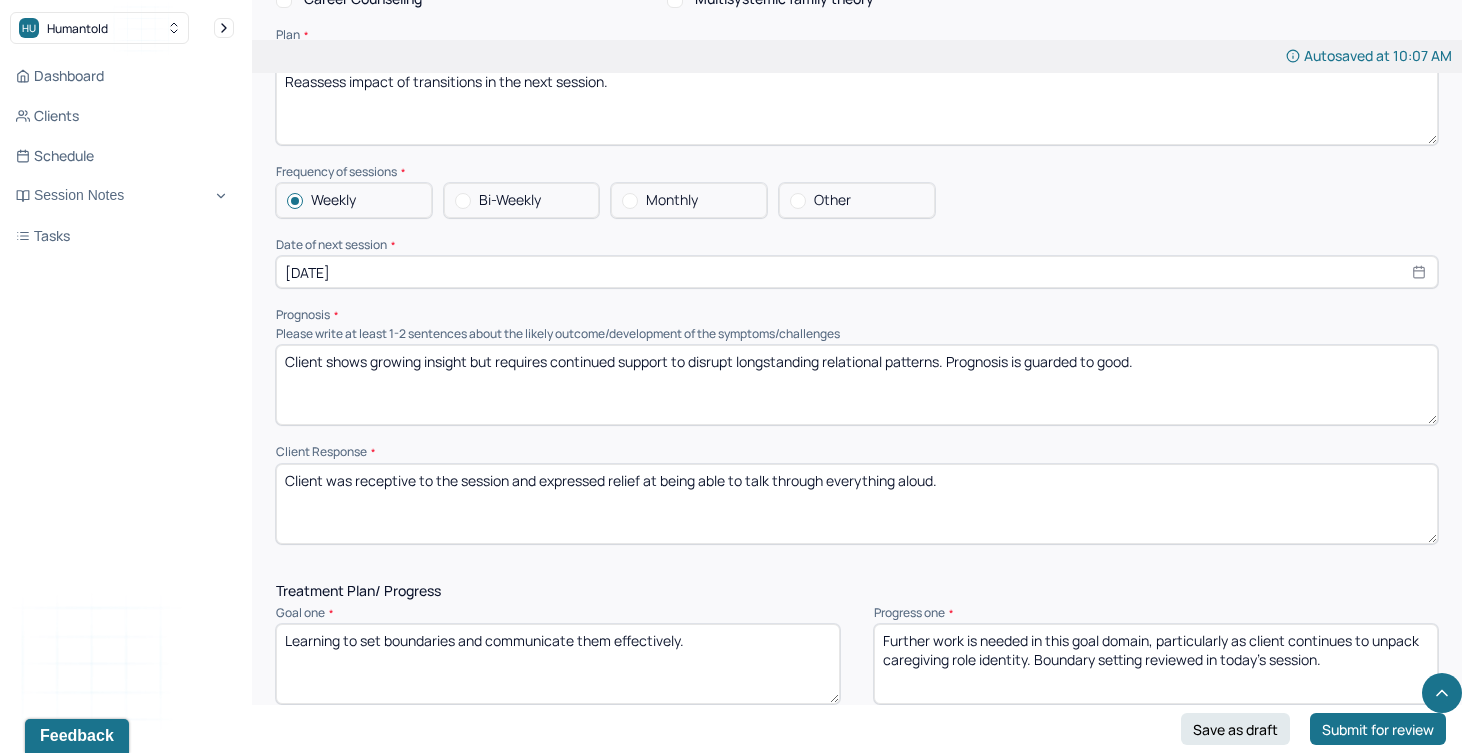 type on "Client was receptive to the session and expressed relief at being able to talk through everything aloud." 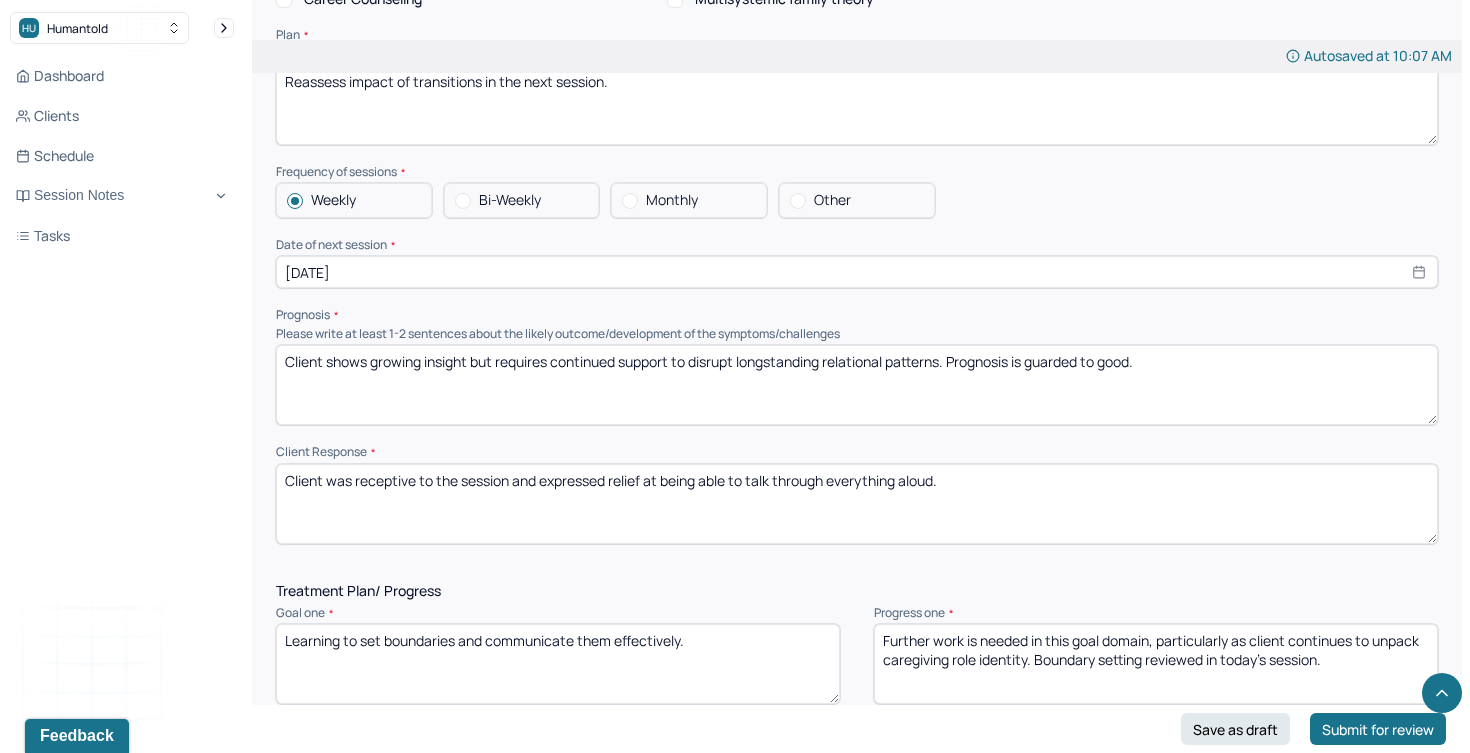 click on "Client shows growing insight but requires continued support to disrupt longstanding relational patterns. Prognosis is guarded to good." at bounding box center [857, 385] 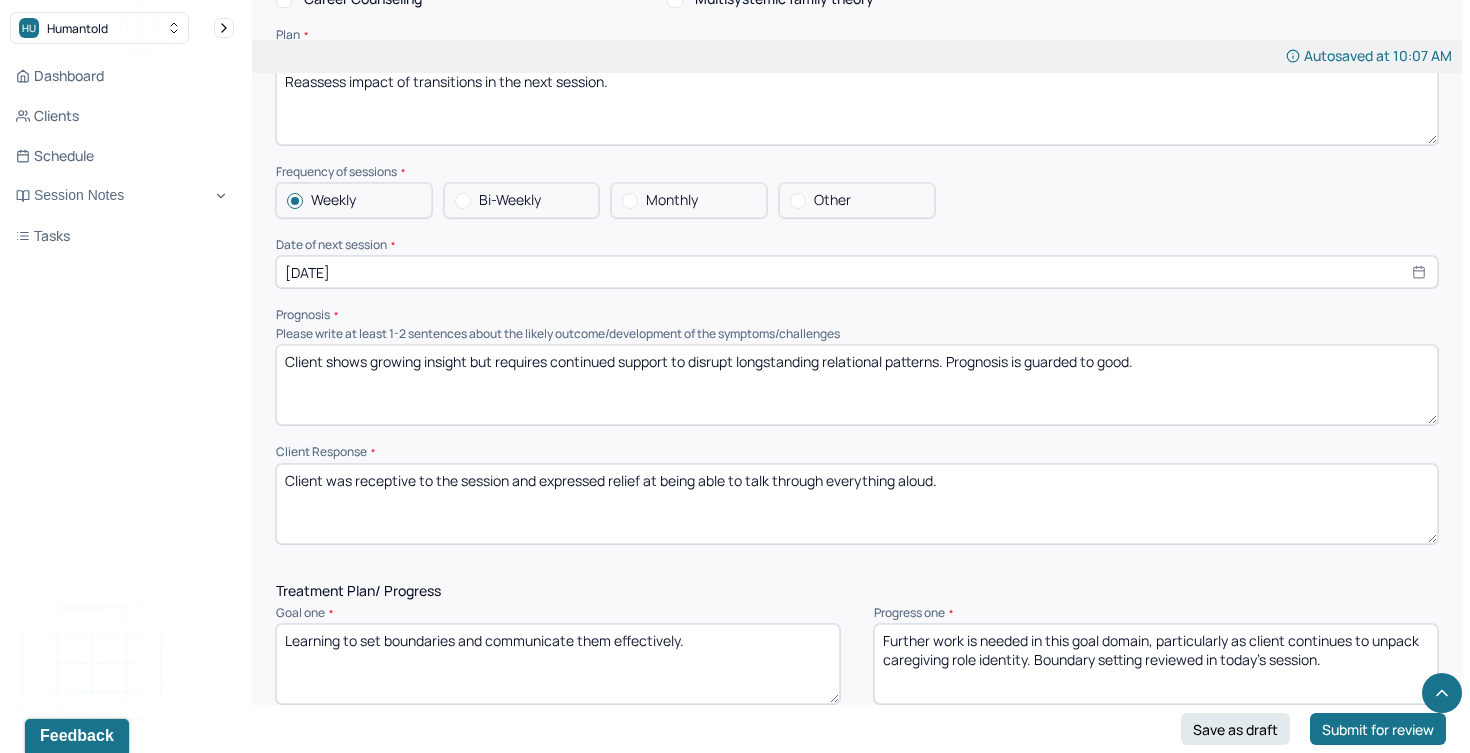 drag, startPoint x: 1098, startPoint y: 352, endPoint x: 1020, endPoint y: 350, distance: 78.025635 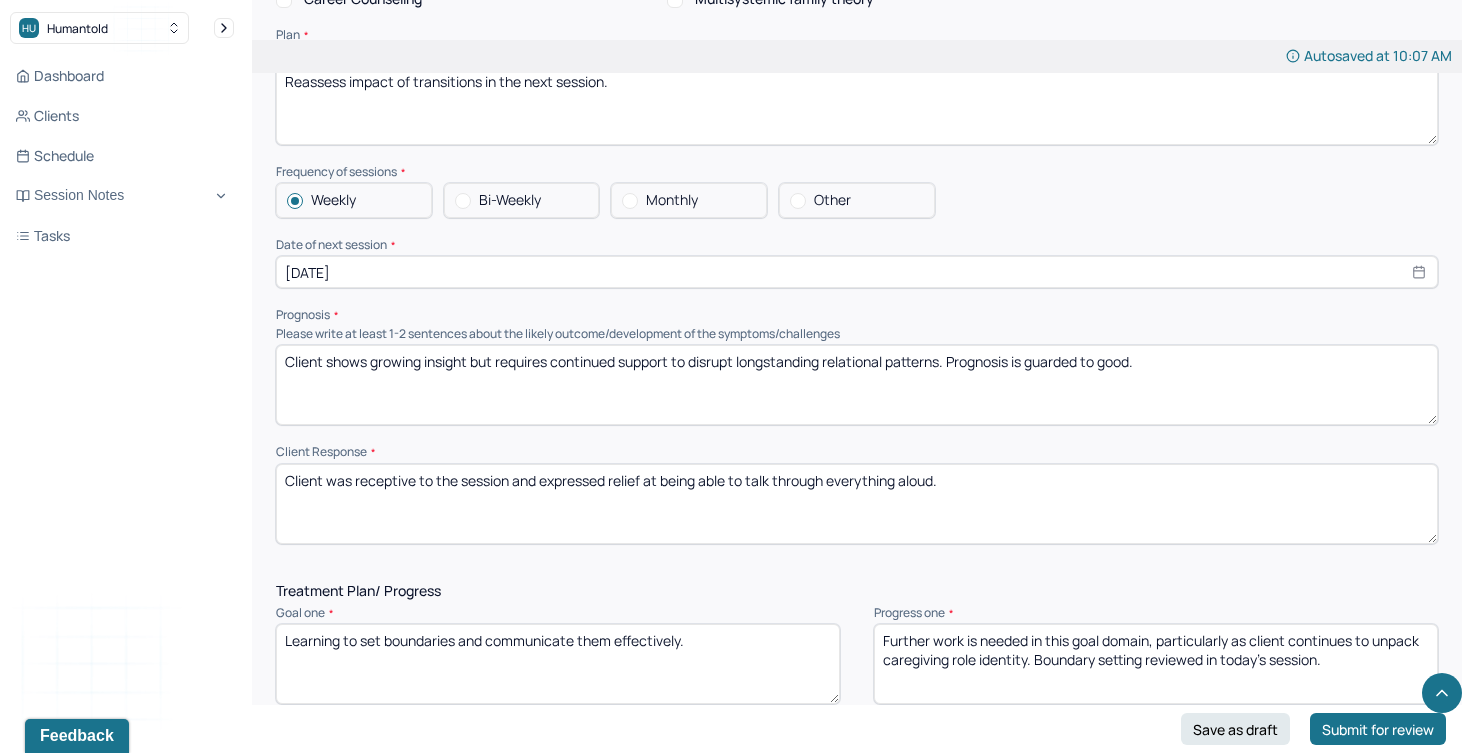 click on "Client shows growing insight but requires continued support to disrupt longstanding relational patterns. Prognosis is guarded to good." at bounding box center [857, 385] 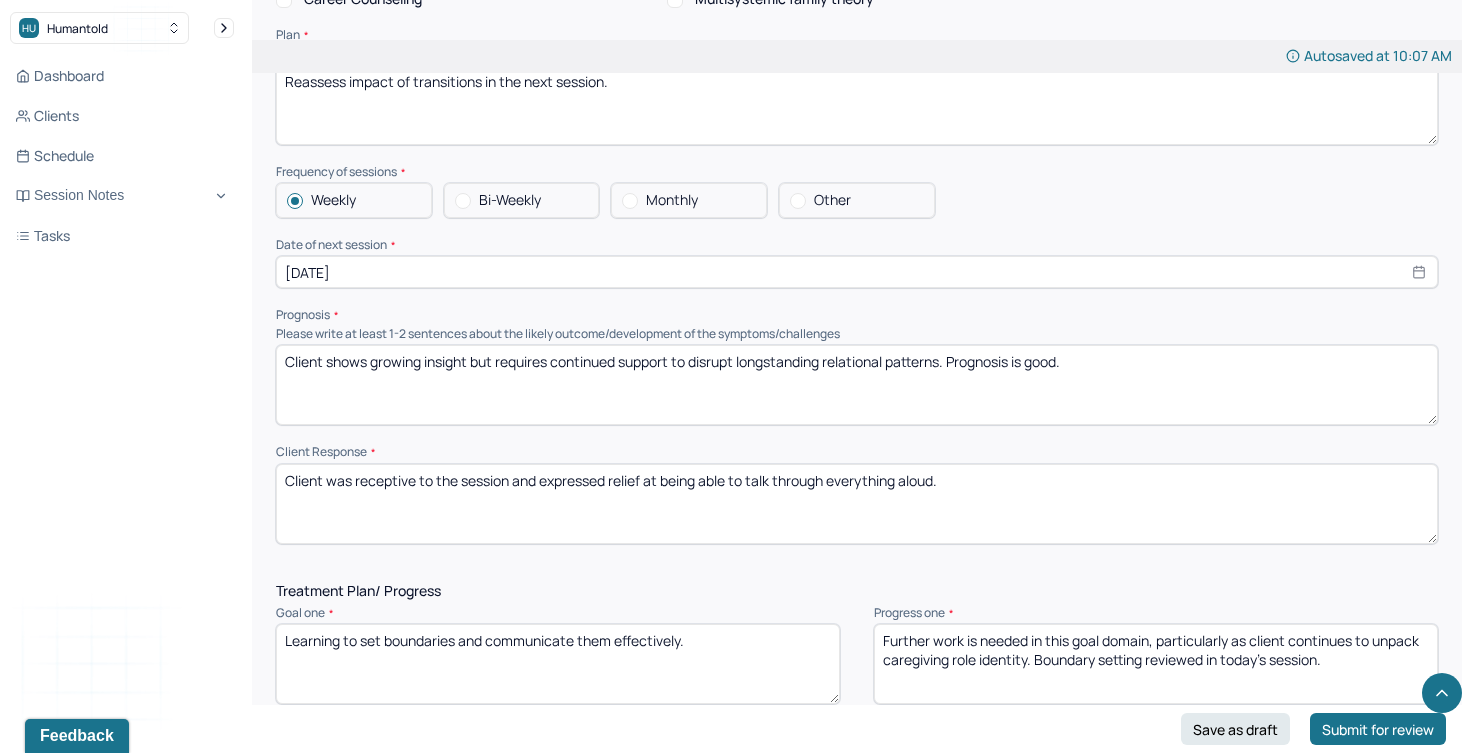 drag, startPoint x: 949, startPoint y: 352, endPoint x: 527, endPoint y: 329, distance: 422.6263 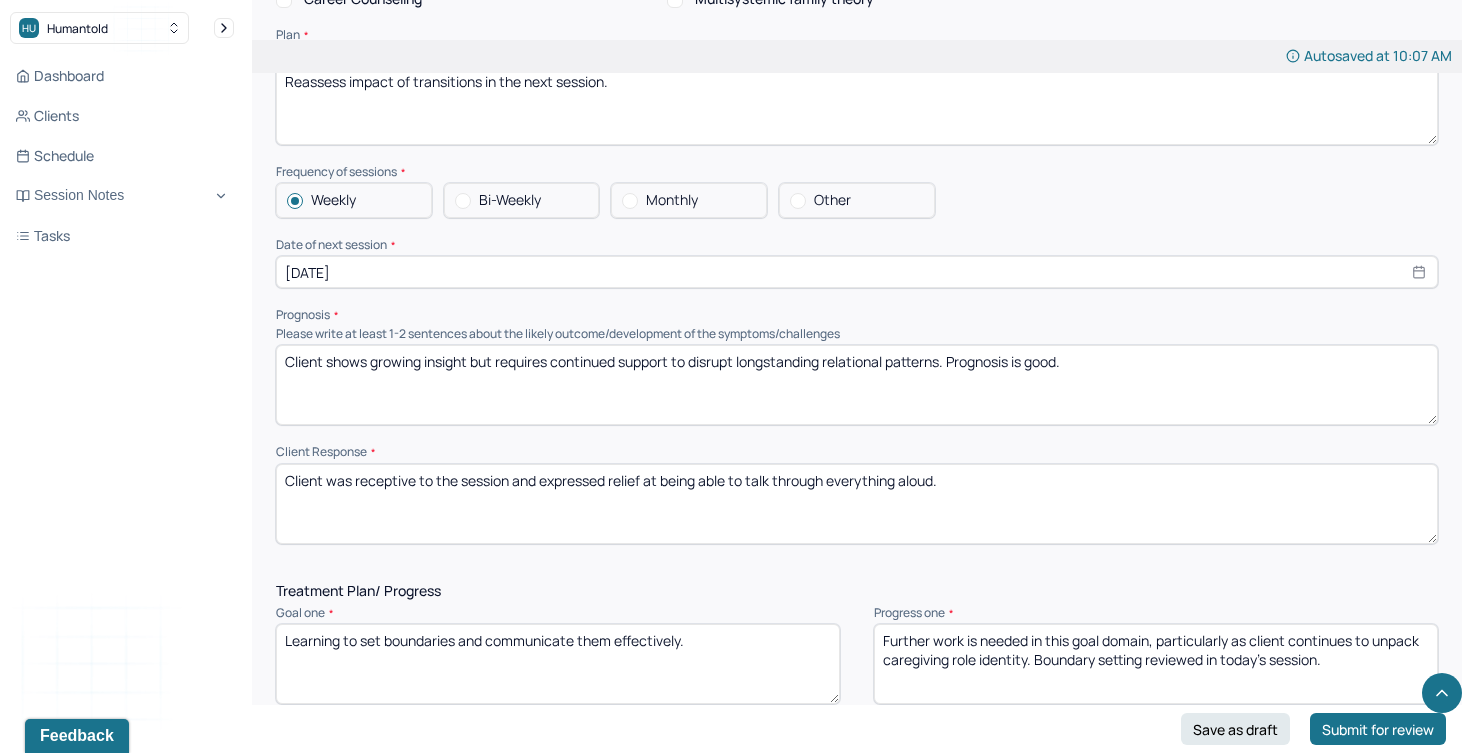 paste on "is experiencing temporary emotional stress related to life changes but is actively engaged in therapy and demonstrating insight, motivation, and willingness to implement coping strategie" 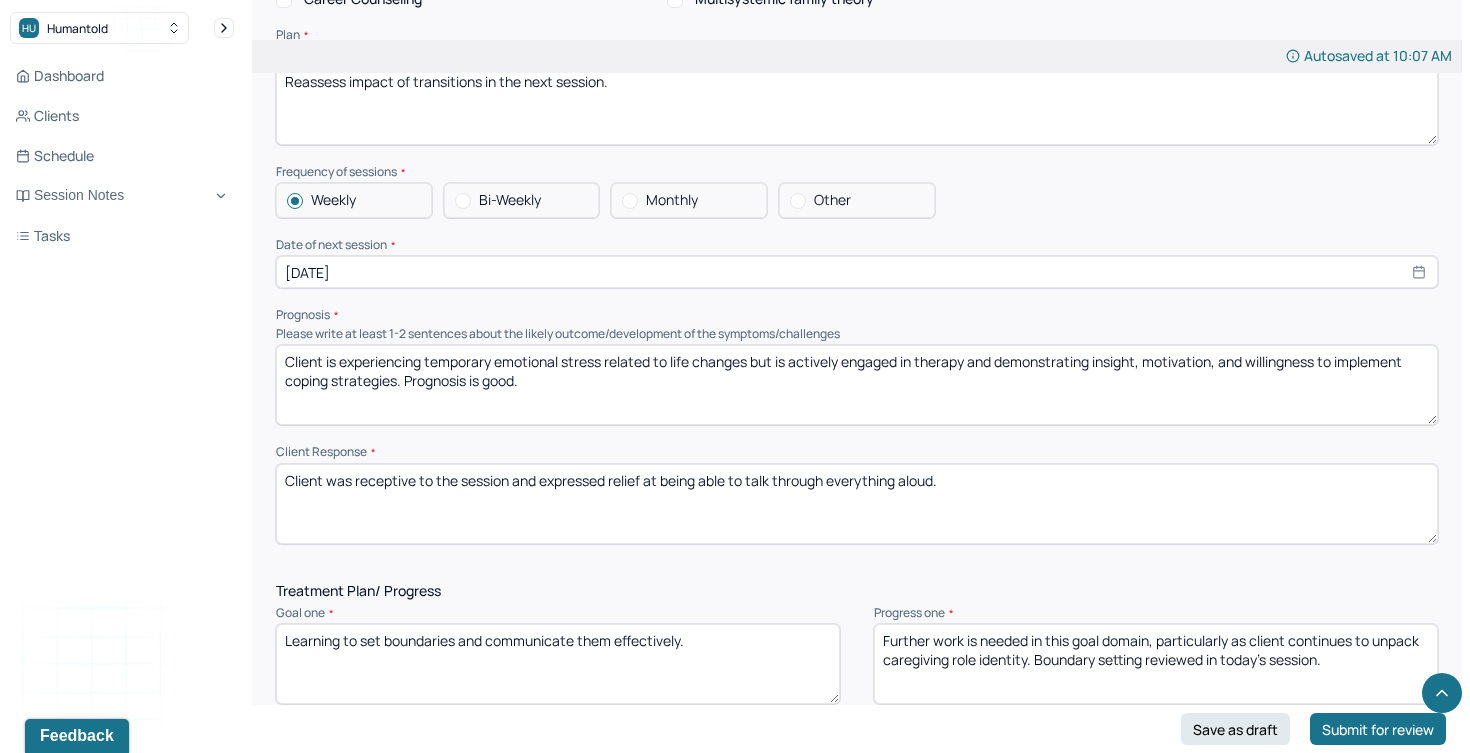 type on "Client is experiencing temporary emotional stress related to life changes but is actively engaged in therapy and demonstrating insight, motivation, and willingness to implement coping strategies. Prognosis is good." 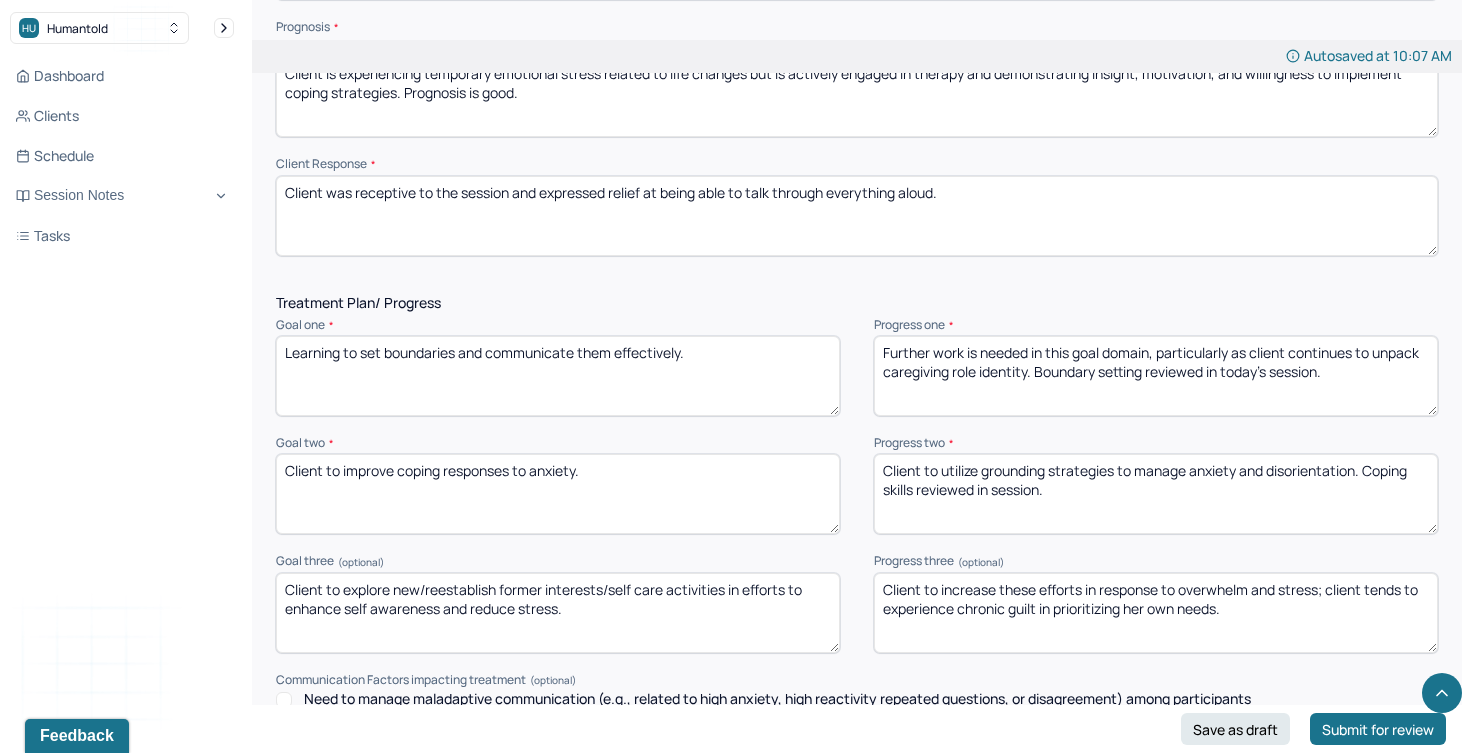 scroll, scrollTop: 2428, scrollLeft: 0, axis: vertical 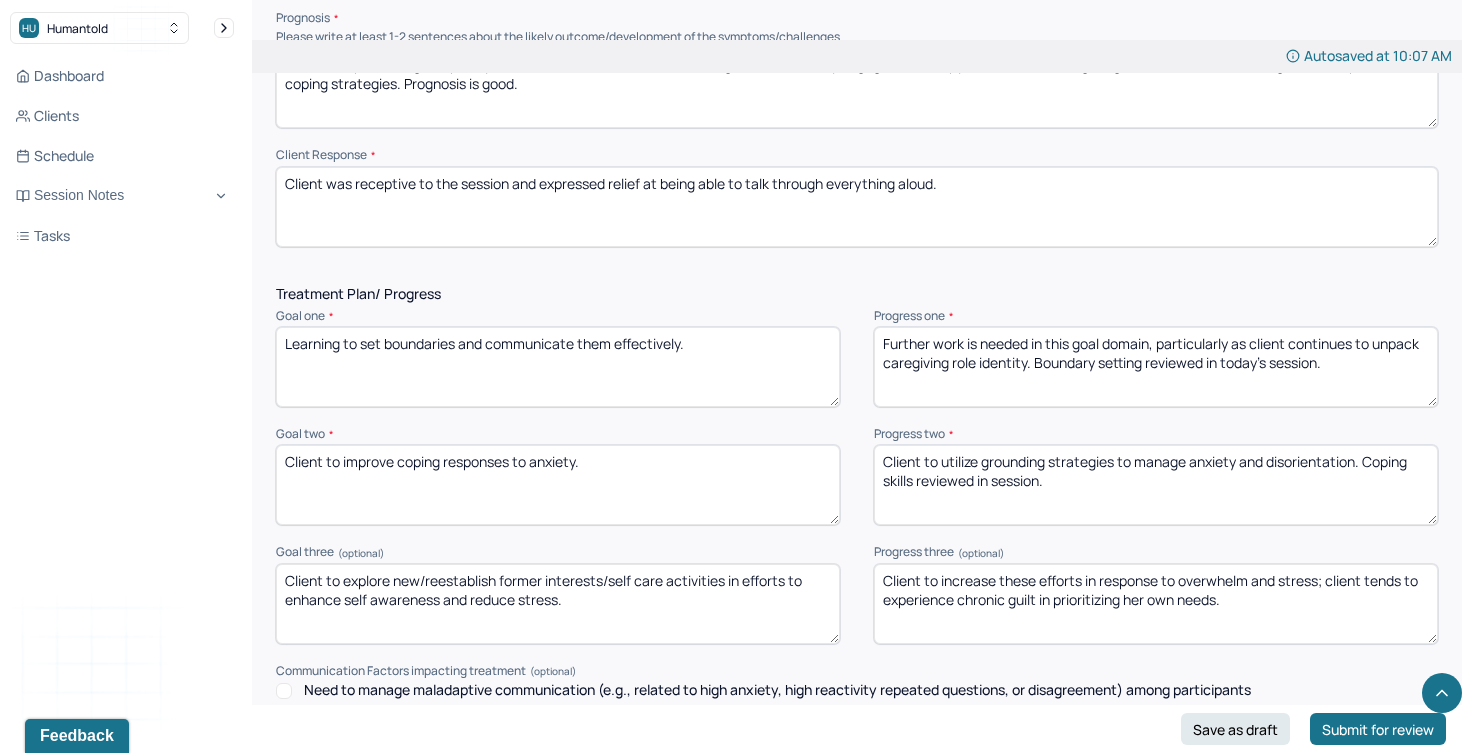 drag, startPoint x: 1053, startPoint y: 472, endPoint x: 1244, endPoint y: 450, distance: 192.26285 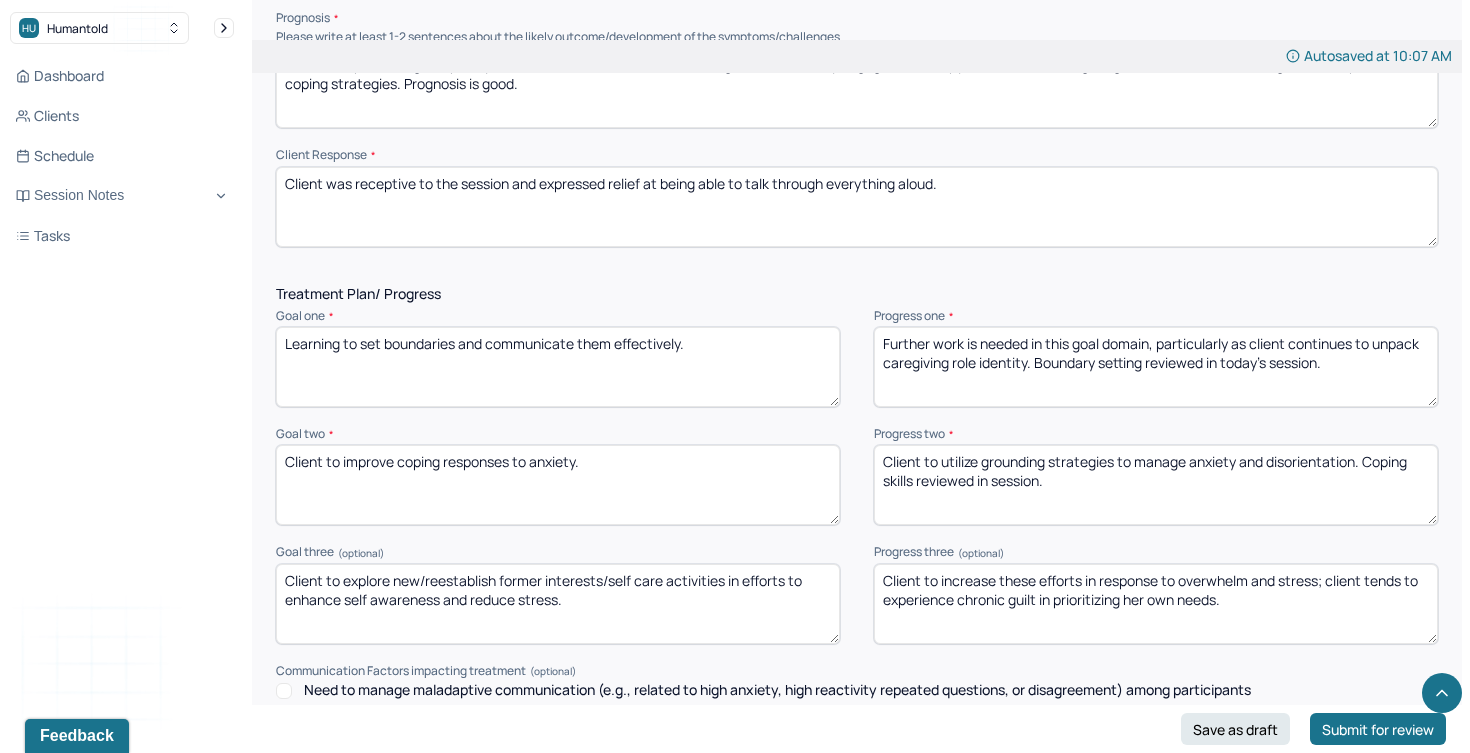 click on "Client to utilize grounding strategies to manage anxiety and disorientation. Coping skills reviewed in session." at bounding box center [1156, 485] 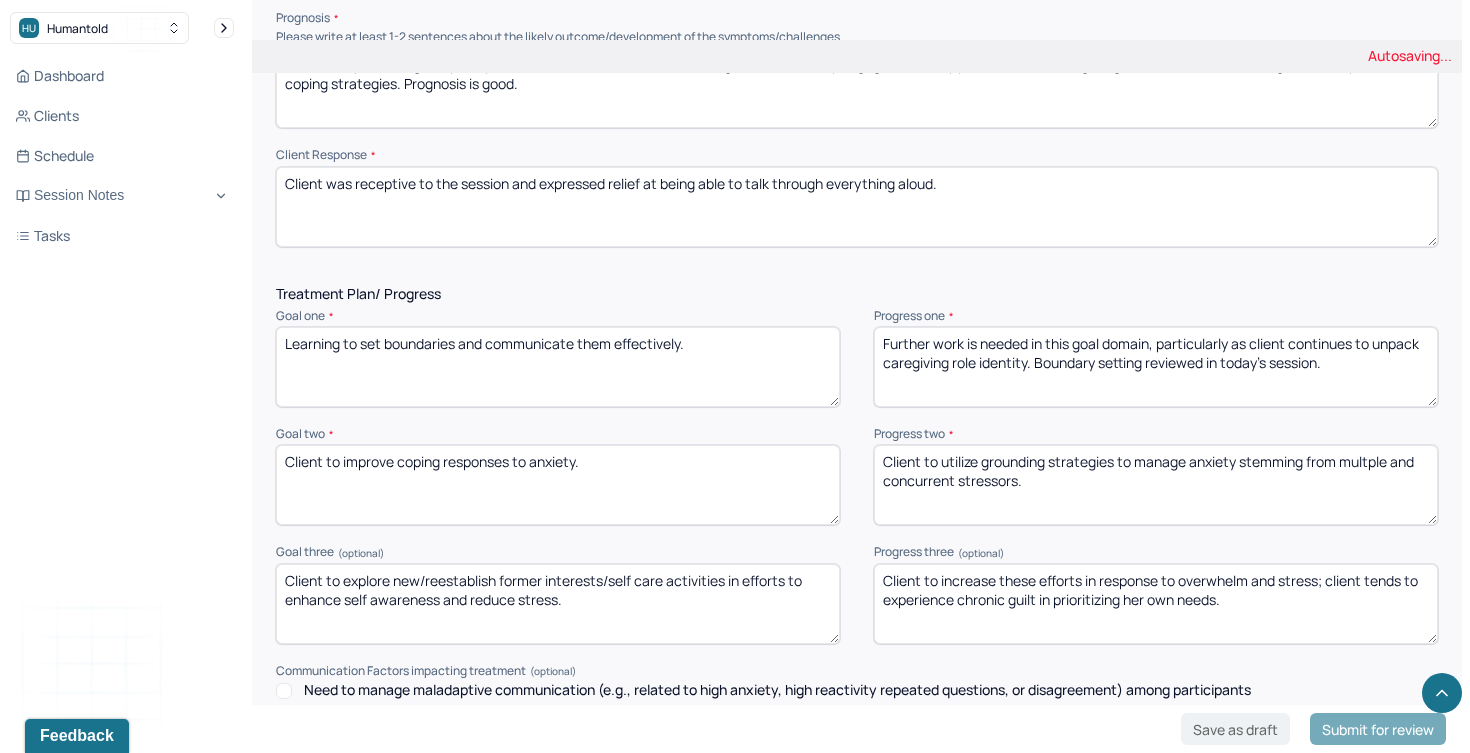 click on "Client to utilize grounding strategies to manage anxiety stemming from multple and concurrent stressors/" at bounding box center (1156, 485) 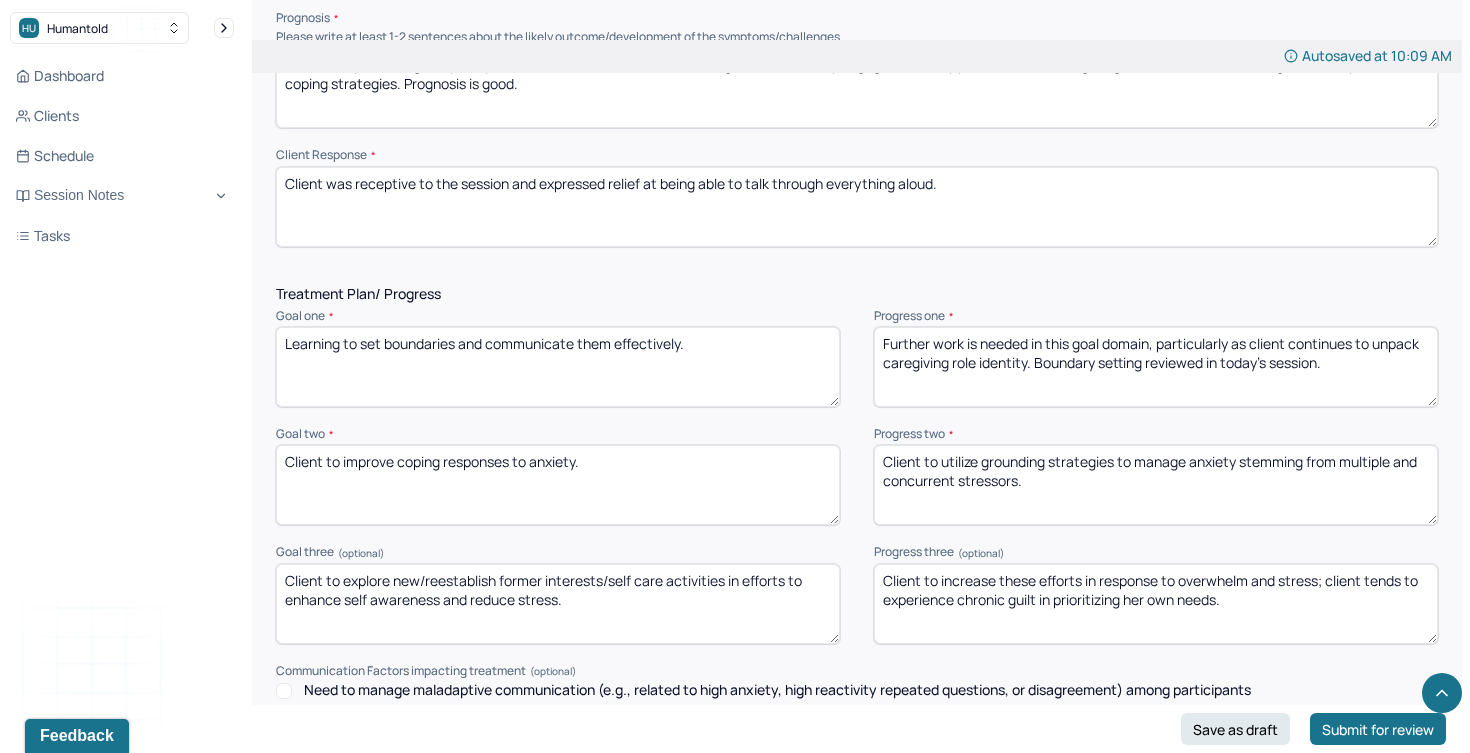 type on "Client to utilize grounding strategies to manage anxiety stemming from multiple and concurrent stressors." 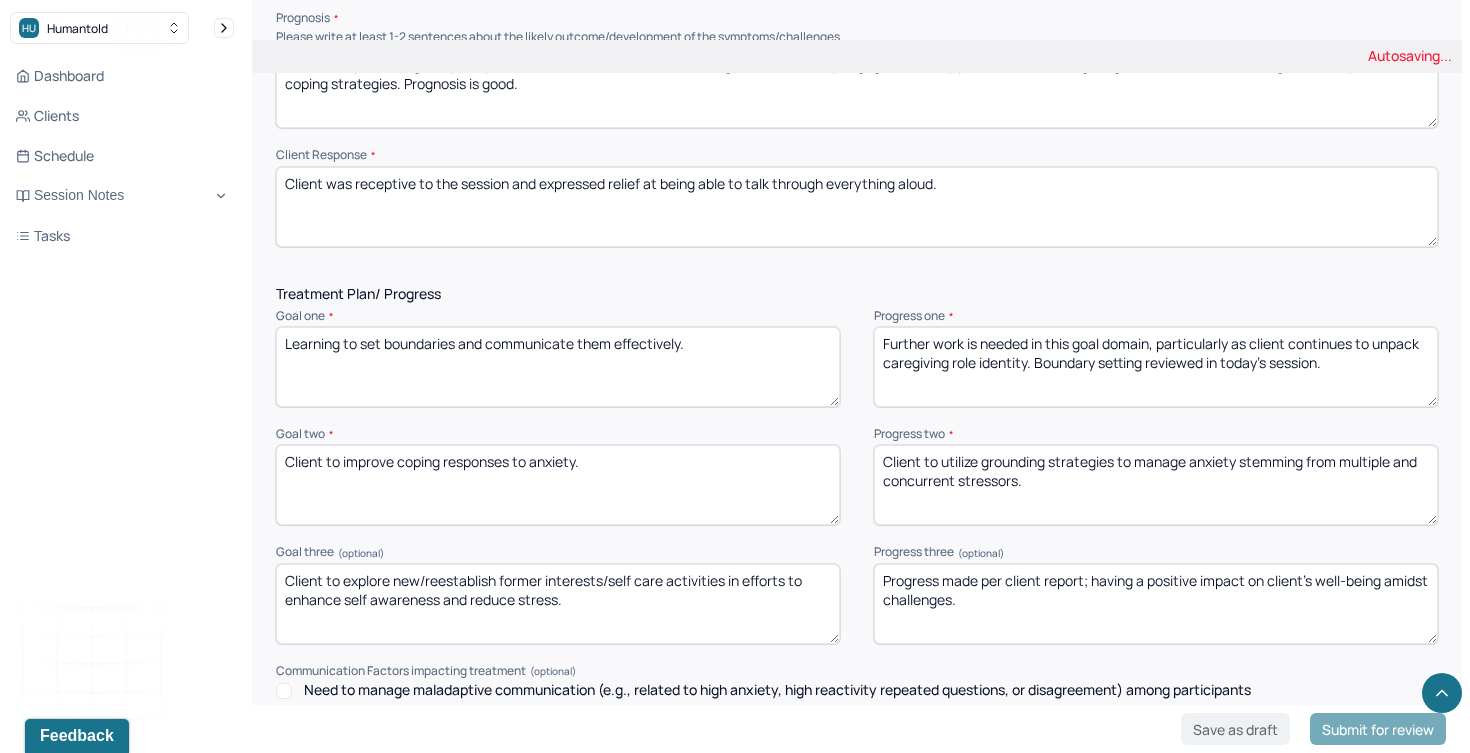 type on "Progress made per client report; having a positive impact on client's well-being amidst challenges." 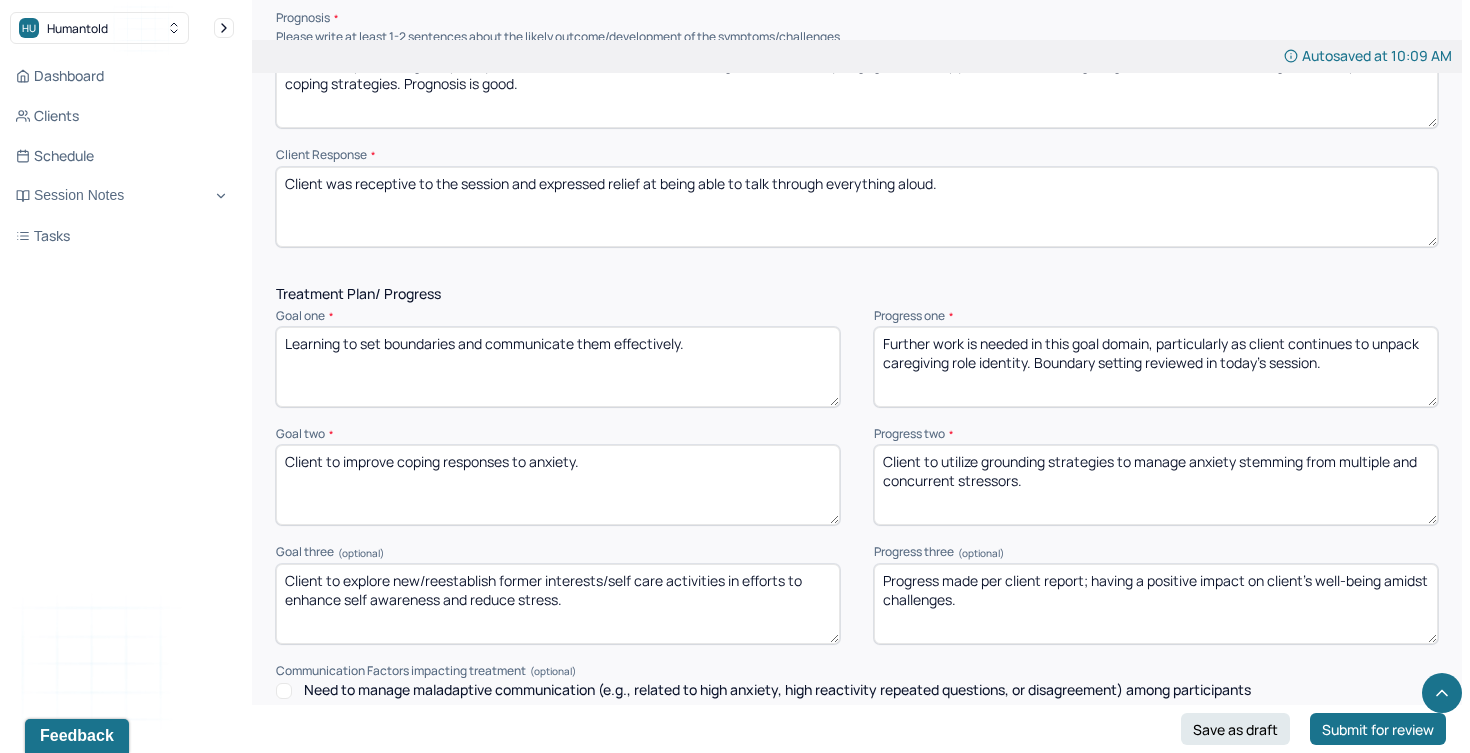drag, startPoint x: 1360, startPoint y: 358, endPoint x: 827, endPoint y: 322, distance: 534.21436 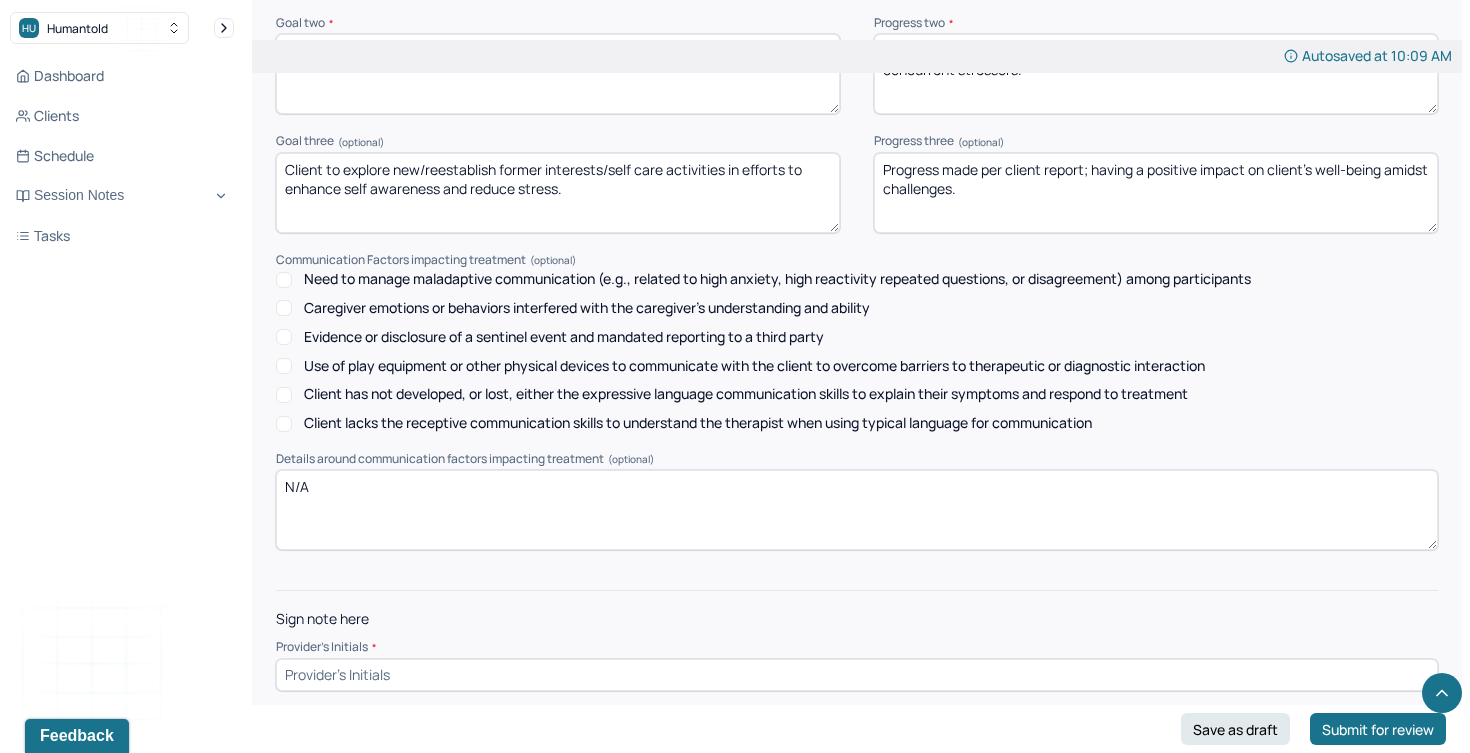 scroll, scrollTop: 2842, scrollLeft: 0, axis: vertical 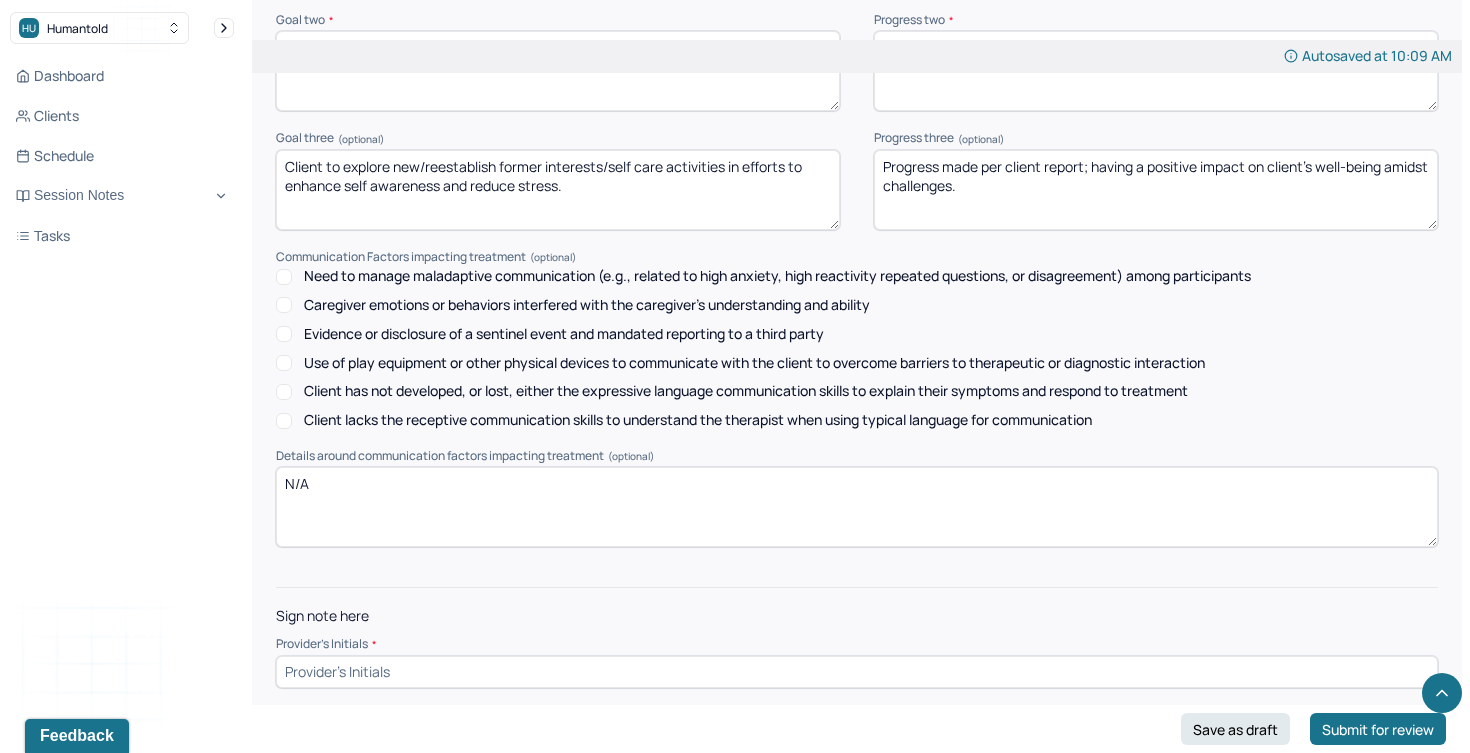 type on "Not addressed during this session; Session focus was goal #2." 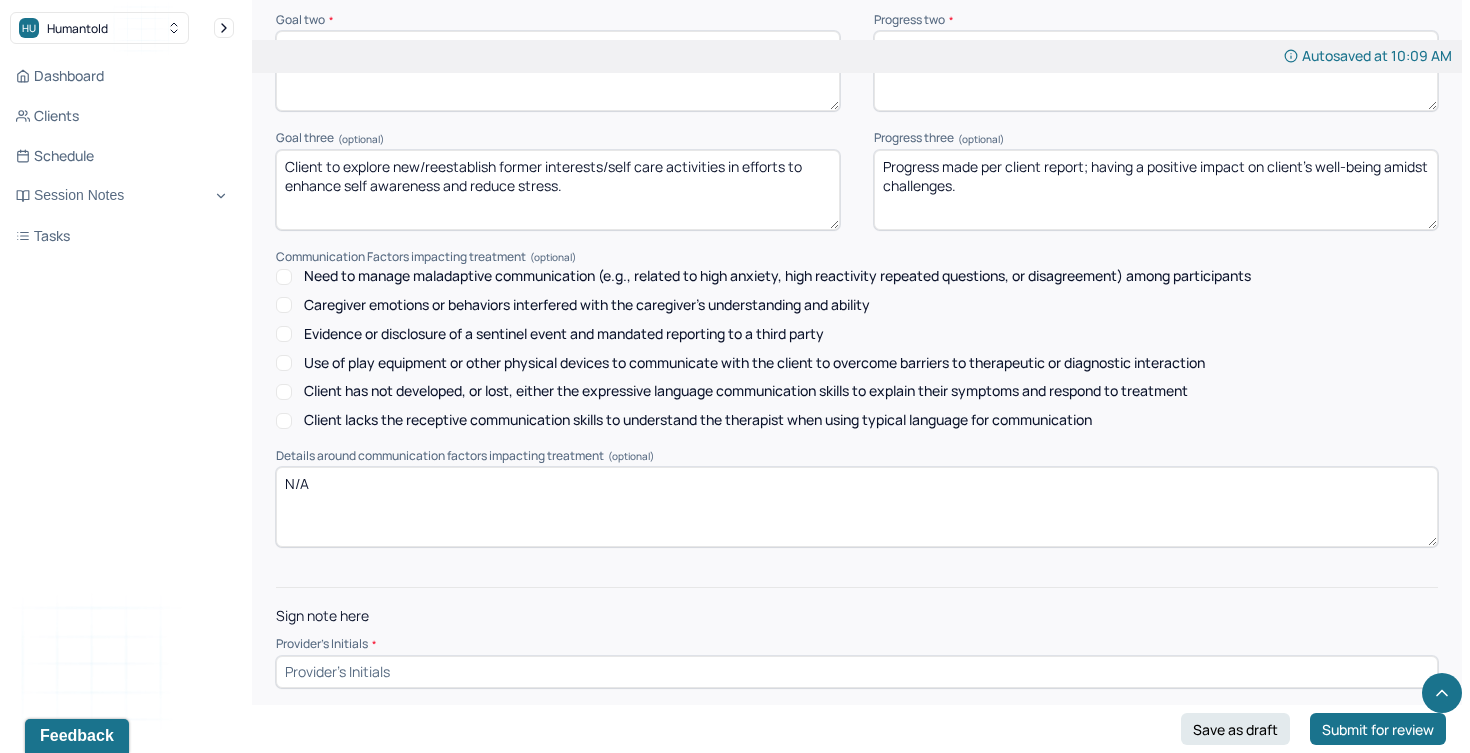 click at bounding box center (857, 672) 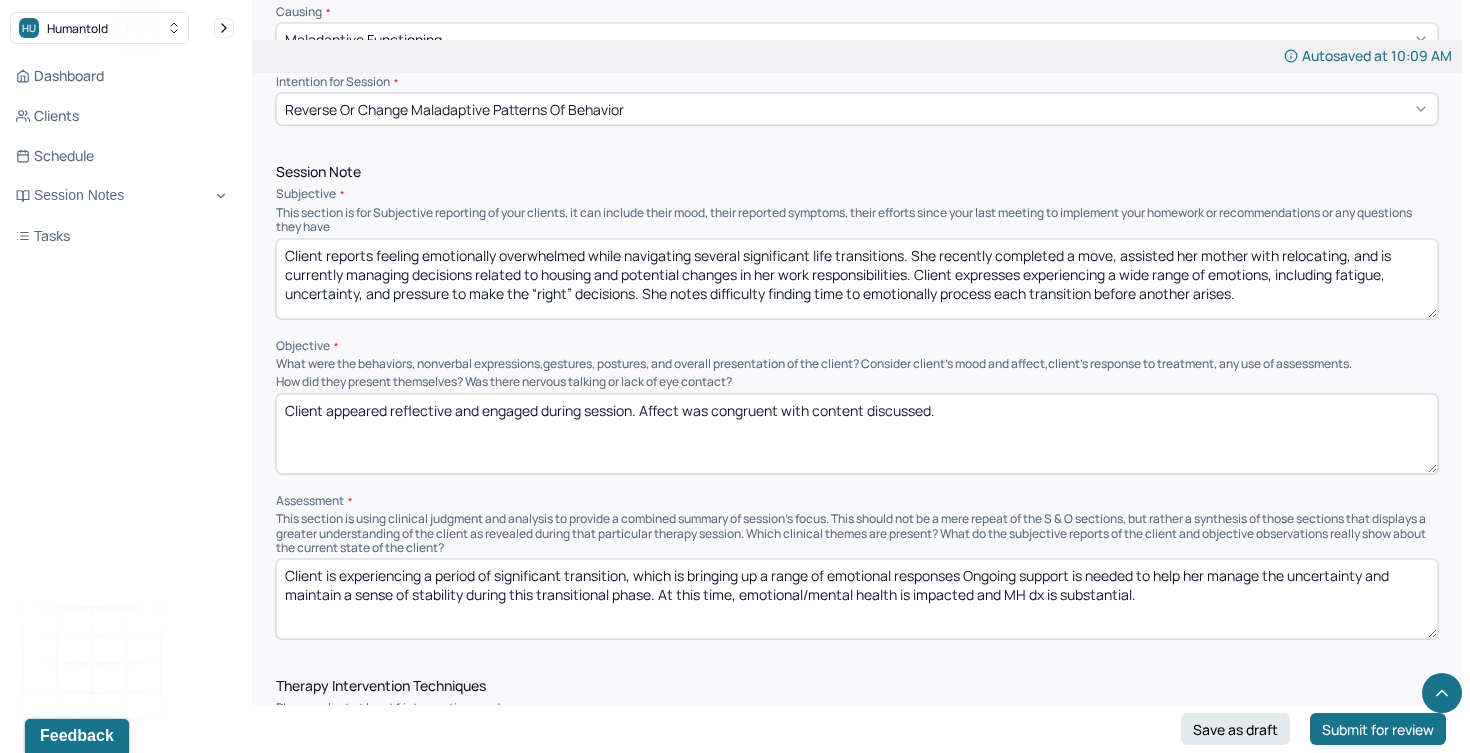 scroll, scrollTop: 1103, scrollLeft: 0, axis: vertical 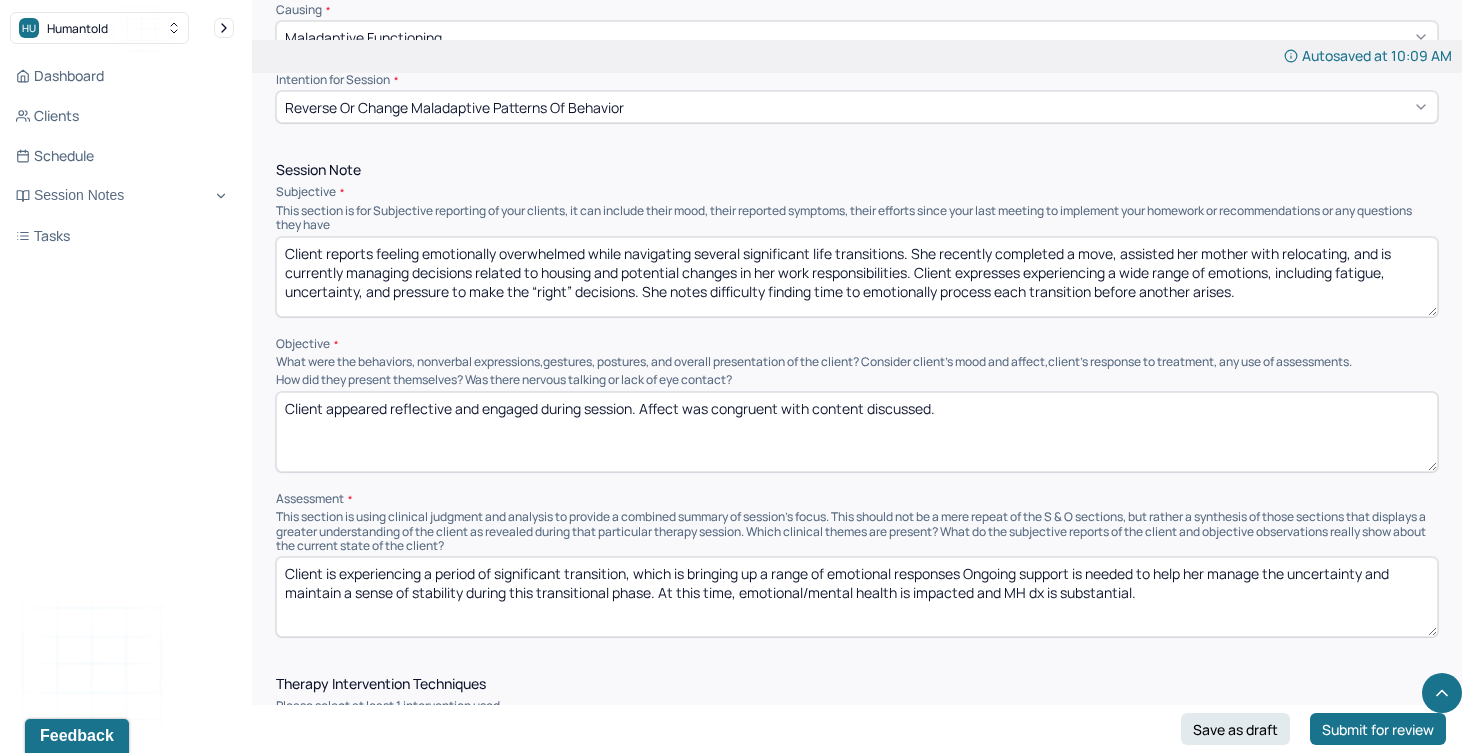 type on "TW" 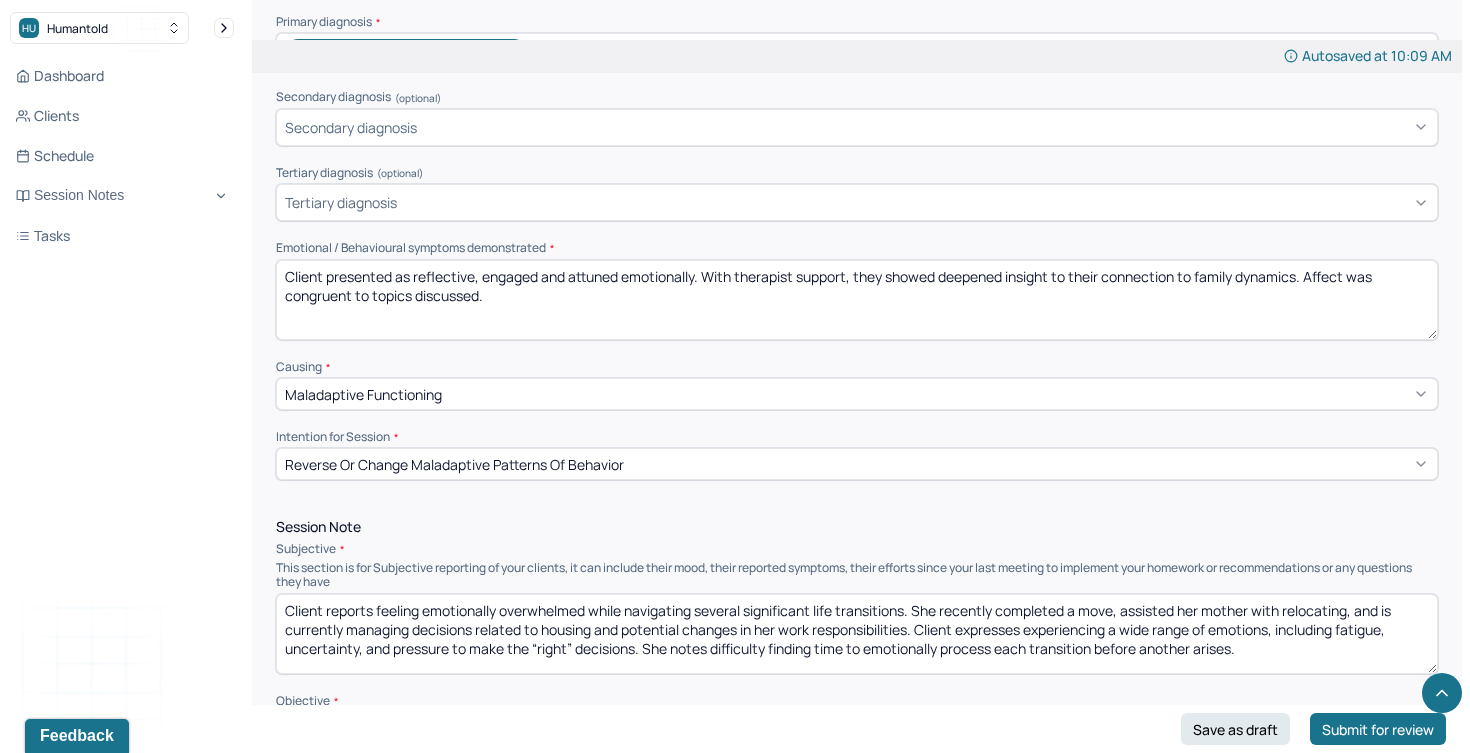 scroll, scrollTop: 729, scrollLeft: 0, axis: vertical 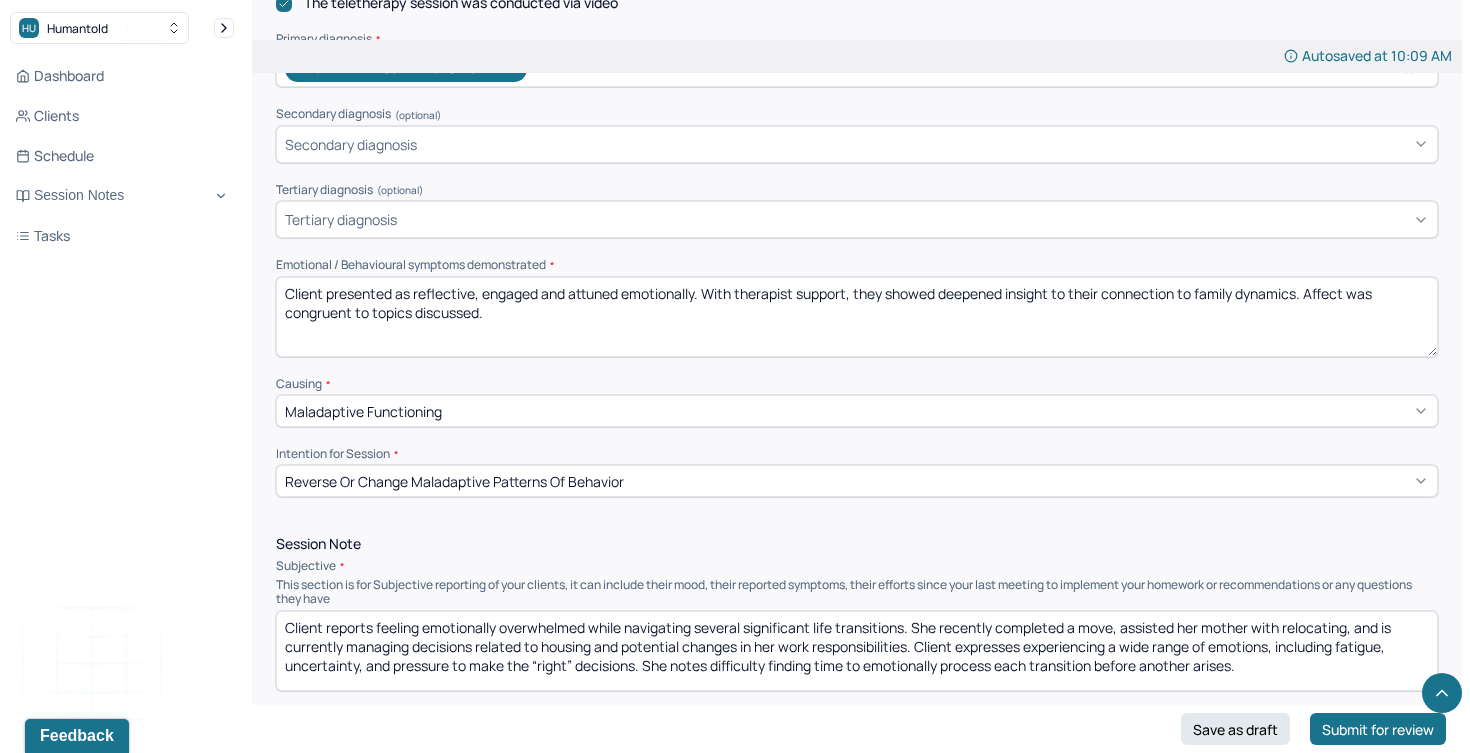 drag, startPoint x: 618, startPoint y: 284, endPoint x: 703, endPoint y: 265, distance: 87.09765 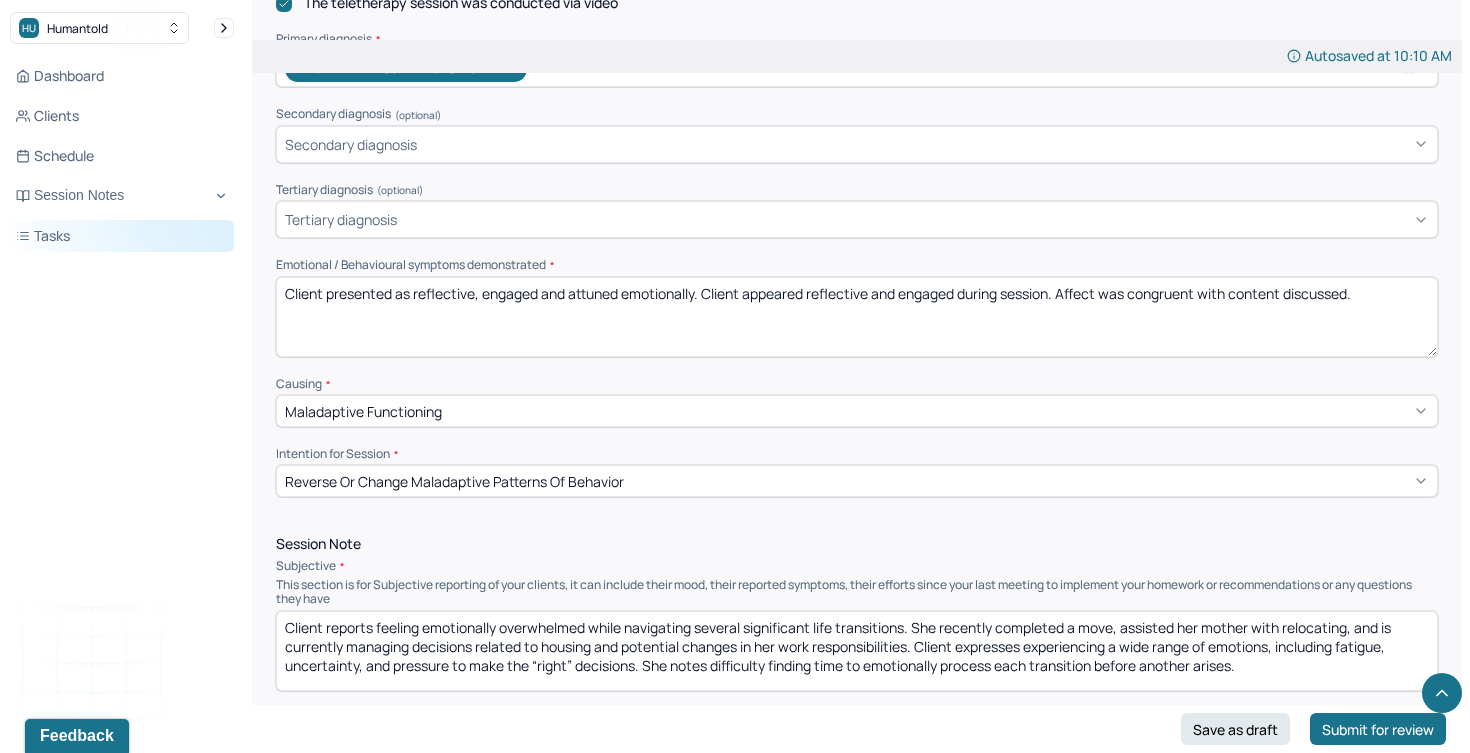 drag, startPoint x: 704, startPoint y: 268, endPoint x: 211, endPoint y: 246, distance: 493.49063 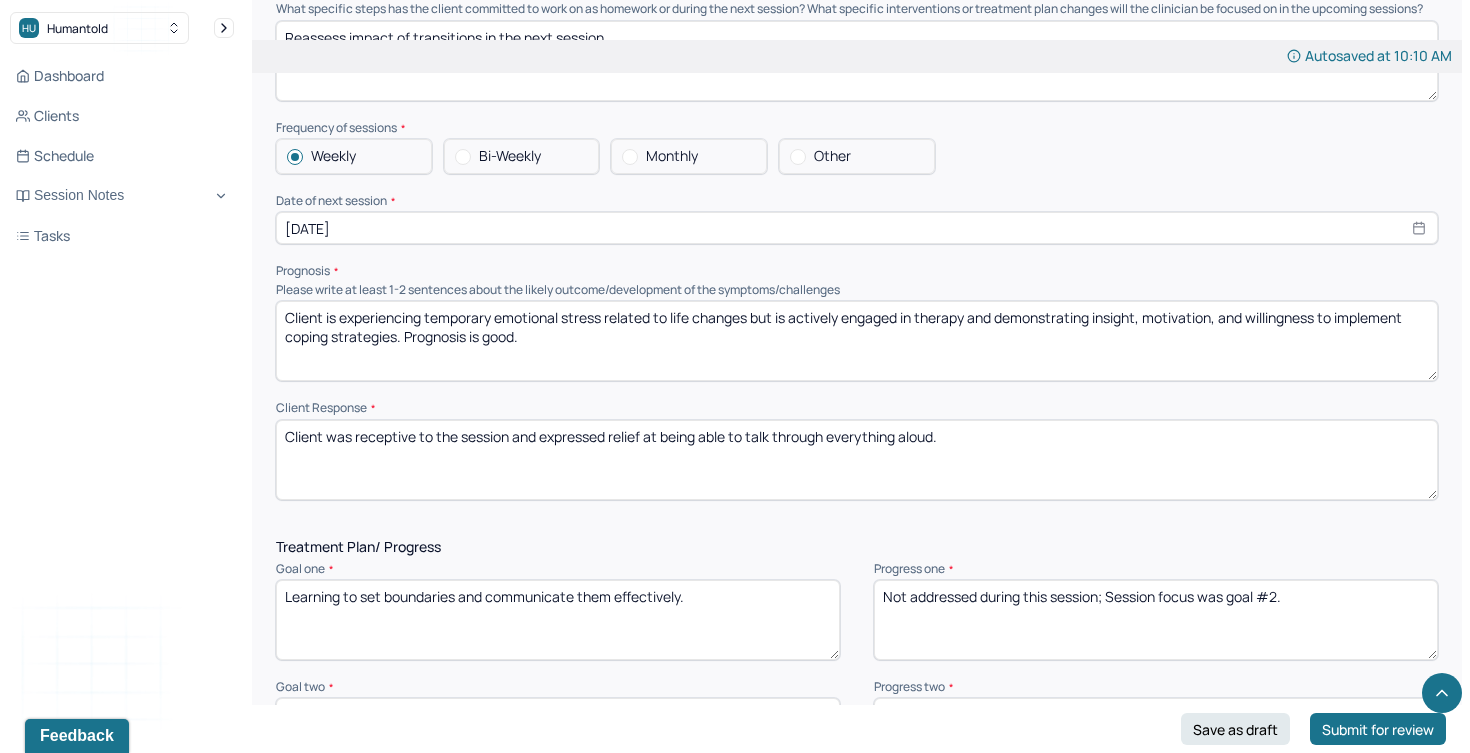 scroll, scrollTop: 2133, scrollLeft: 0, axis: vertical 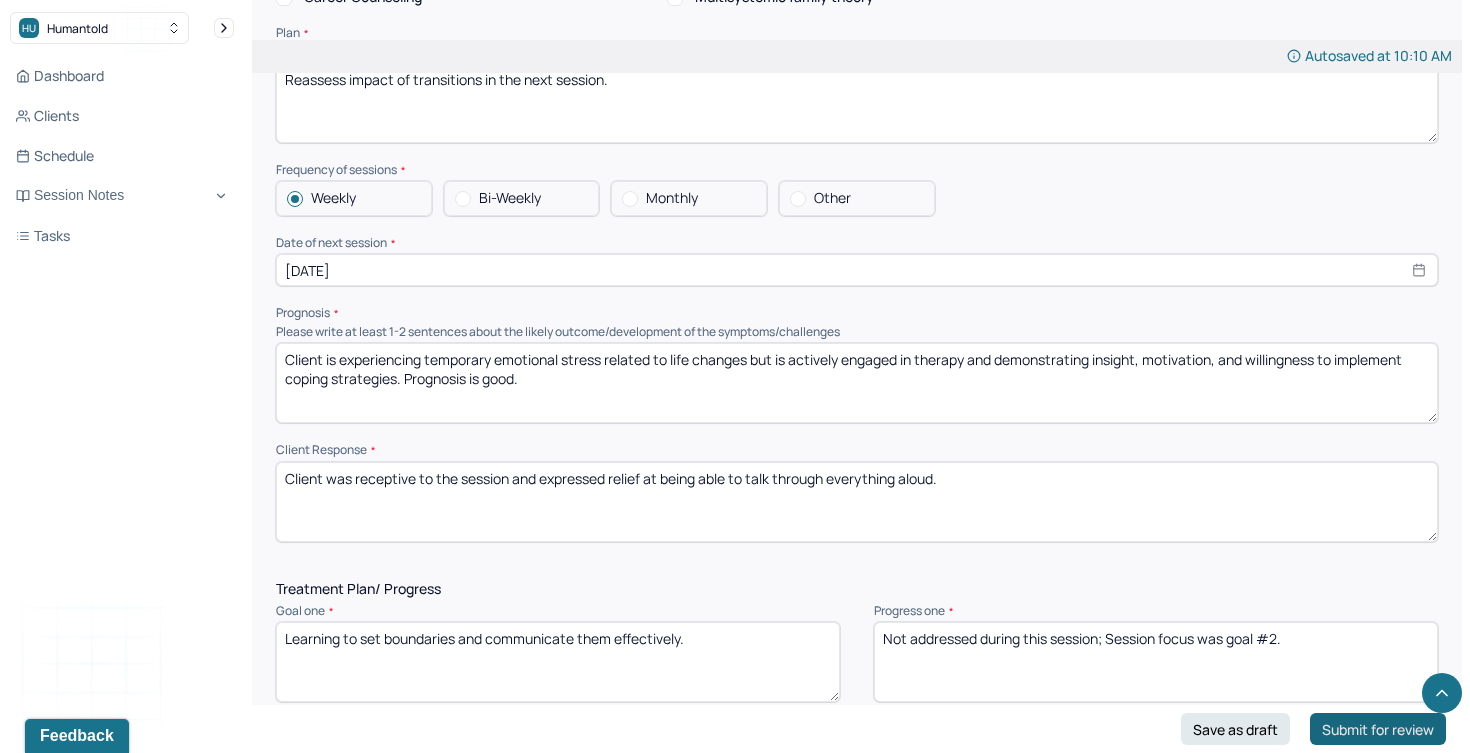 type on "Client appeared reflective and engaged during session. Affect was congruent with content discussed." 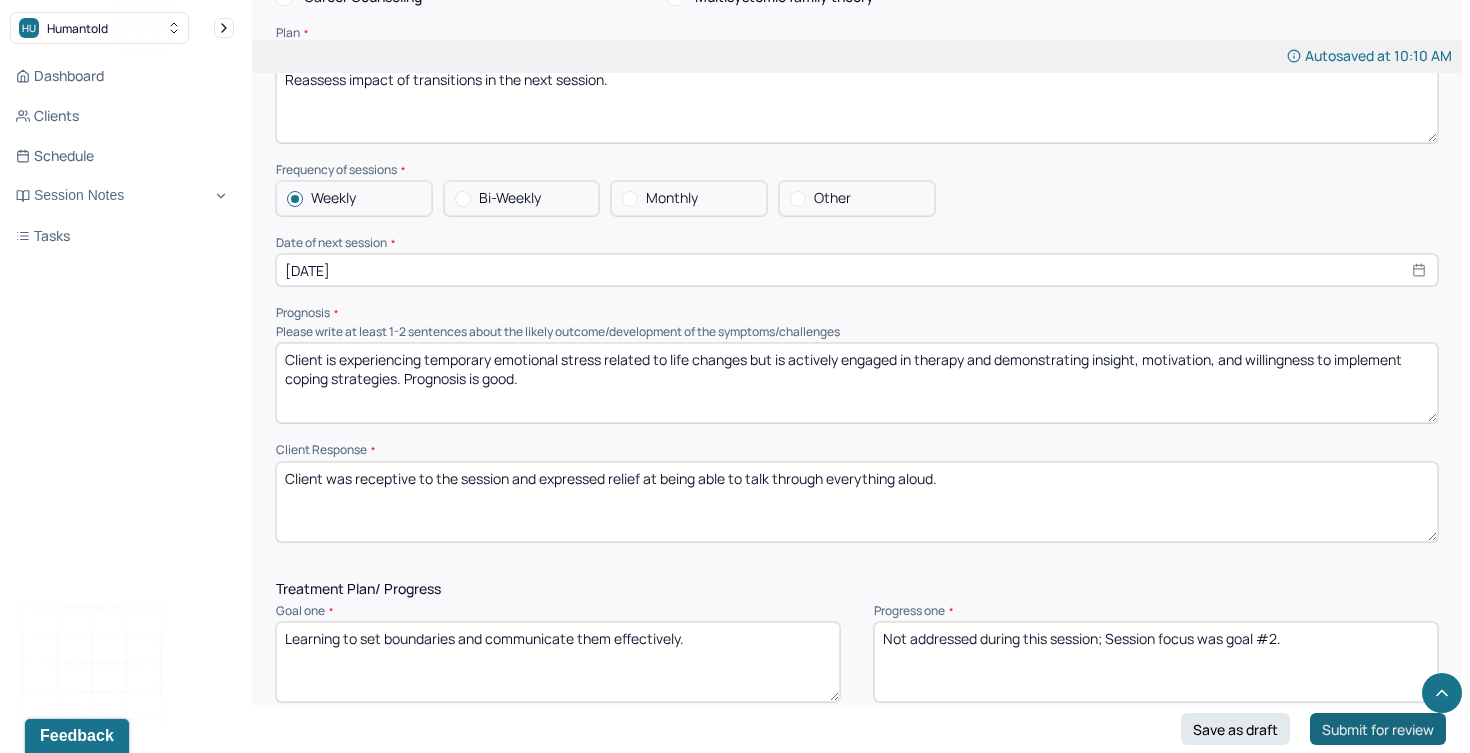 click on "Submit for review" at bounding box center (1378, 729) 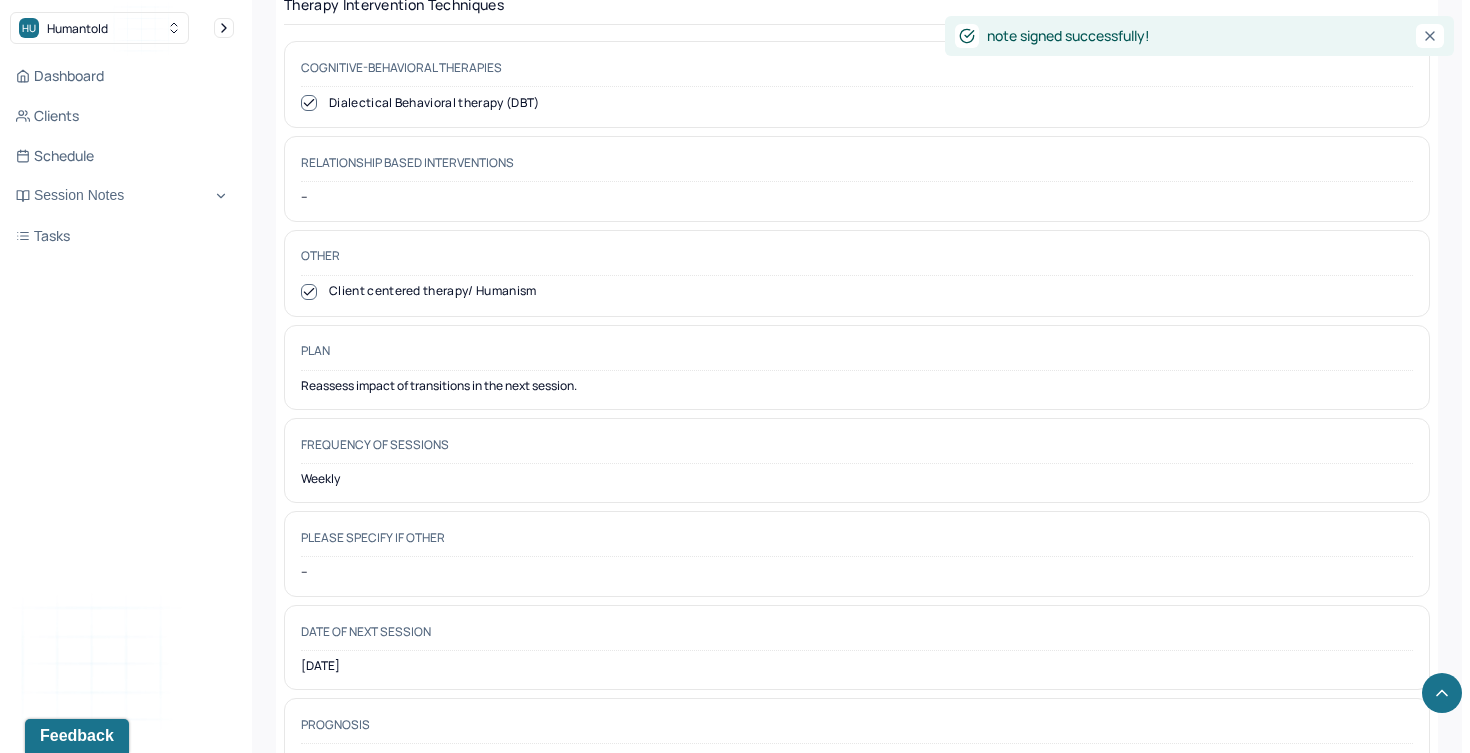 scroll, scrollTop: 0, scrollLeft: 0, axis: both 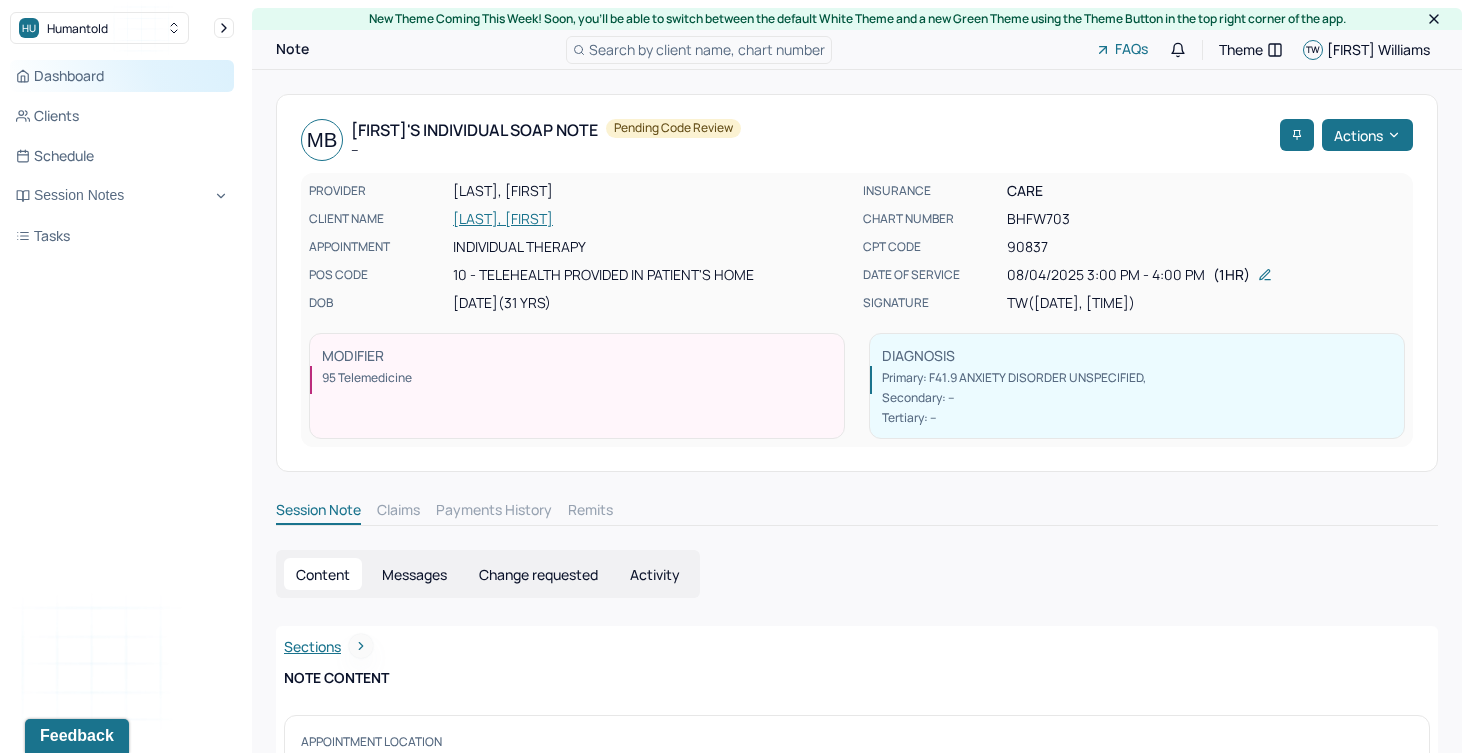 click on "Dashboard" at bounding box center [122, 76] 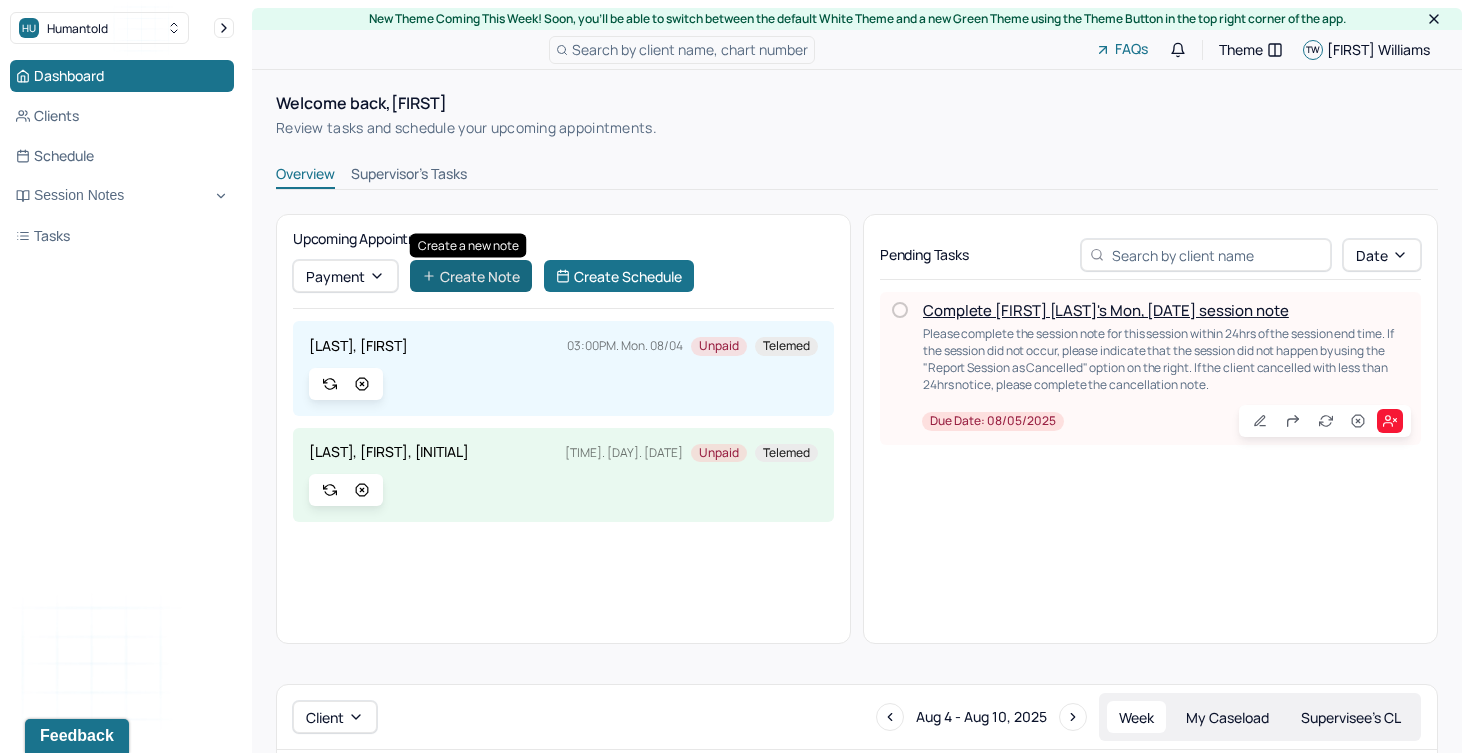 click on "Create Note" at bounding box center (471, 276) 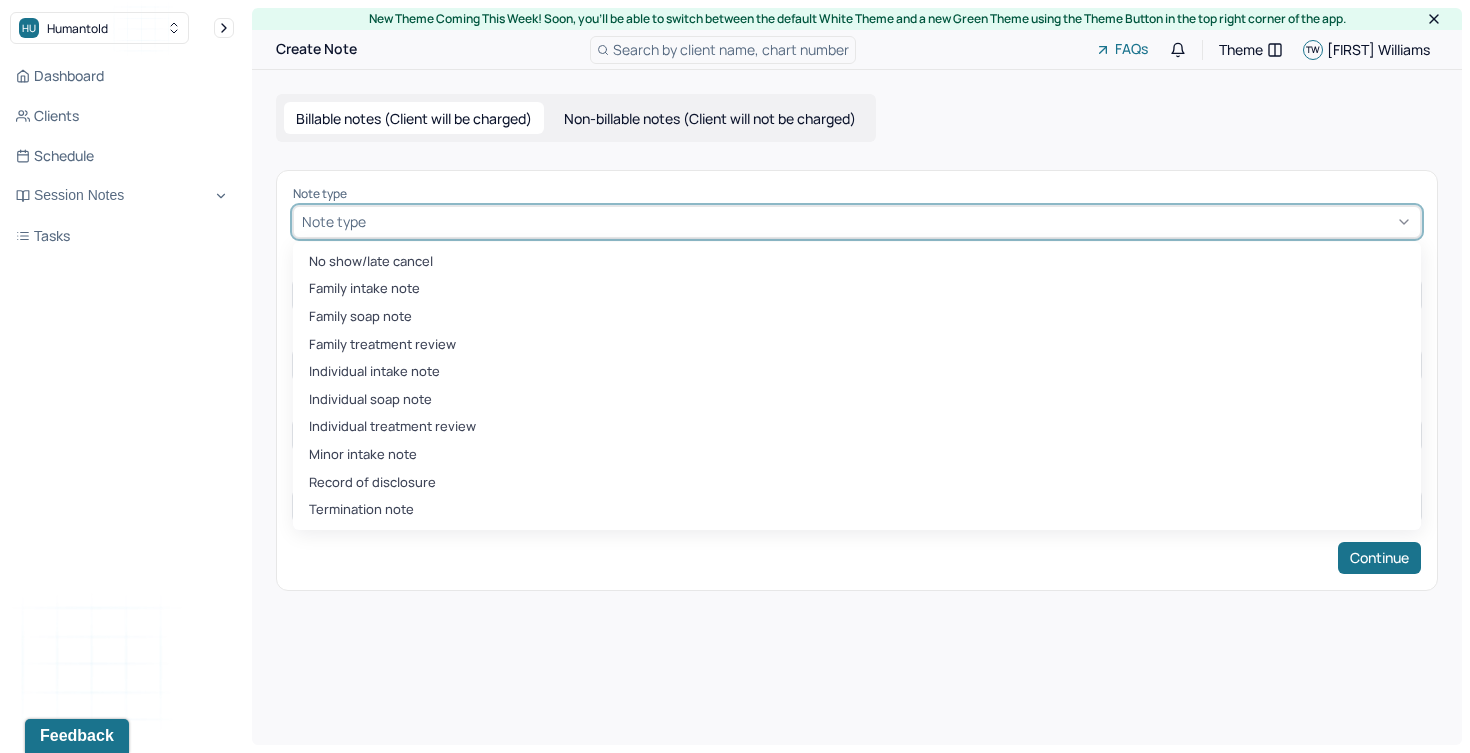 click at bounding box center (891, 221) 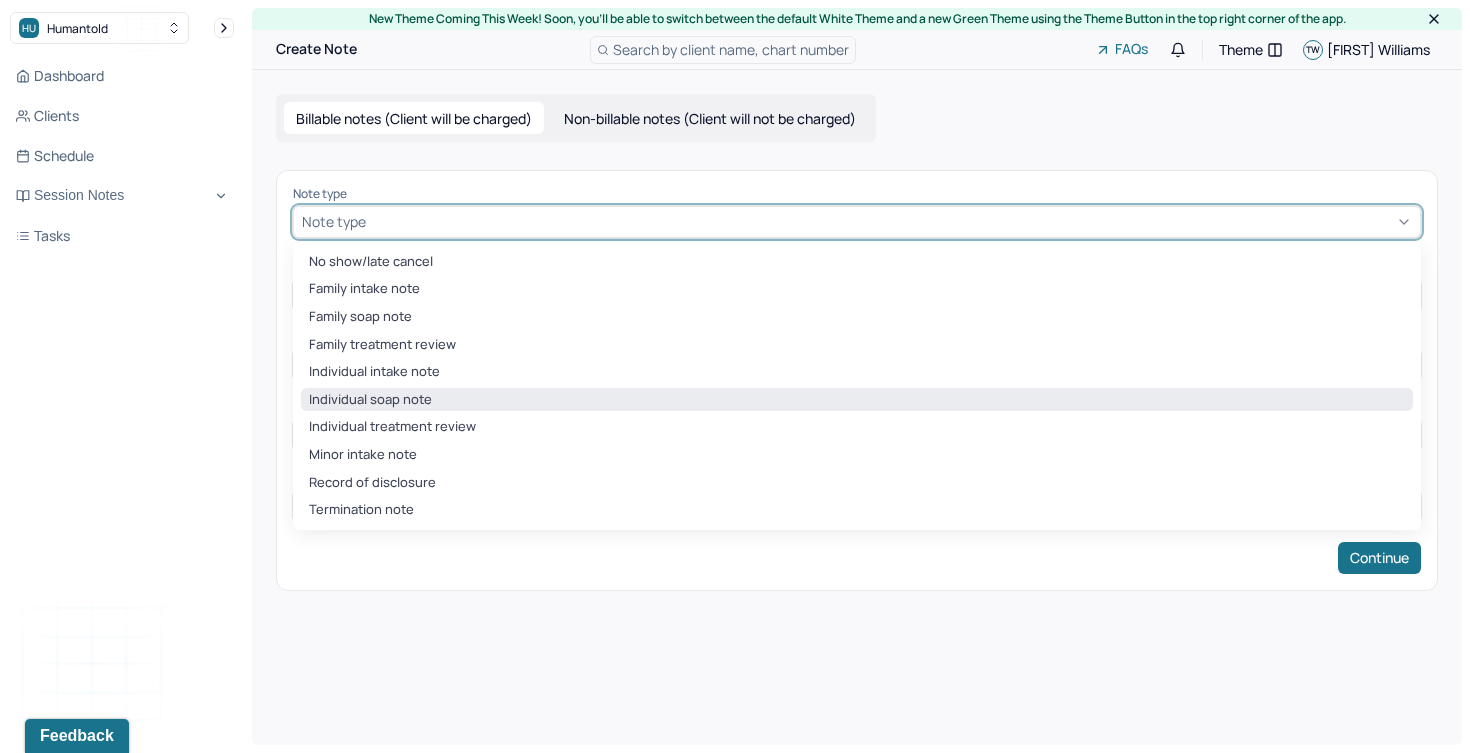 click on "Individual soap note" at bounding box center [857, 400] 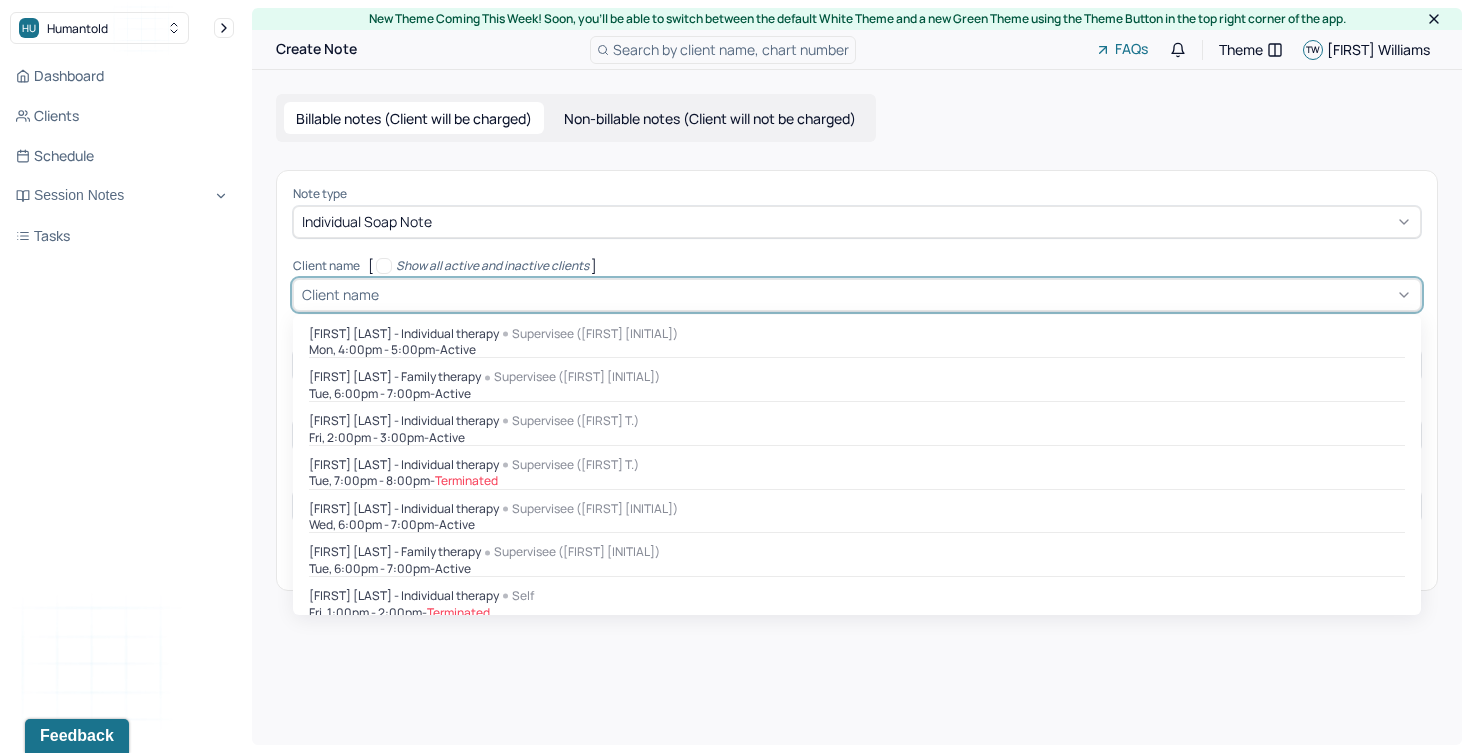 click at bounding box center [897, 294] 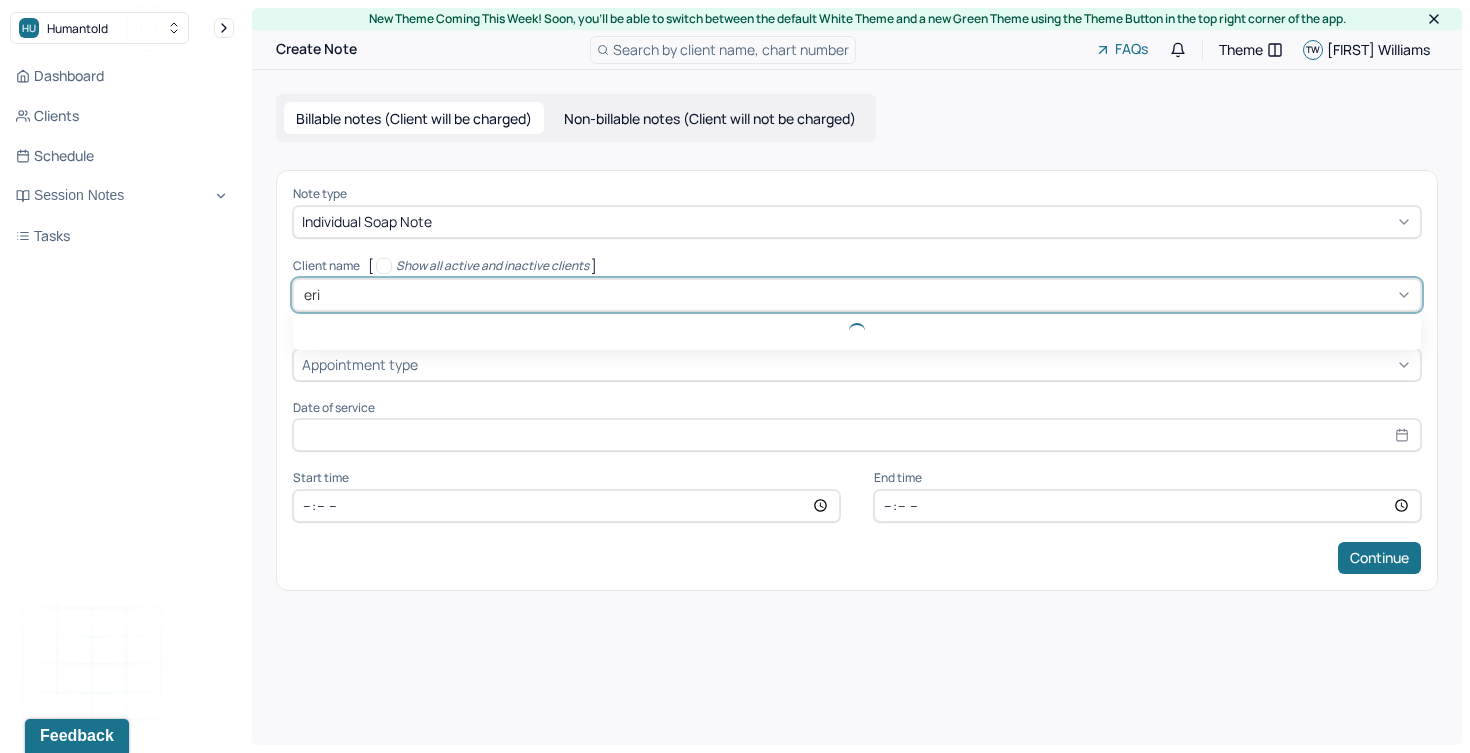 type on "[FIRST]" 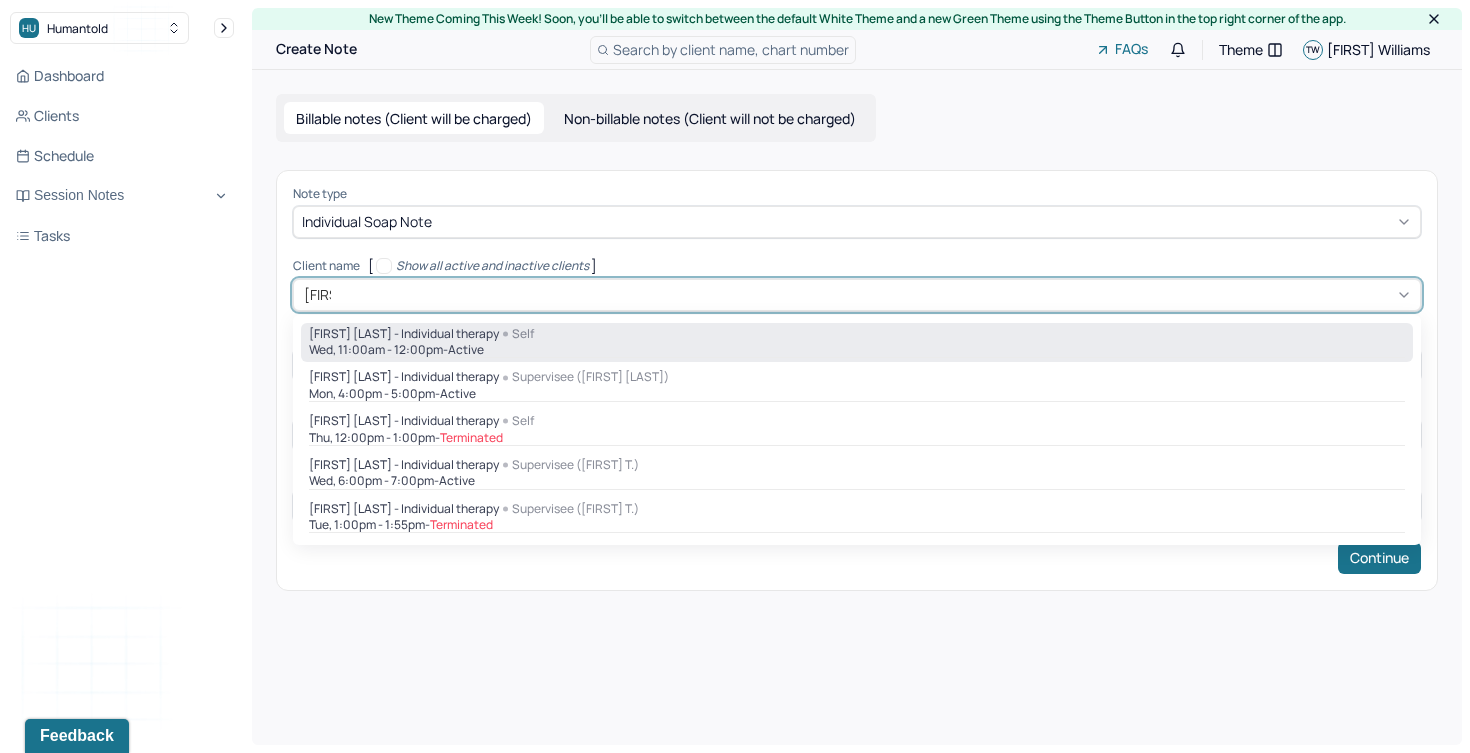 click on "[FIRST] [LAST] - Individual therapy" at bounding box center [404, 334] 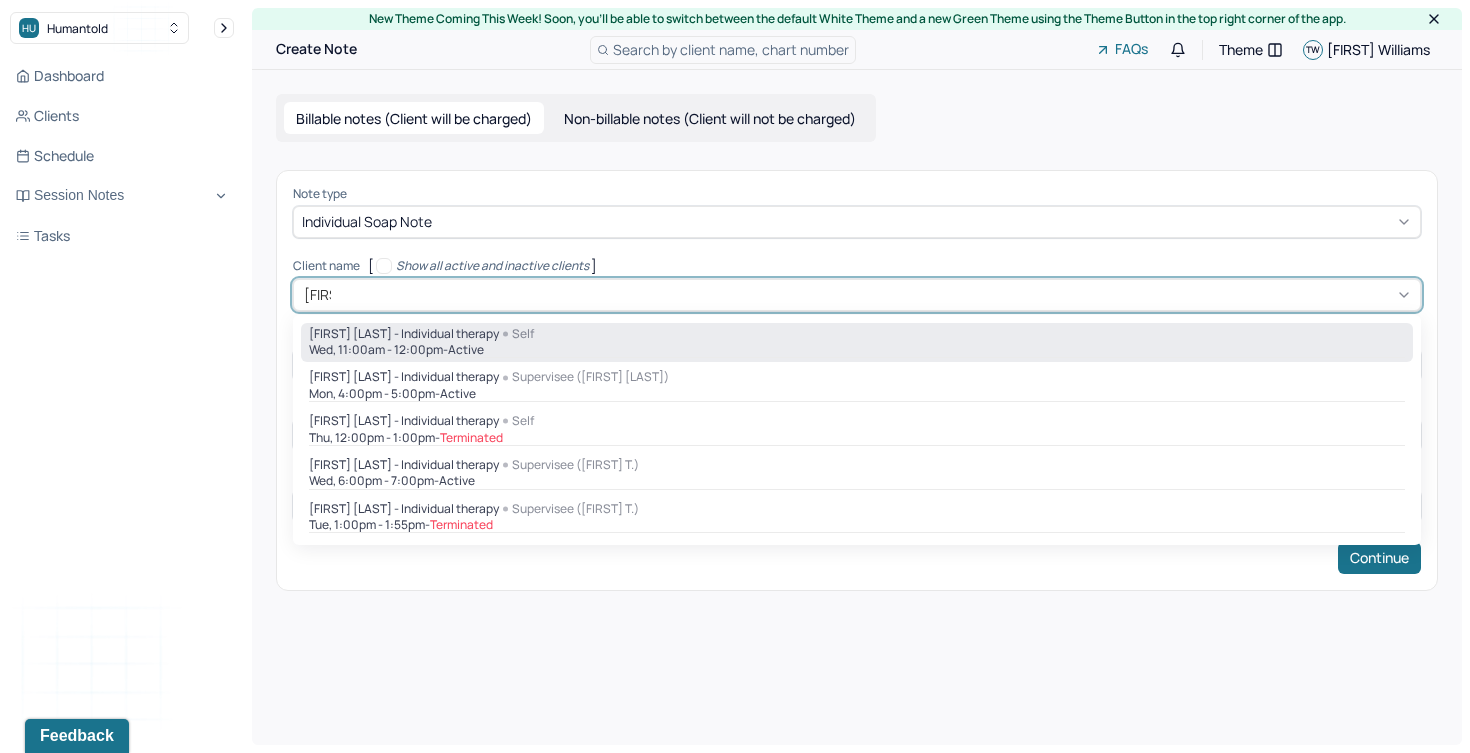 type on "11:00" 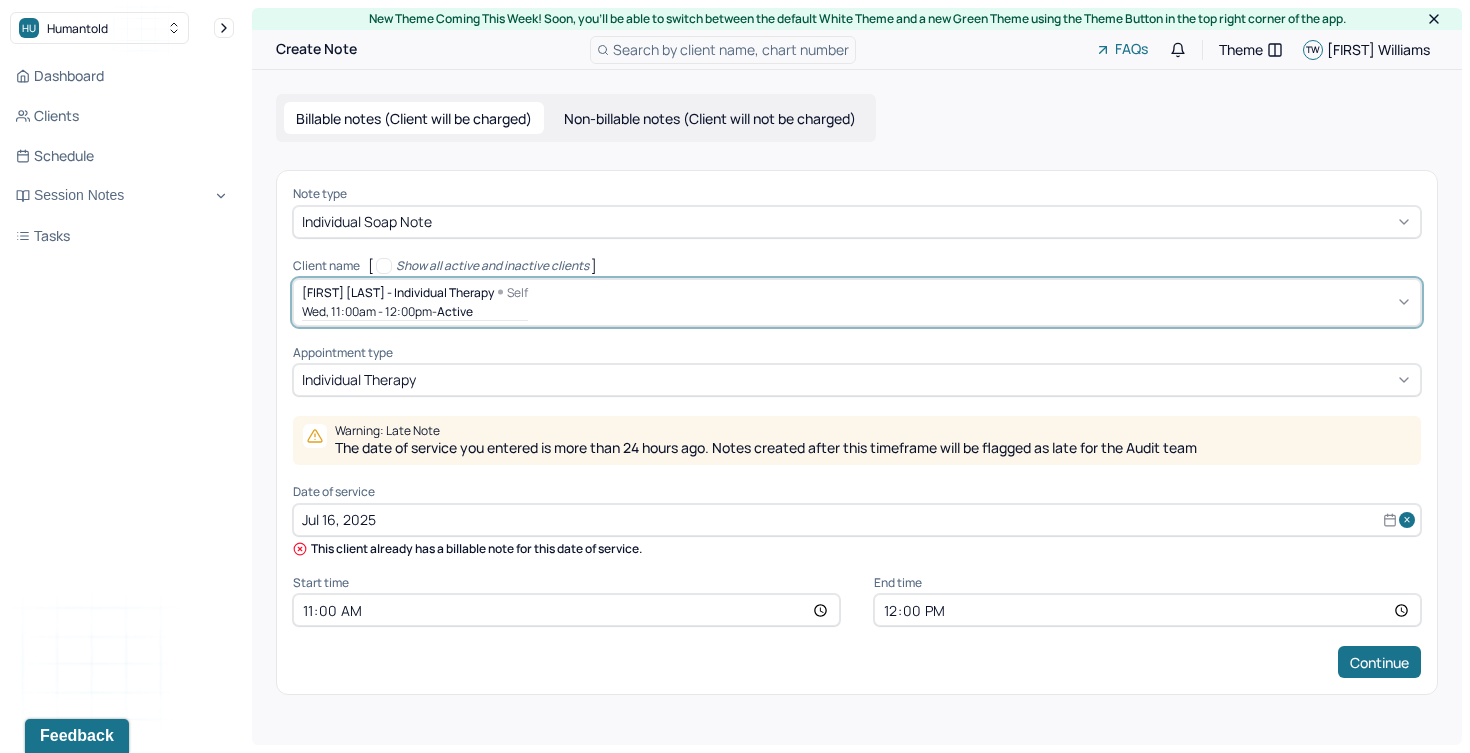 select on "6" 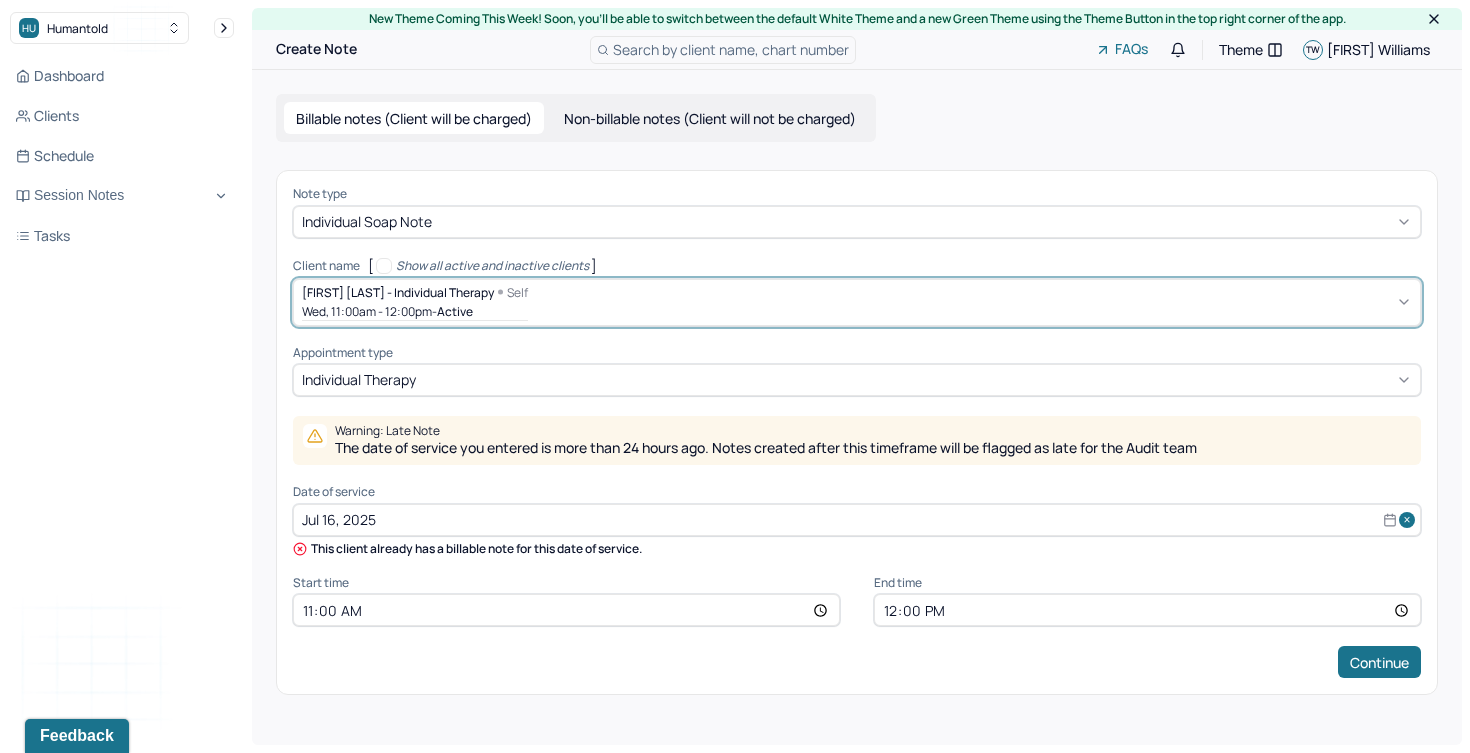 select on "2025" 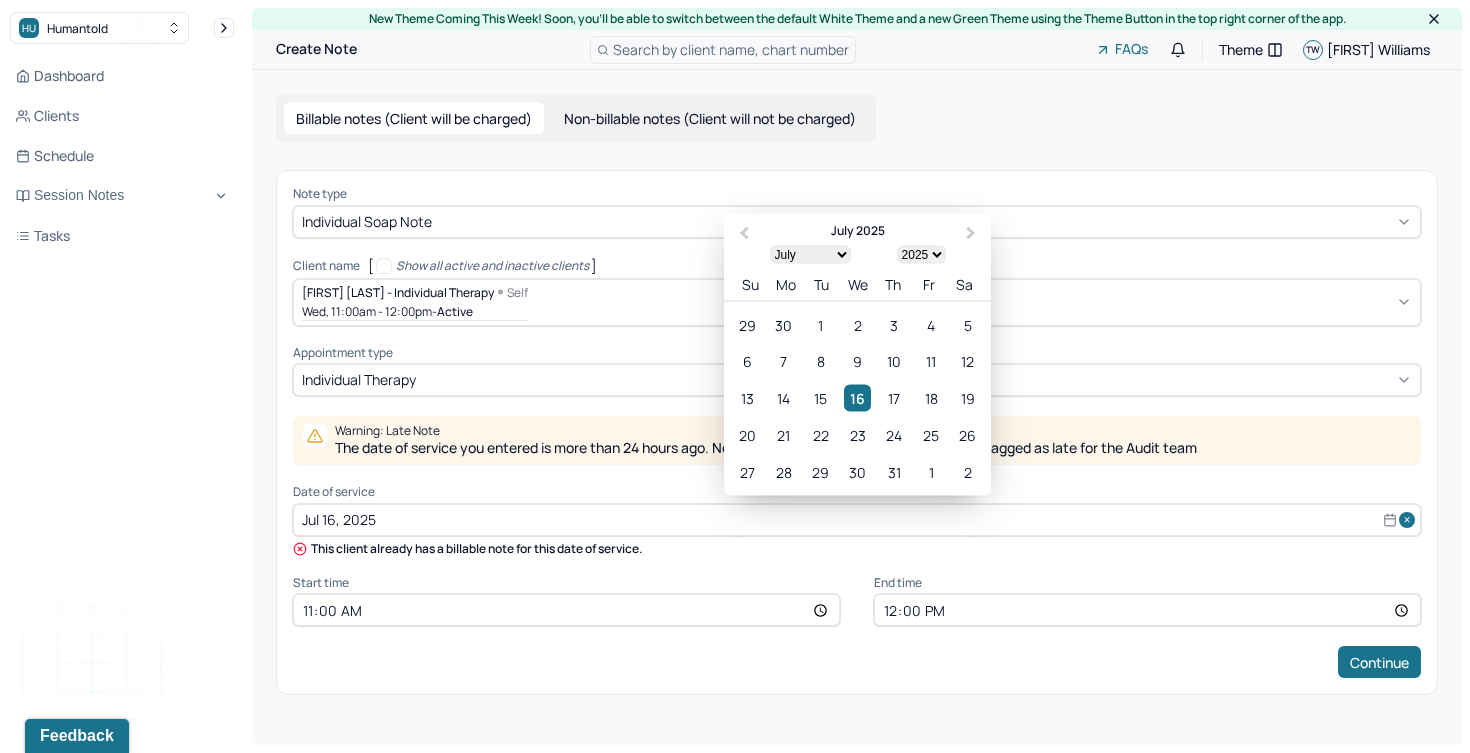 click on "Jul 16, 2025" at bounding box center [857, 520] 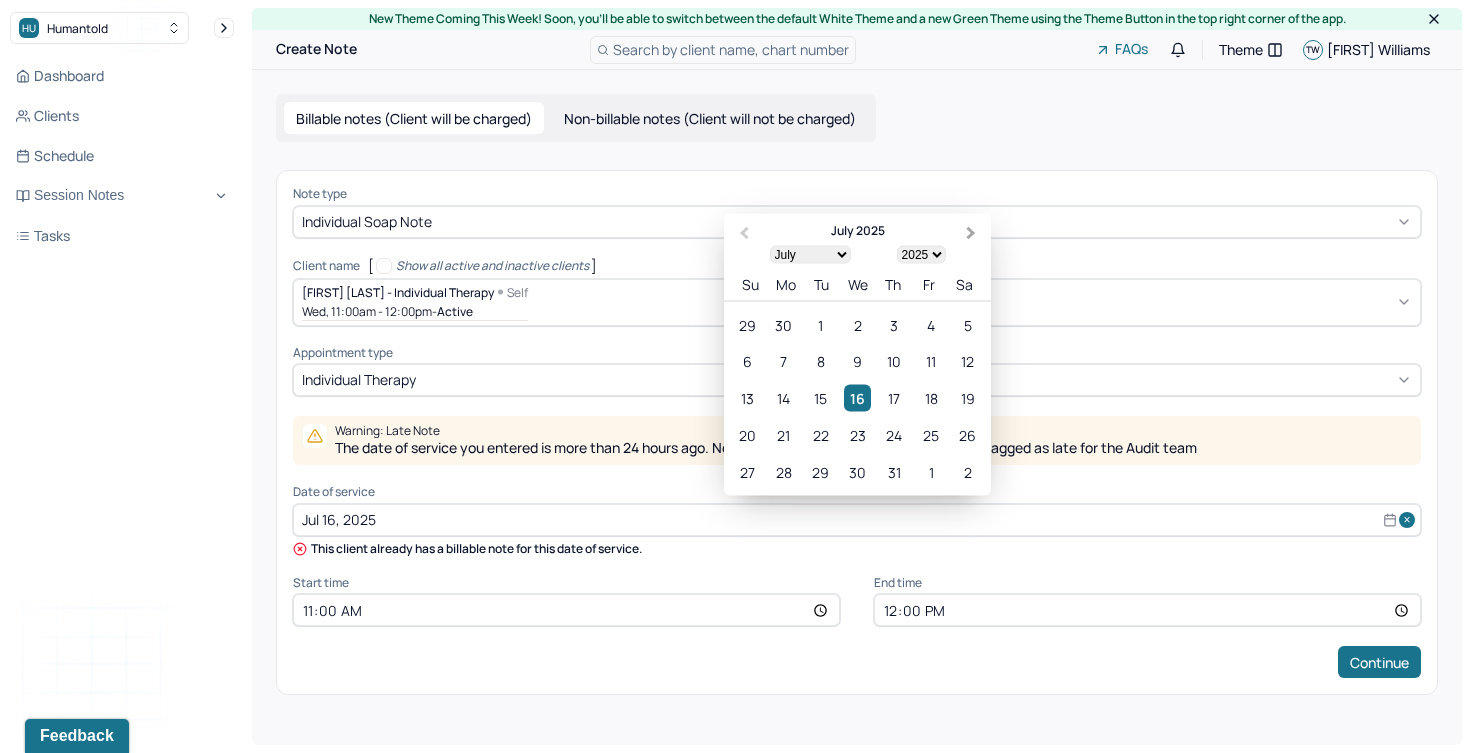 click on "Next Month" at bounding box center [971, 233] 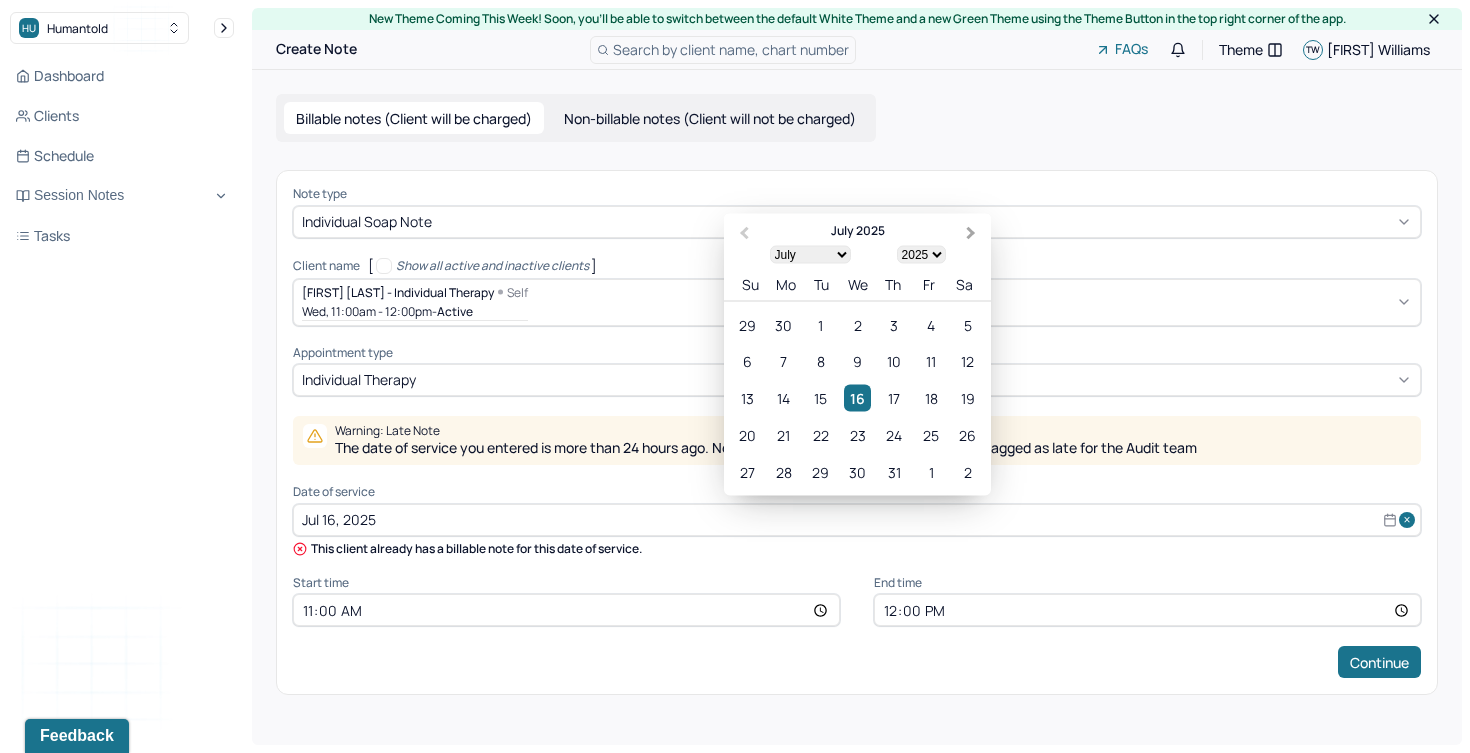 select on "7" 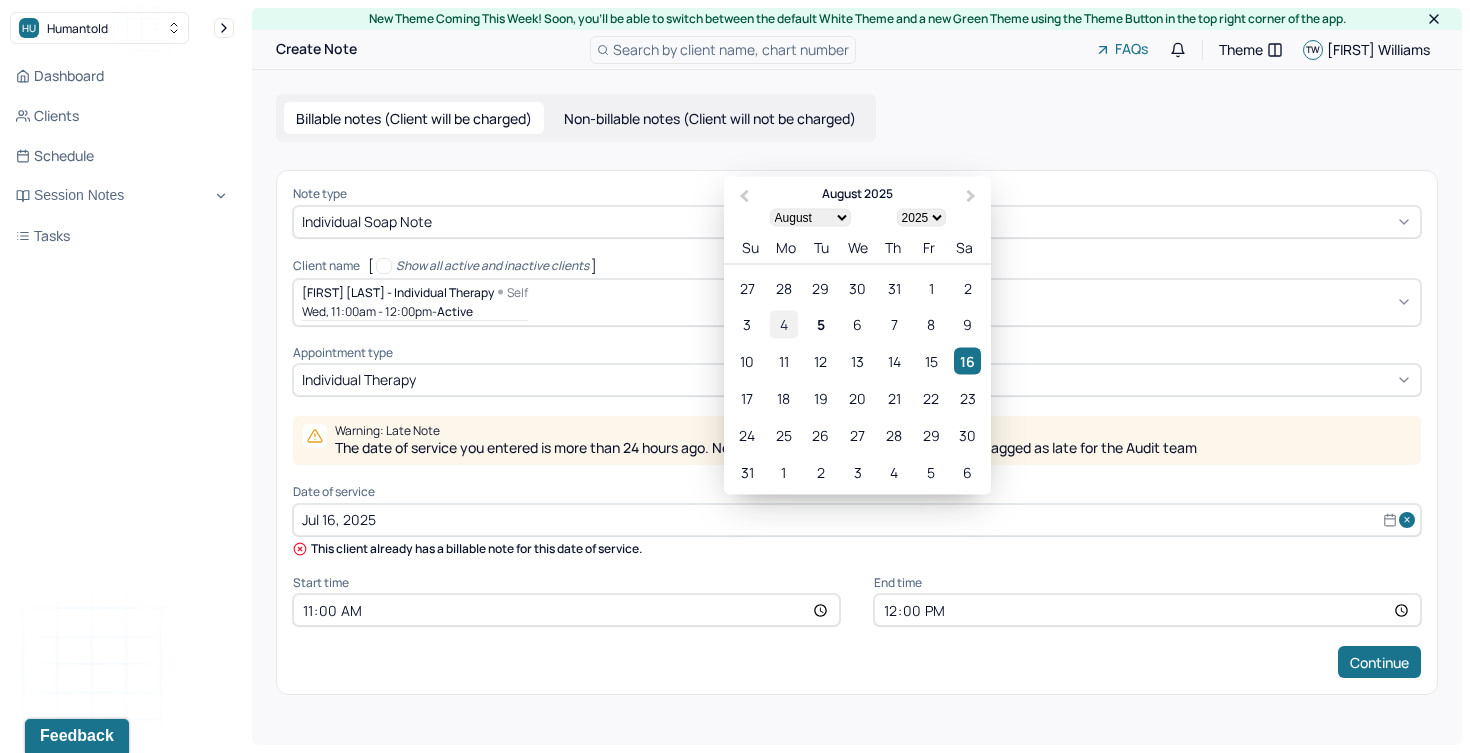 click on "4" at bounding box center [783, 324] 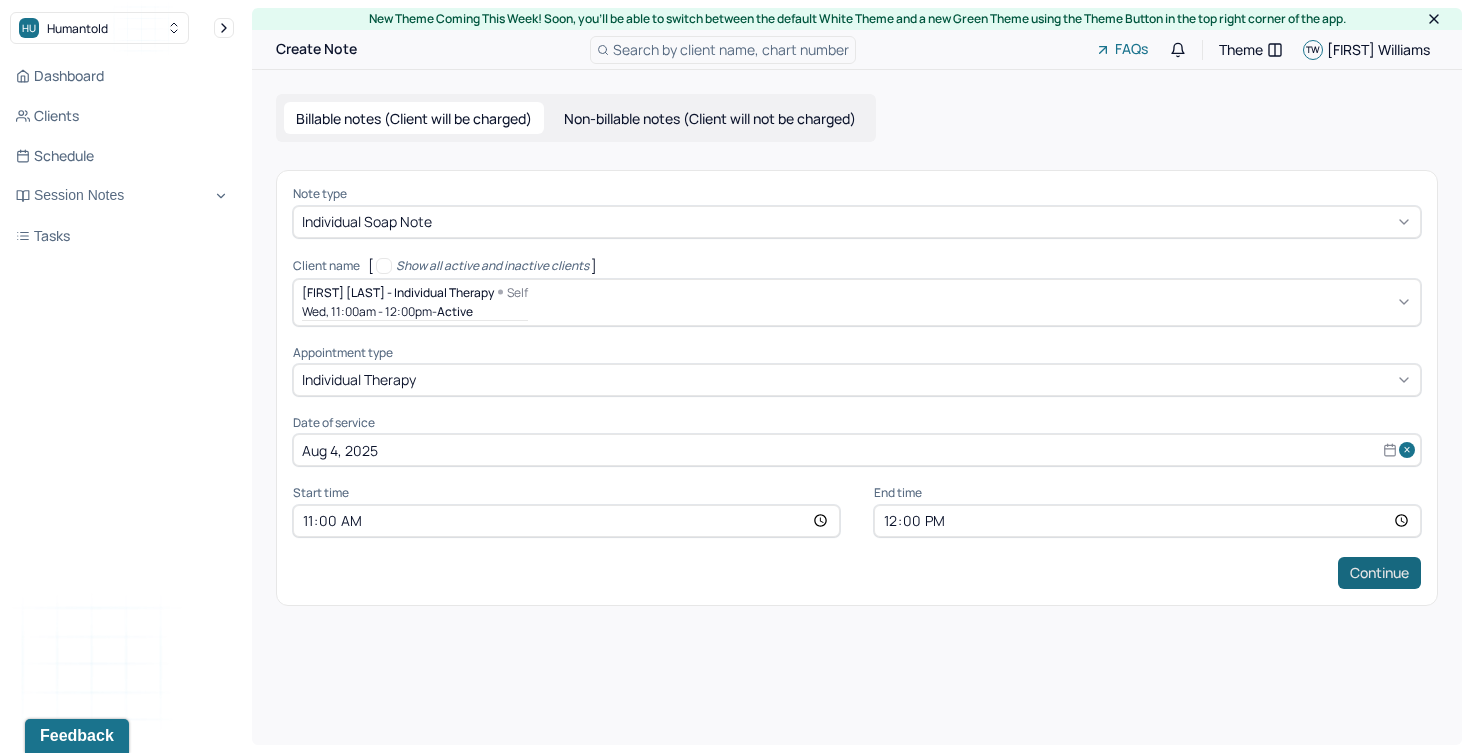 click on "Continue" at bounding box center [1379, 573] 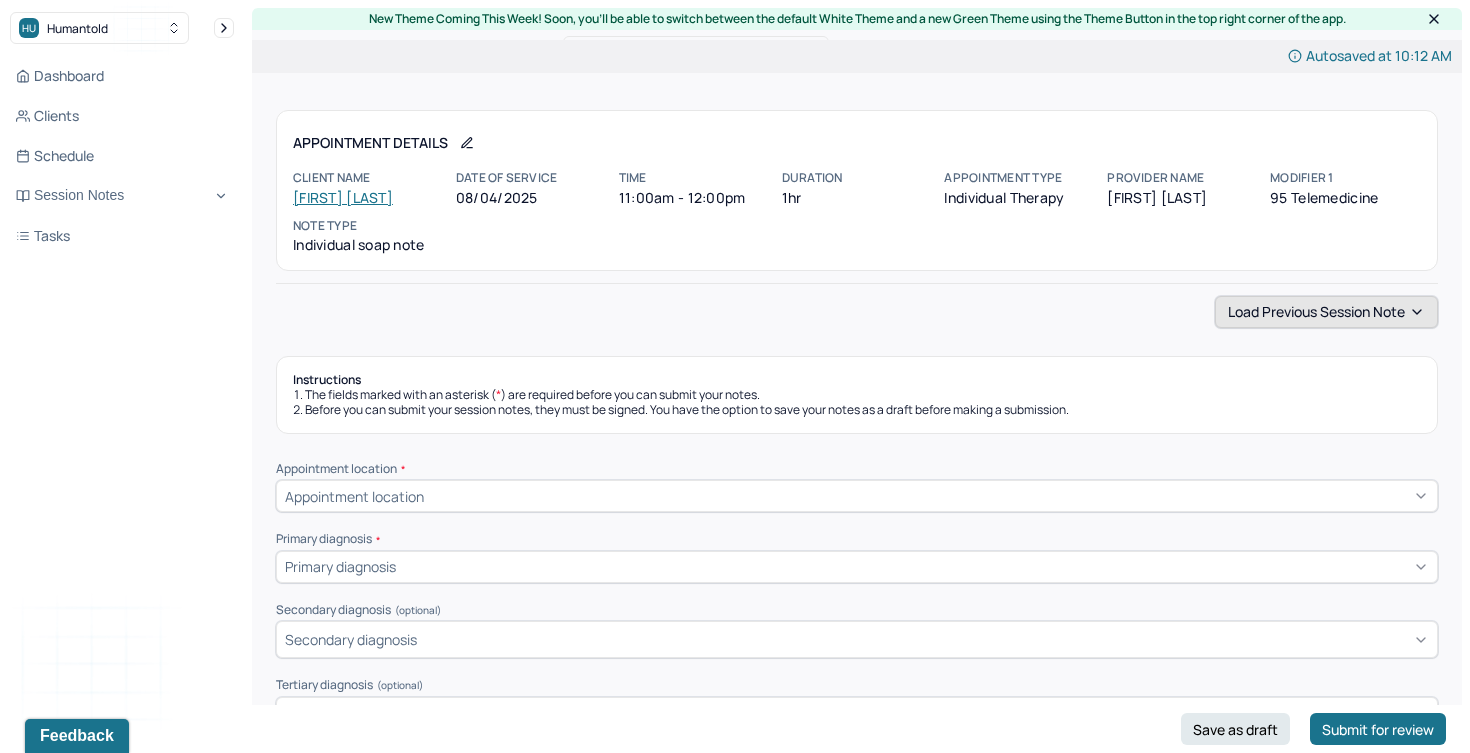 click on "Load previous session note" at bounding box center (1326, 312) 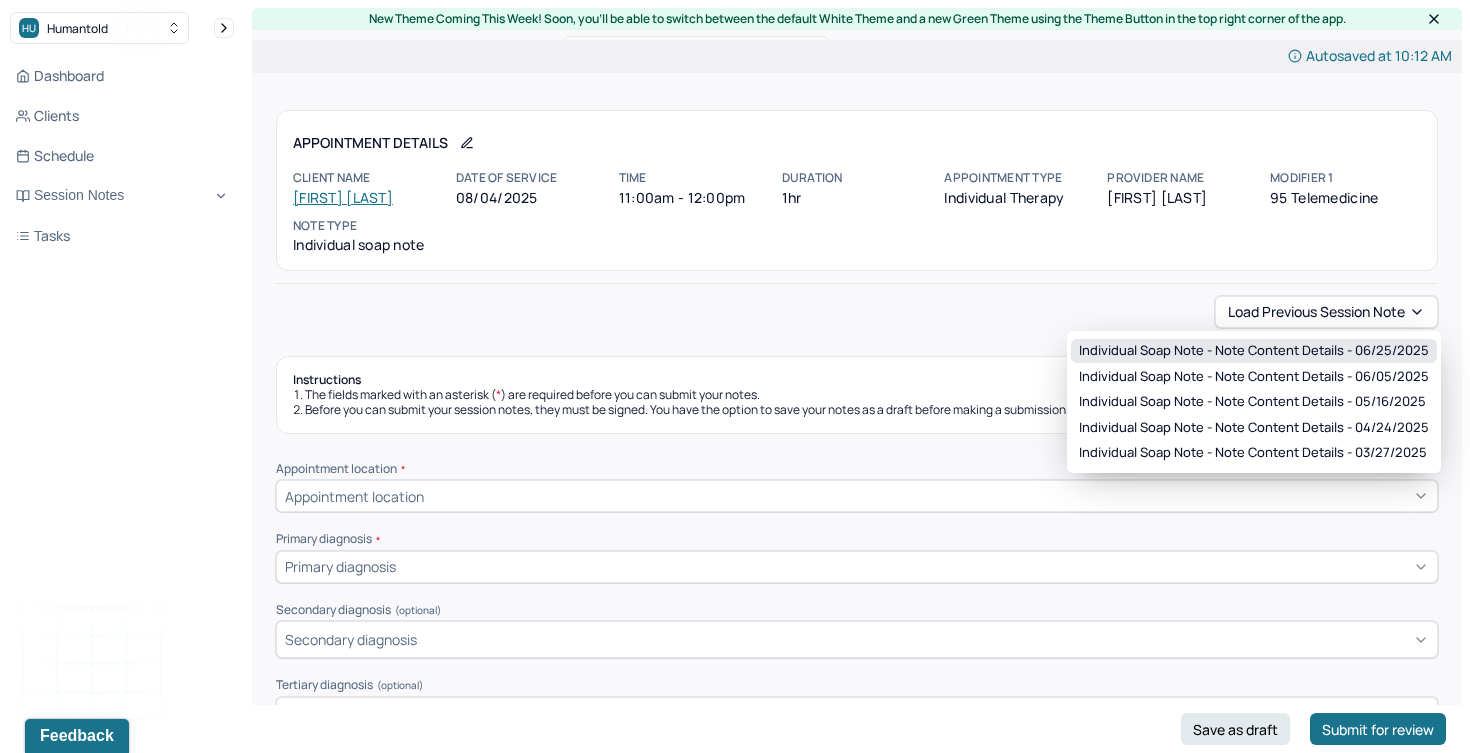 click on "Individual soap note   - Note content Details -   [DATE]" at bounding box center [1254, 351] 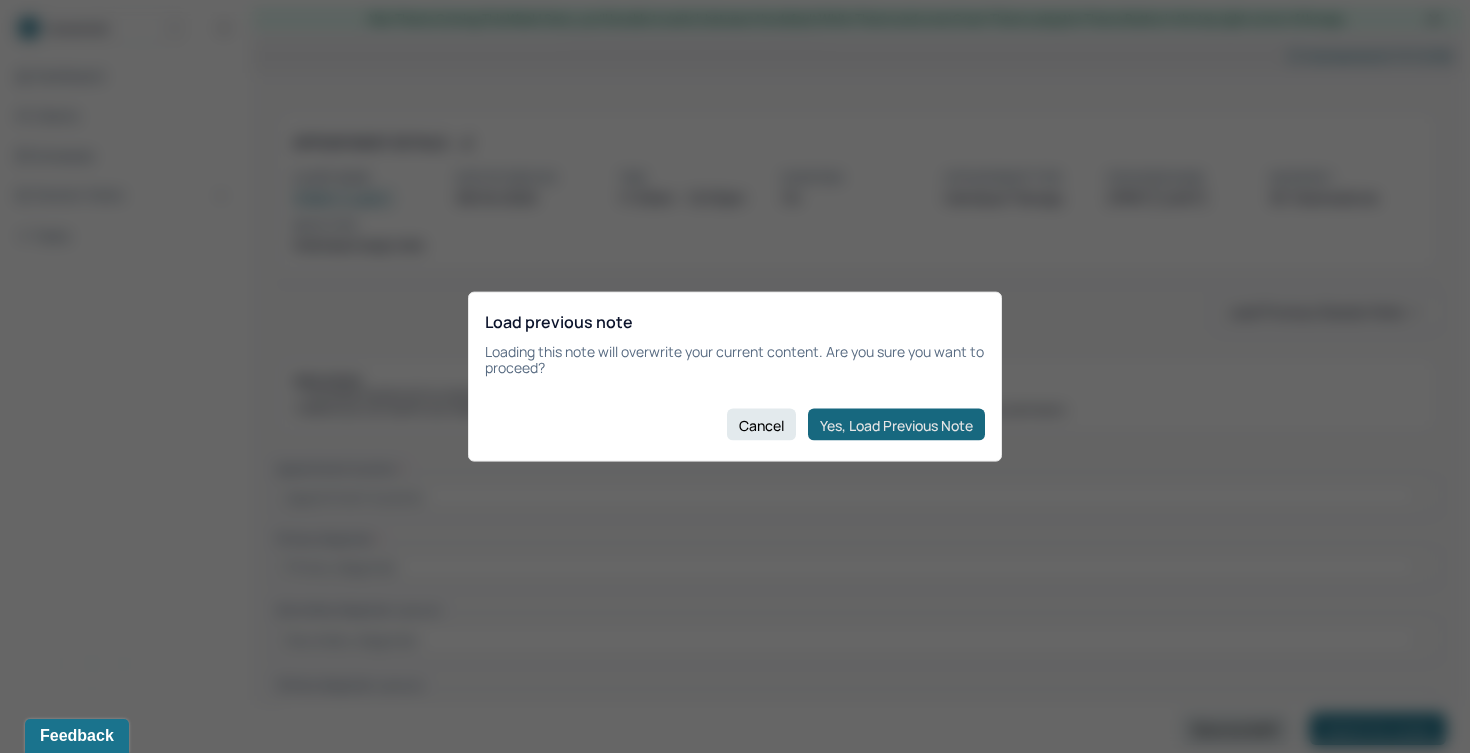 click on "Yes, Load Previous Note" at bounding box center [896, 425] 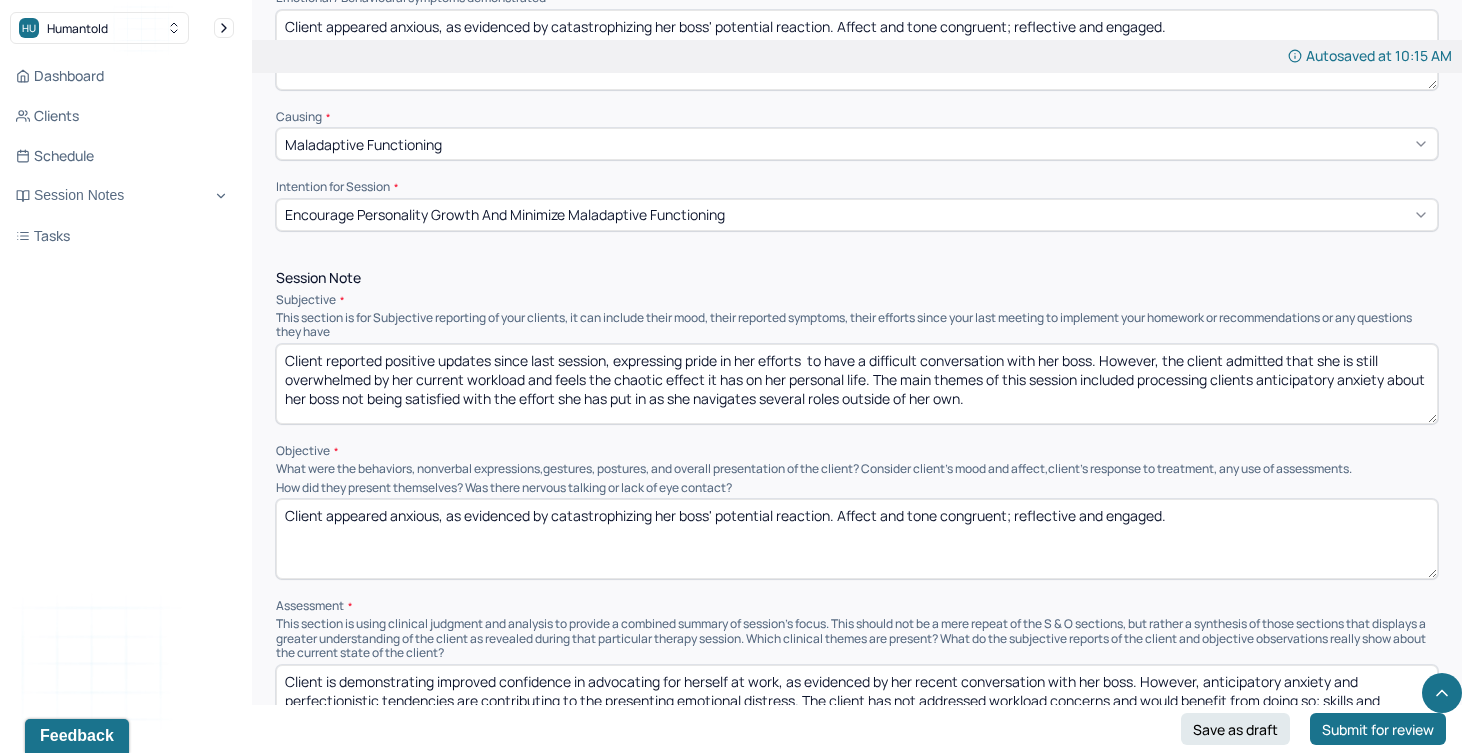 scroll, scrollTop: 990, scrollLeft: 0, axis: vertical 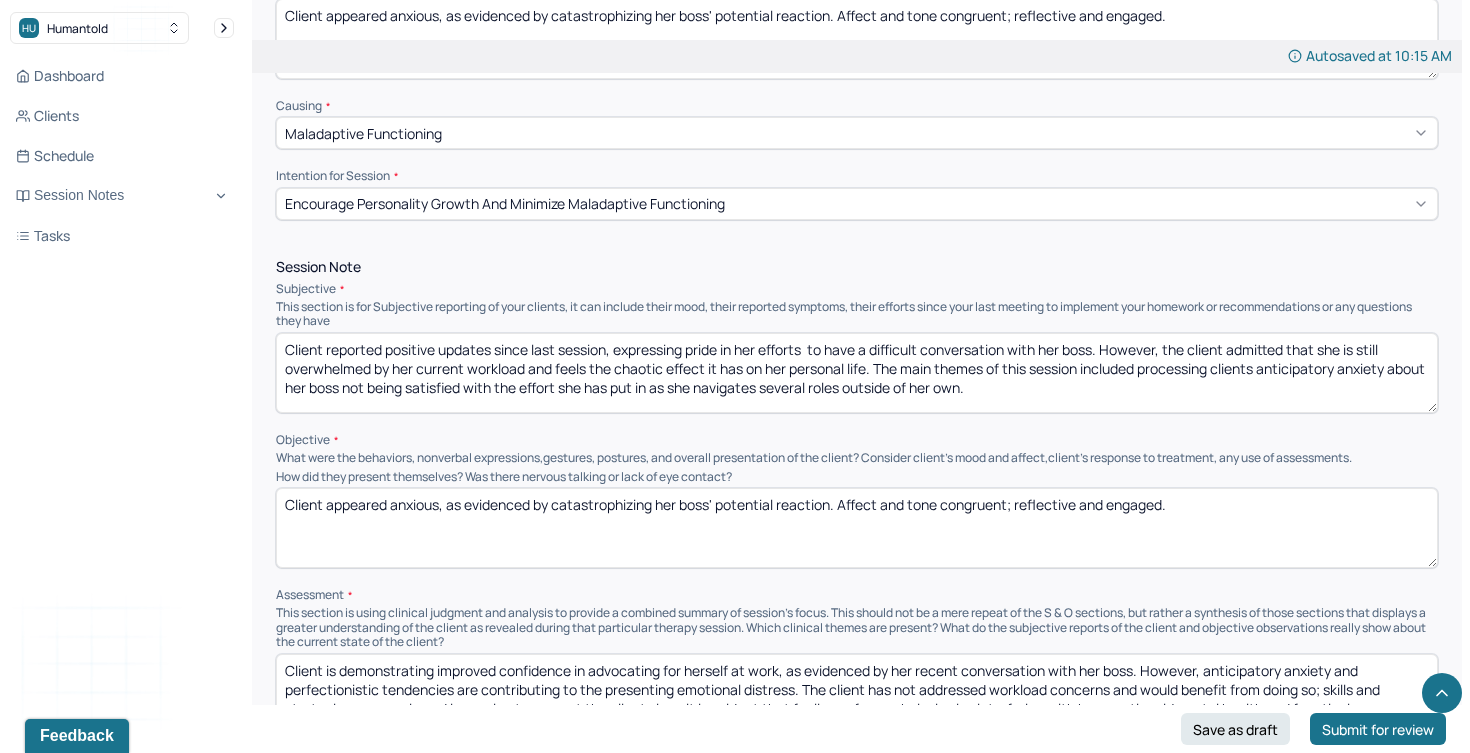 drag, startPoint x: 1037, startPoint y: 380, endPoint x: 583, endPoint y: 357, distance: 454.5822 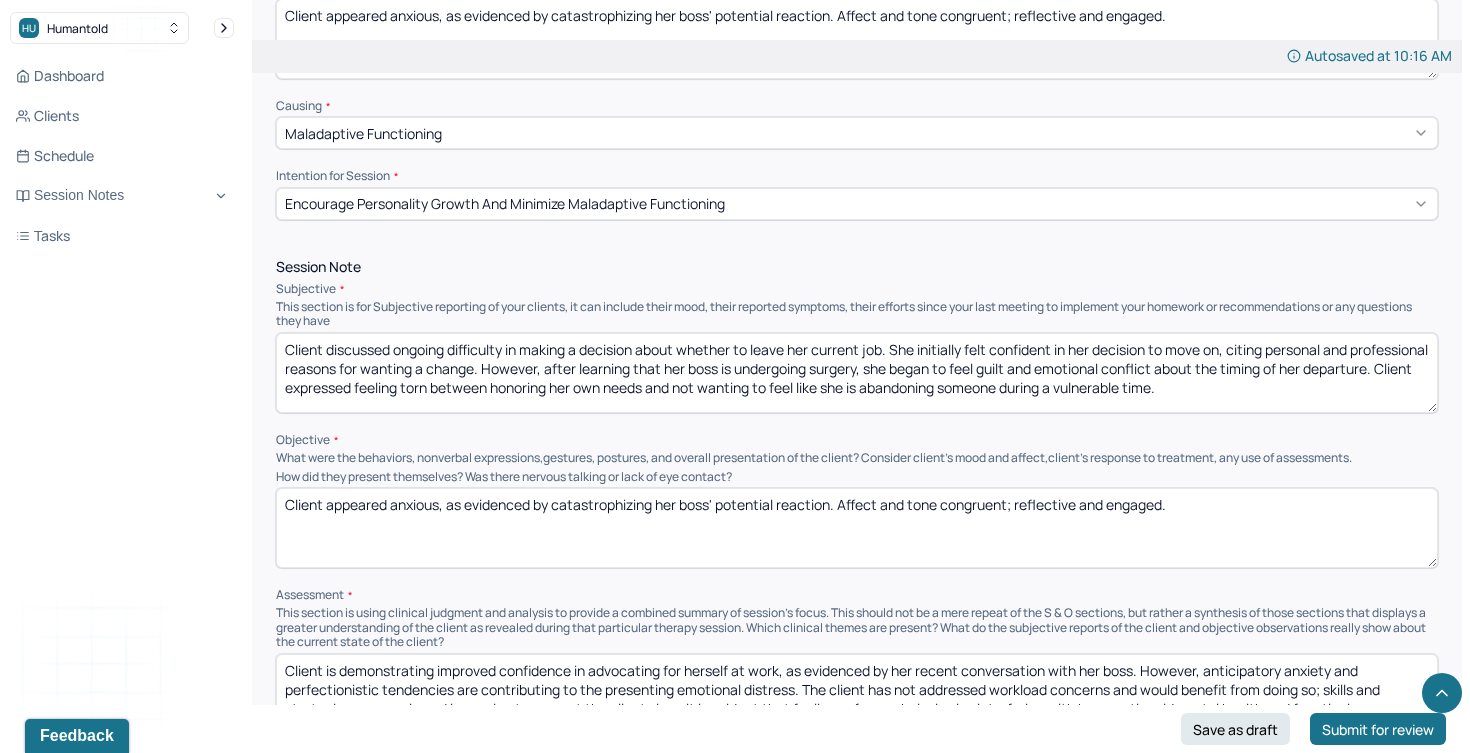 drag, startPoint x: 418, startPoint y: 363, endPoint x: 377, endPoint y: 356, distance: 41.59327 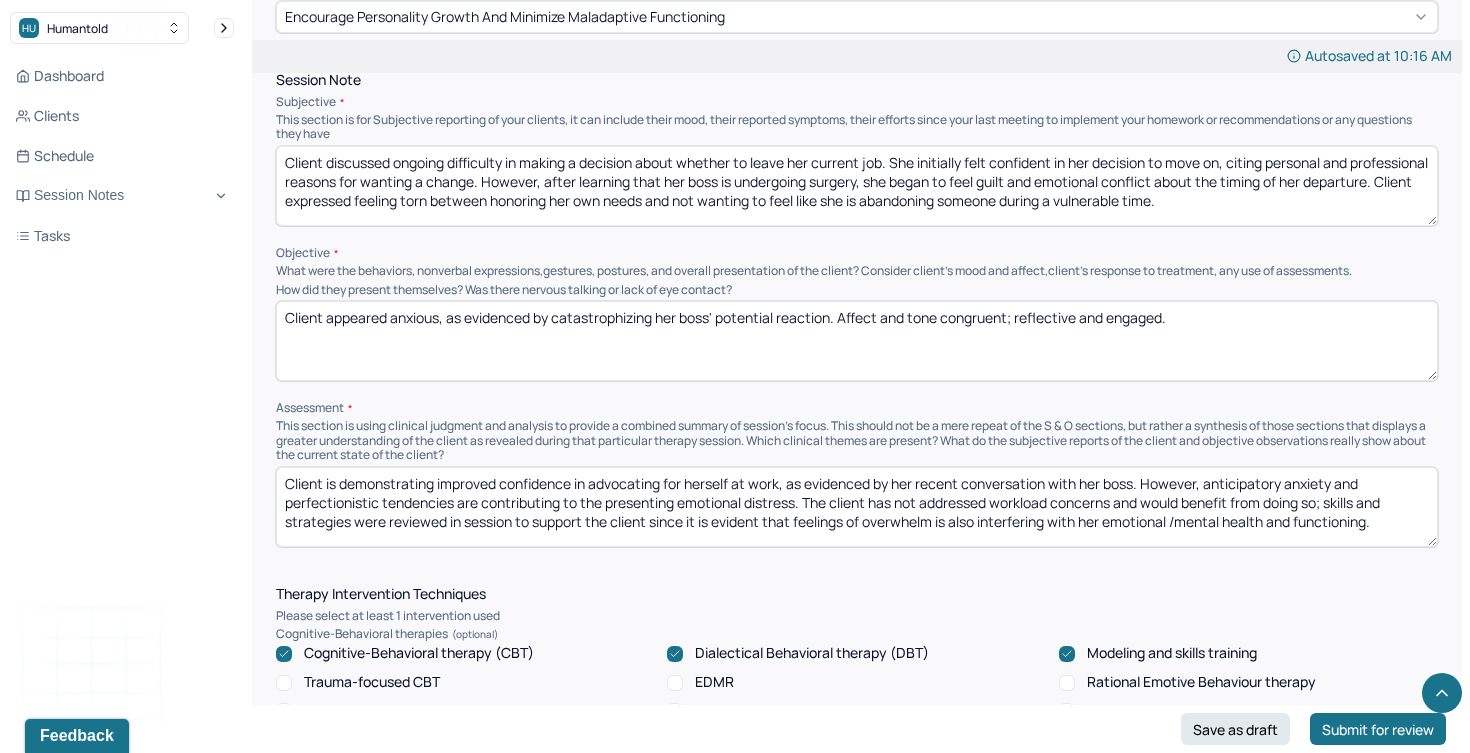 scroll, scrollTop: 1228, scrollLeft: 0, axis: vertical 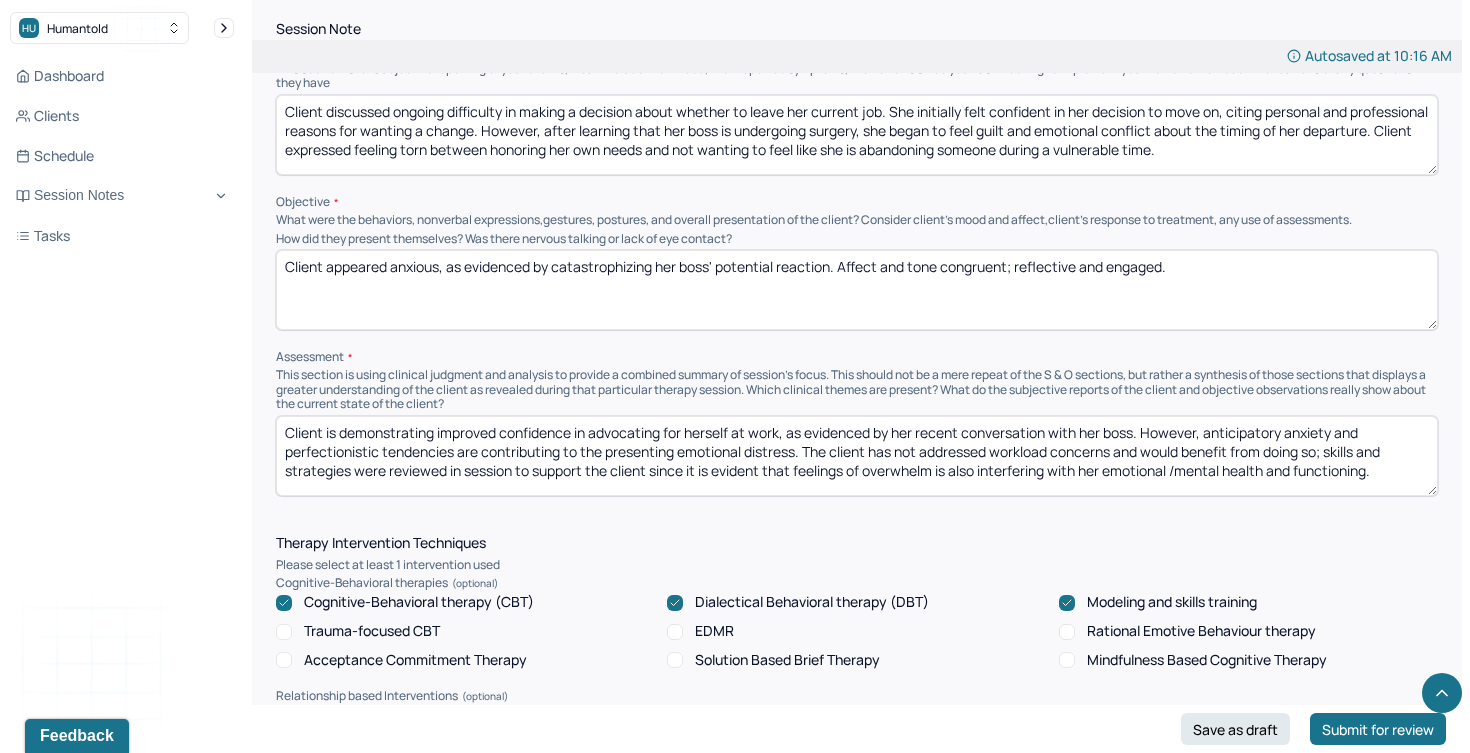 type on "Client discussed ongoing difficulty in making a decision about whether to leave her current job. She initially felt confident in her decision to move on, citing personal and professional reasons for wanting a change. However, after learning that her boss is undergoing surgery, she began to feel guilt and emotional conflict about the timing of her departure. Client expressed feeling torn between honoring her own needs and not wanting to feel like she is abandoning someone during a vulnerable time." 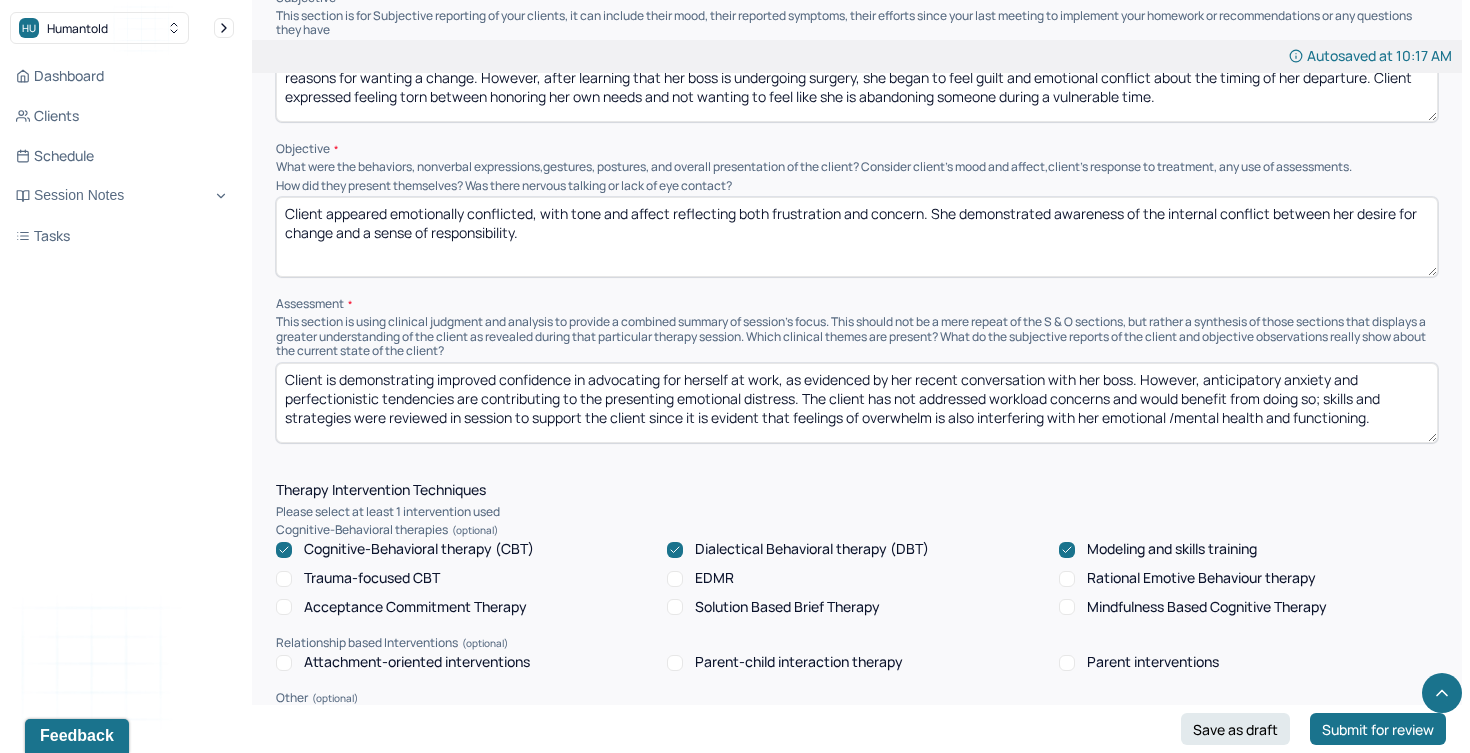scroll, scrollTop: 1282, scrollLeft: 0, axis: vertical 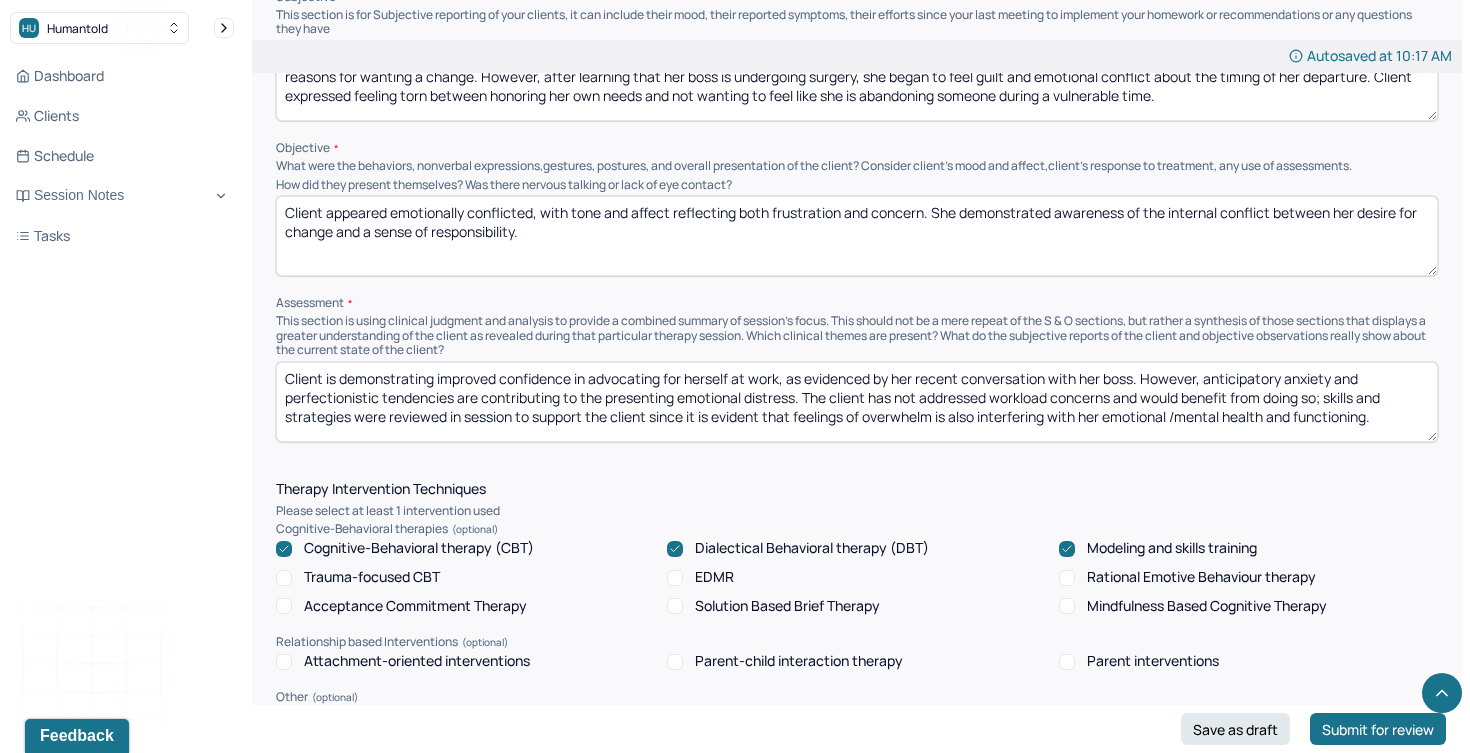 type on "Client appeared emotionally conflicted, with tone and affect reflecting both frustration and concern. She demonstrated awareness of the internal conflict between her desire for change and a sense of responsibility." 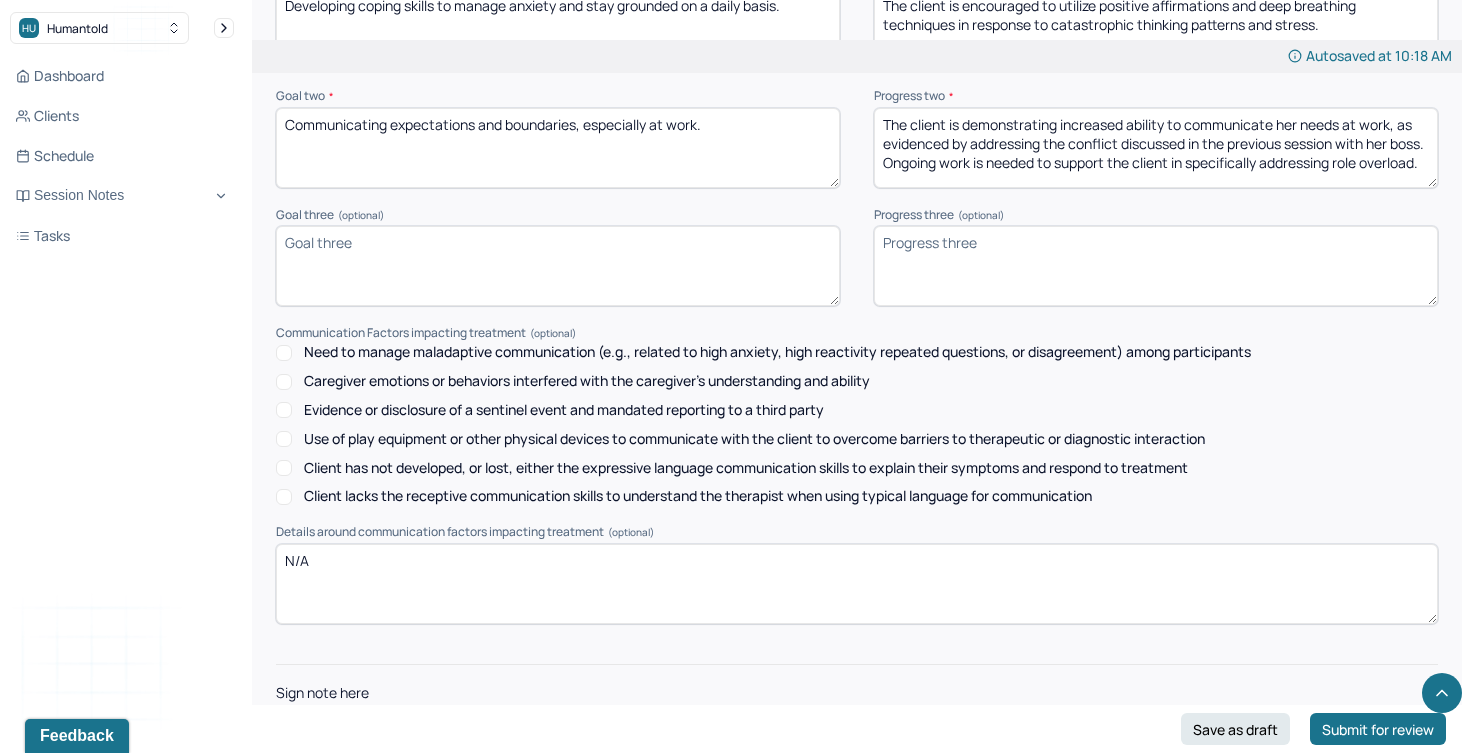 scroll, scrollTop: 2842, scrollLeft: 0, axis: vertical 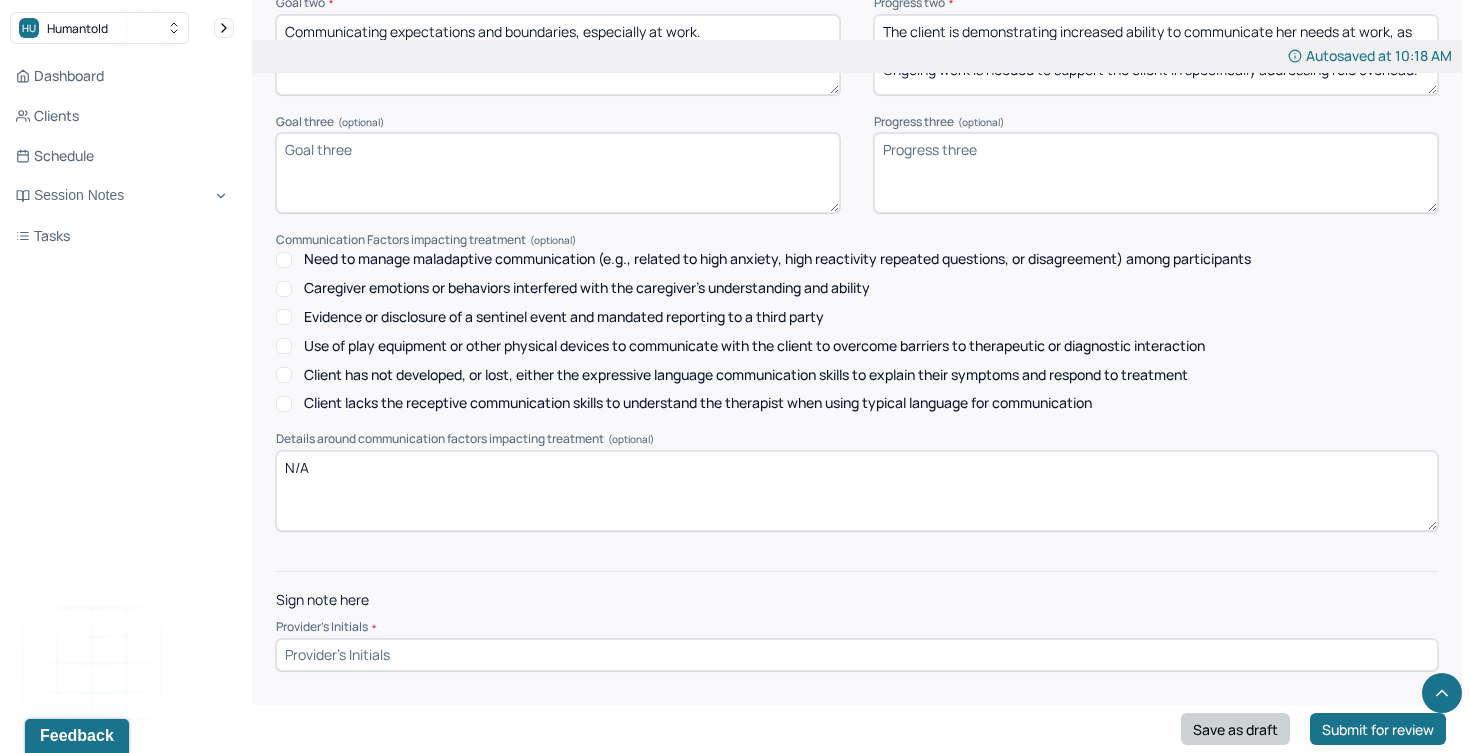 type on "Client is experiencing cognitive and emotional dissonance related to her job decision. Her initial confidence in leaving was disrupted by a sense of perceived responsibility, which is consistent with clinical themes of people pleasing behaviors and prioritizing other people’s needs over her own. The client symptoms are" 